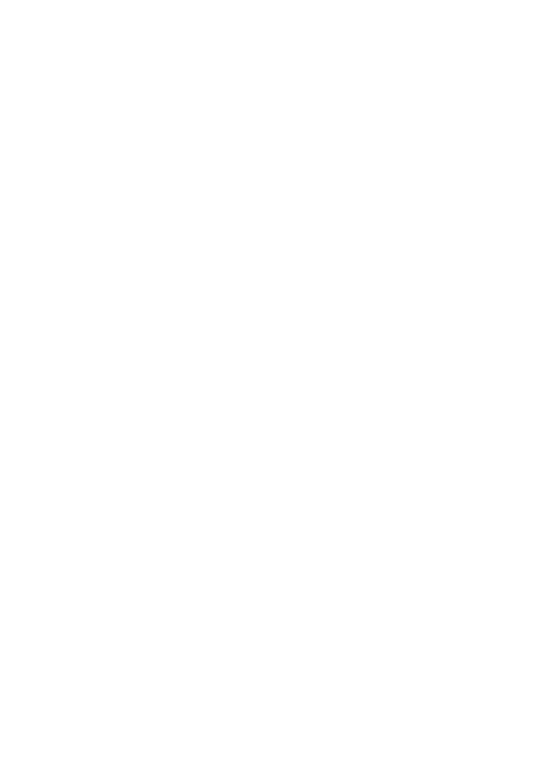 scroll, scrollTop: 0, scrollLeft: 0, axis: both 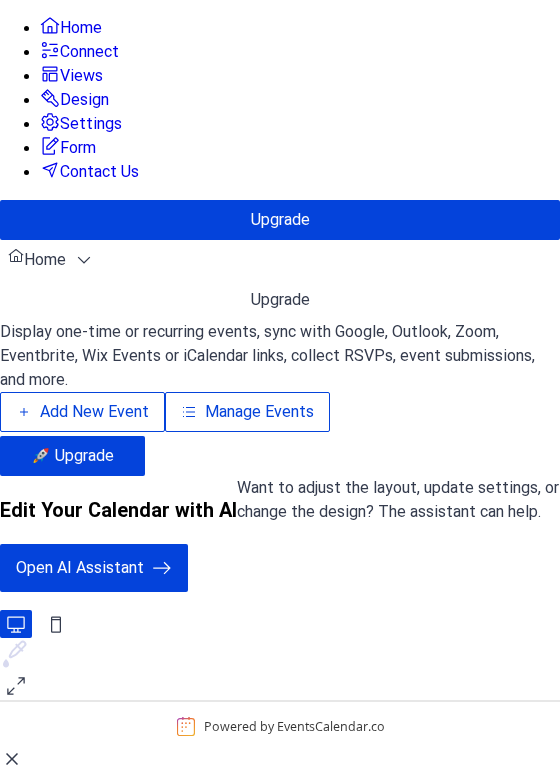 click 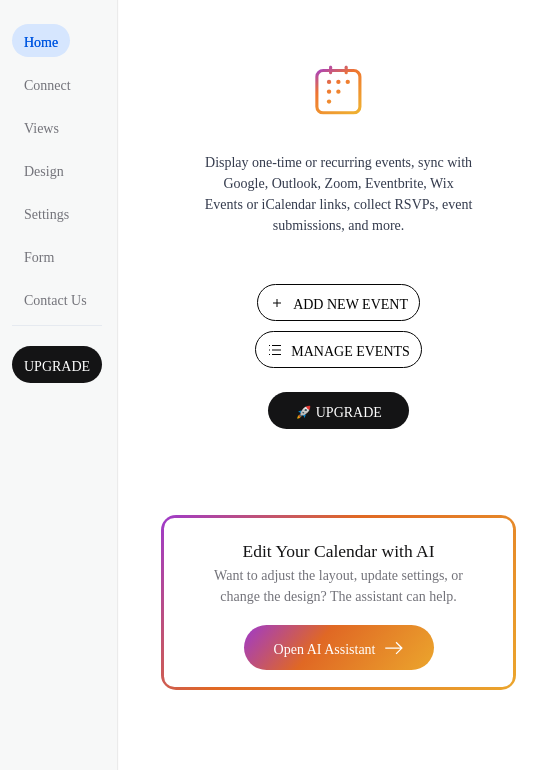 click on "Manage Events" at bounding box center (350, 351) 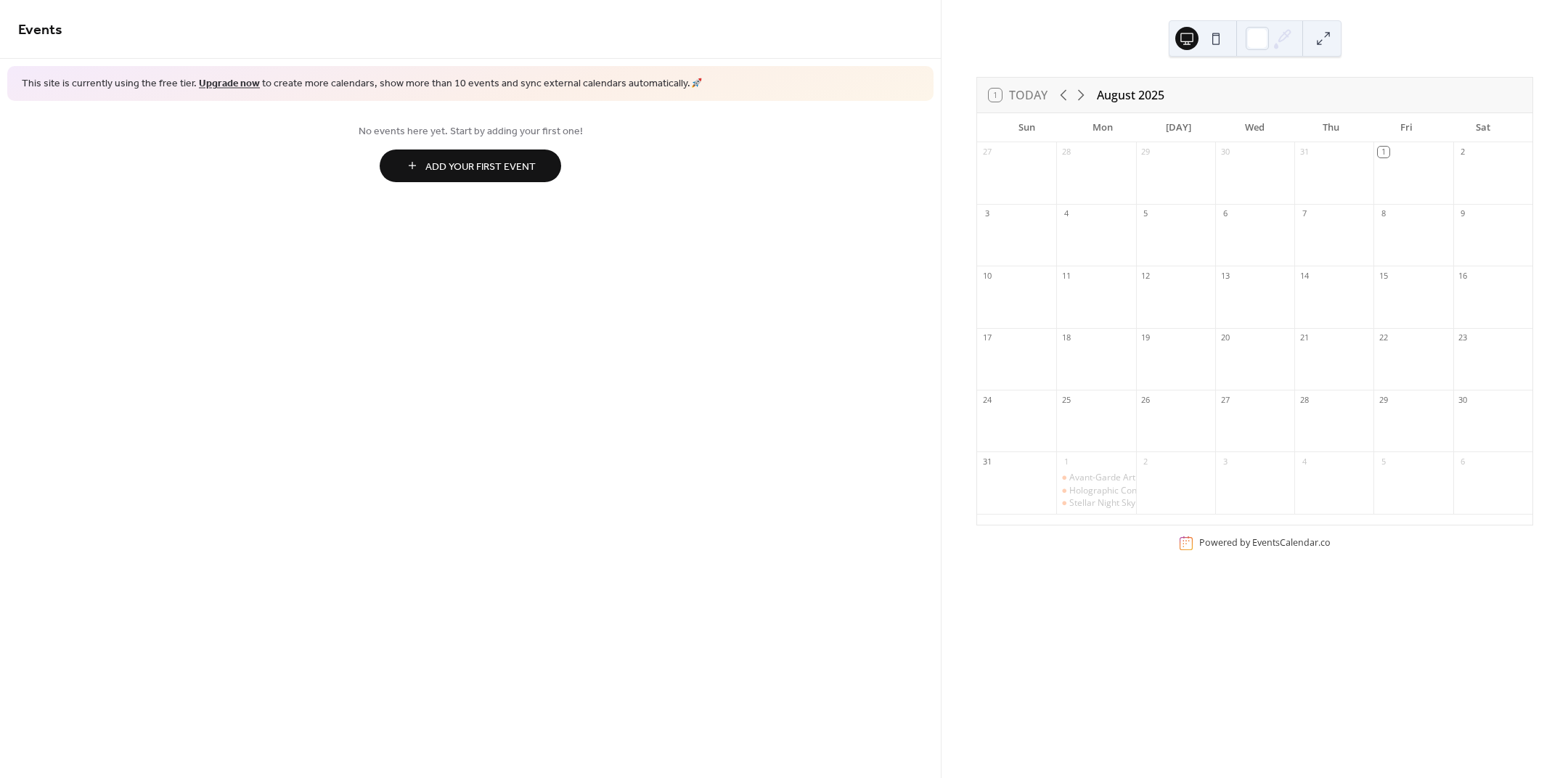 scroll, scrollTop: 0, scrollLeft: 0, axis: both 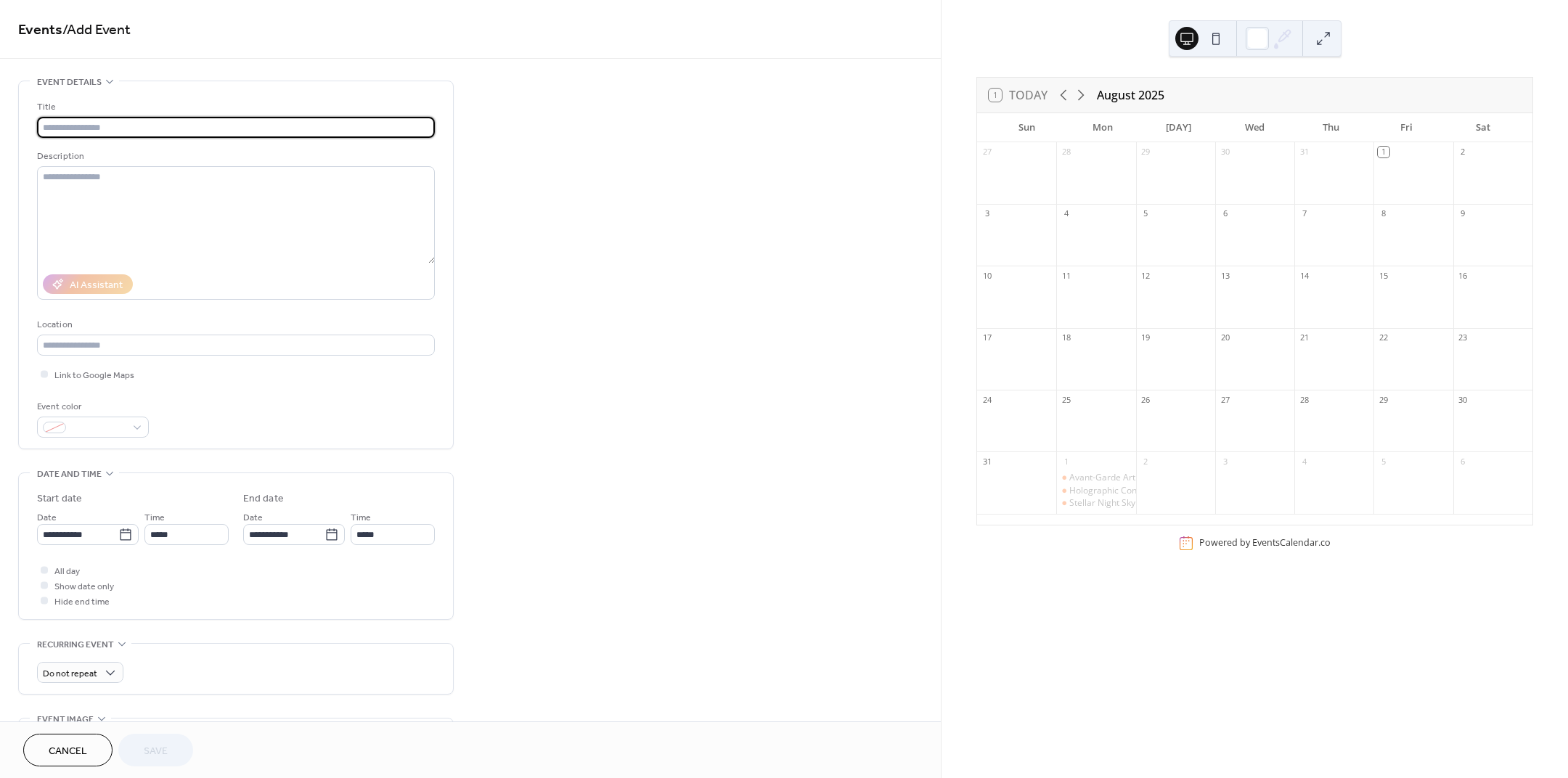 click at bounding box center [236, 127] 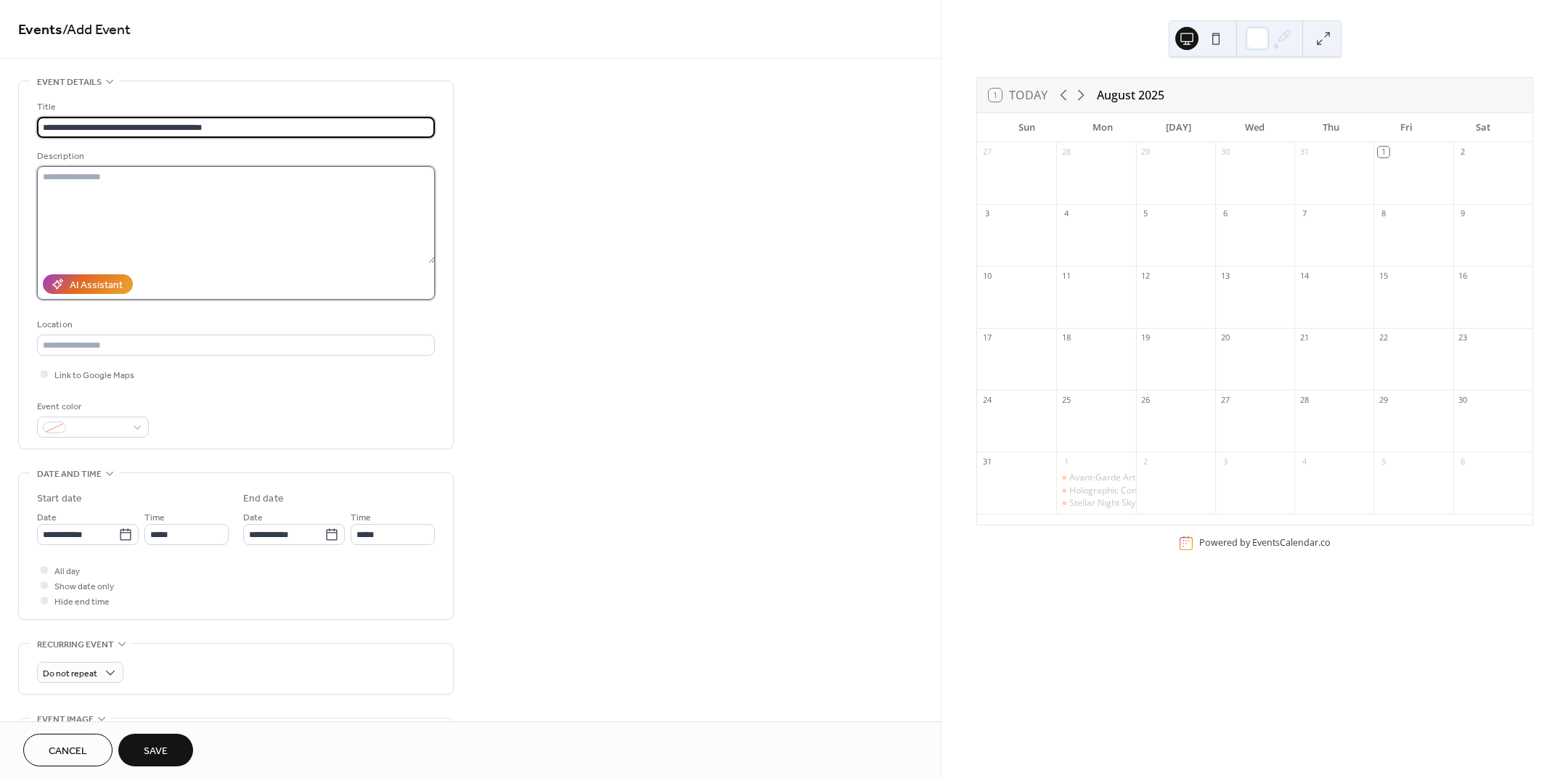 click at bounding box center (236, 215) 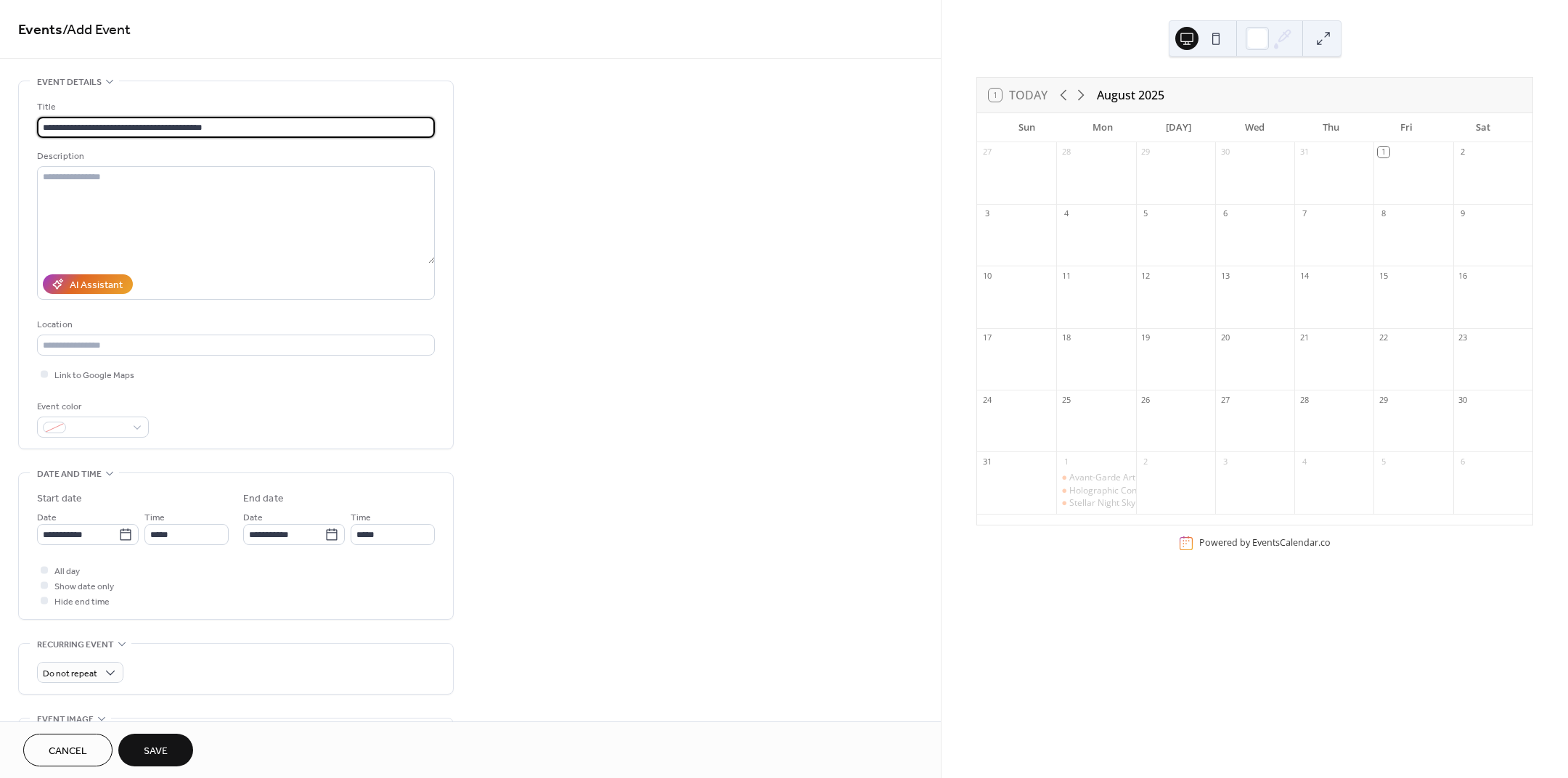 drag, startPoint x: 241, startPoint y: 128, endPoint x: -87, endPoint y: 128, distance: 328 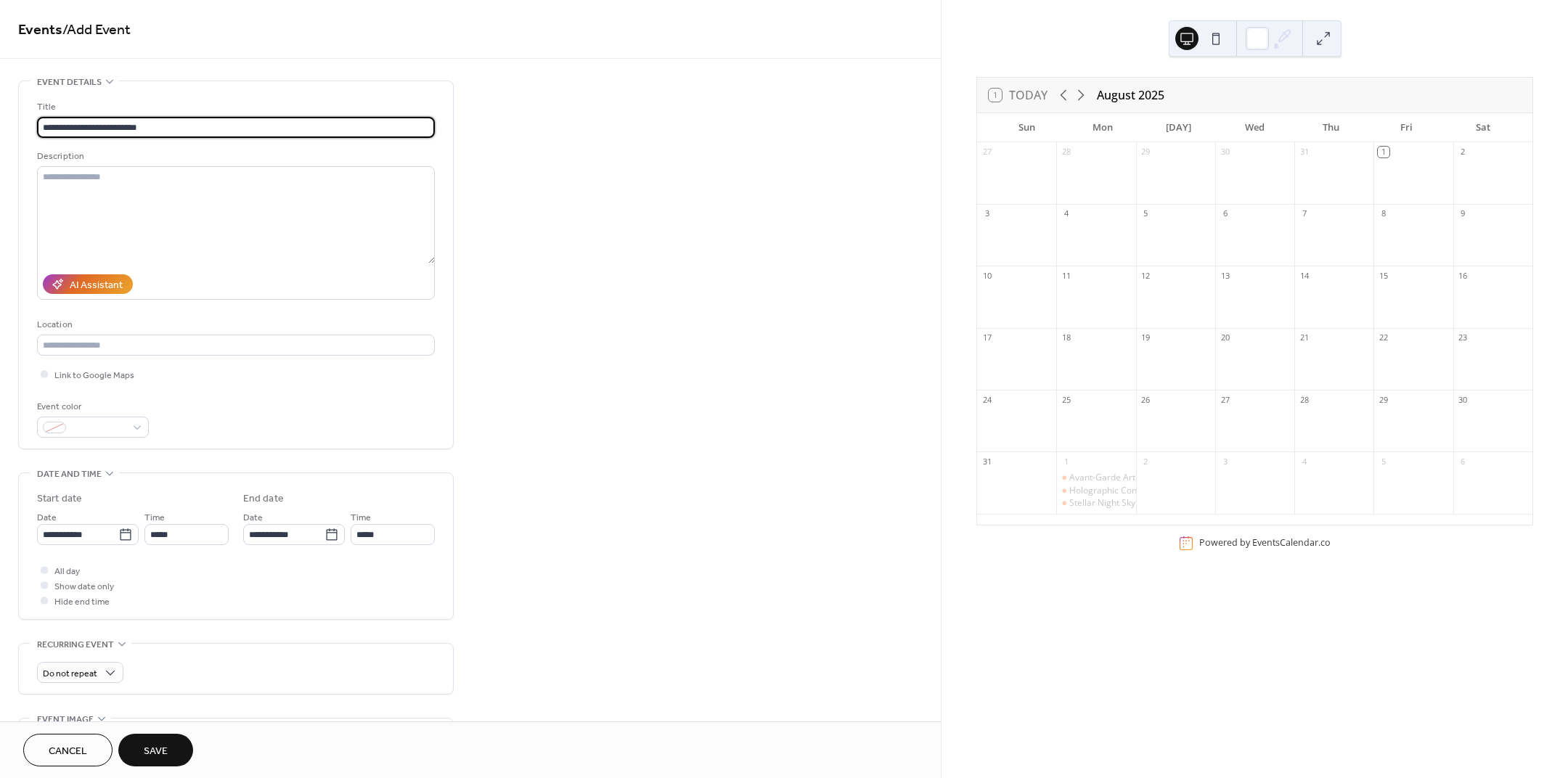 type on "**********" 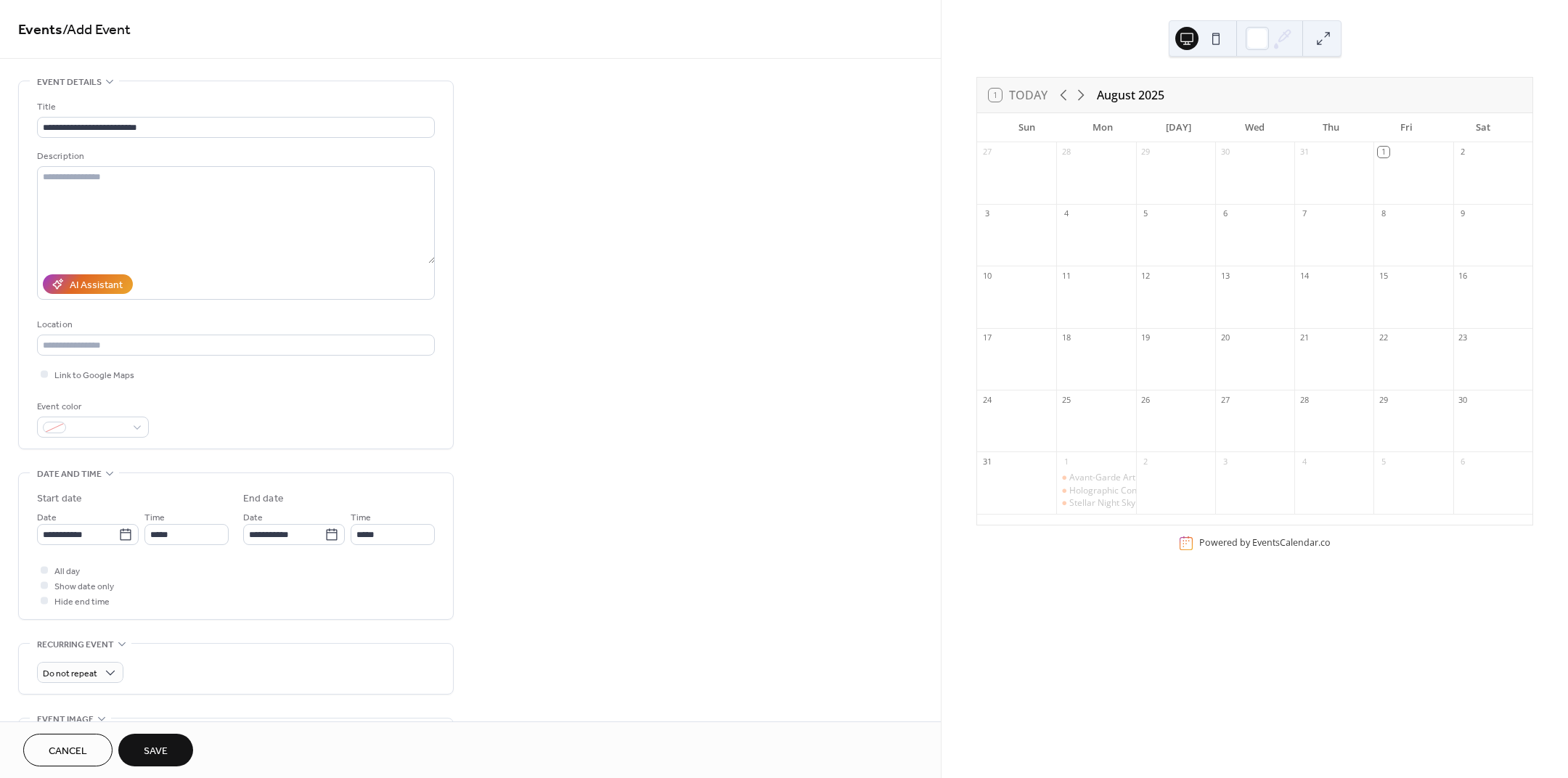 click at bounding box center (1493, 242) 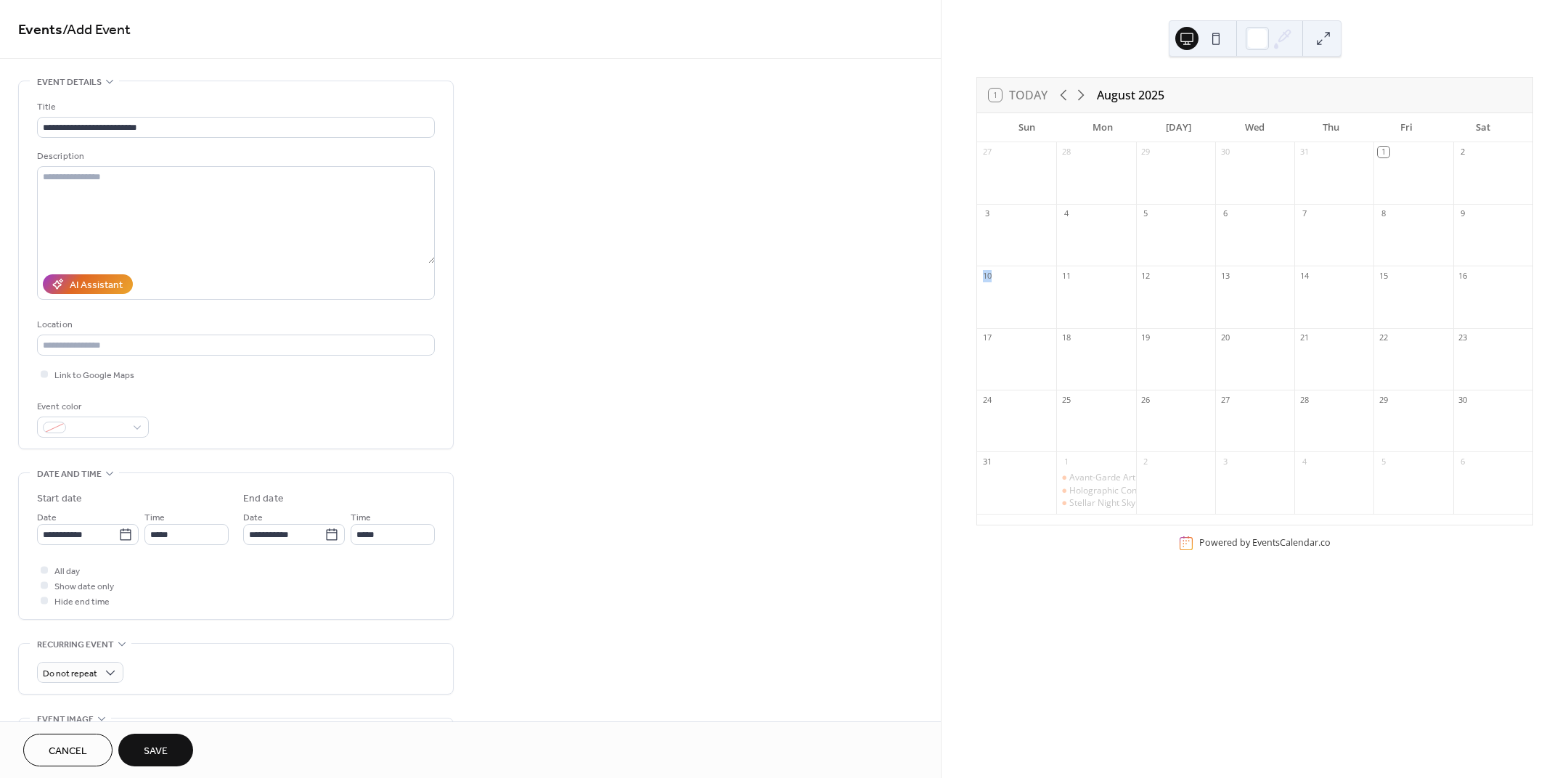 click at bounding box center (1493, 242) 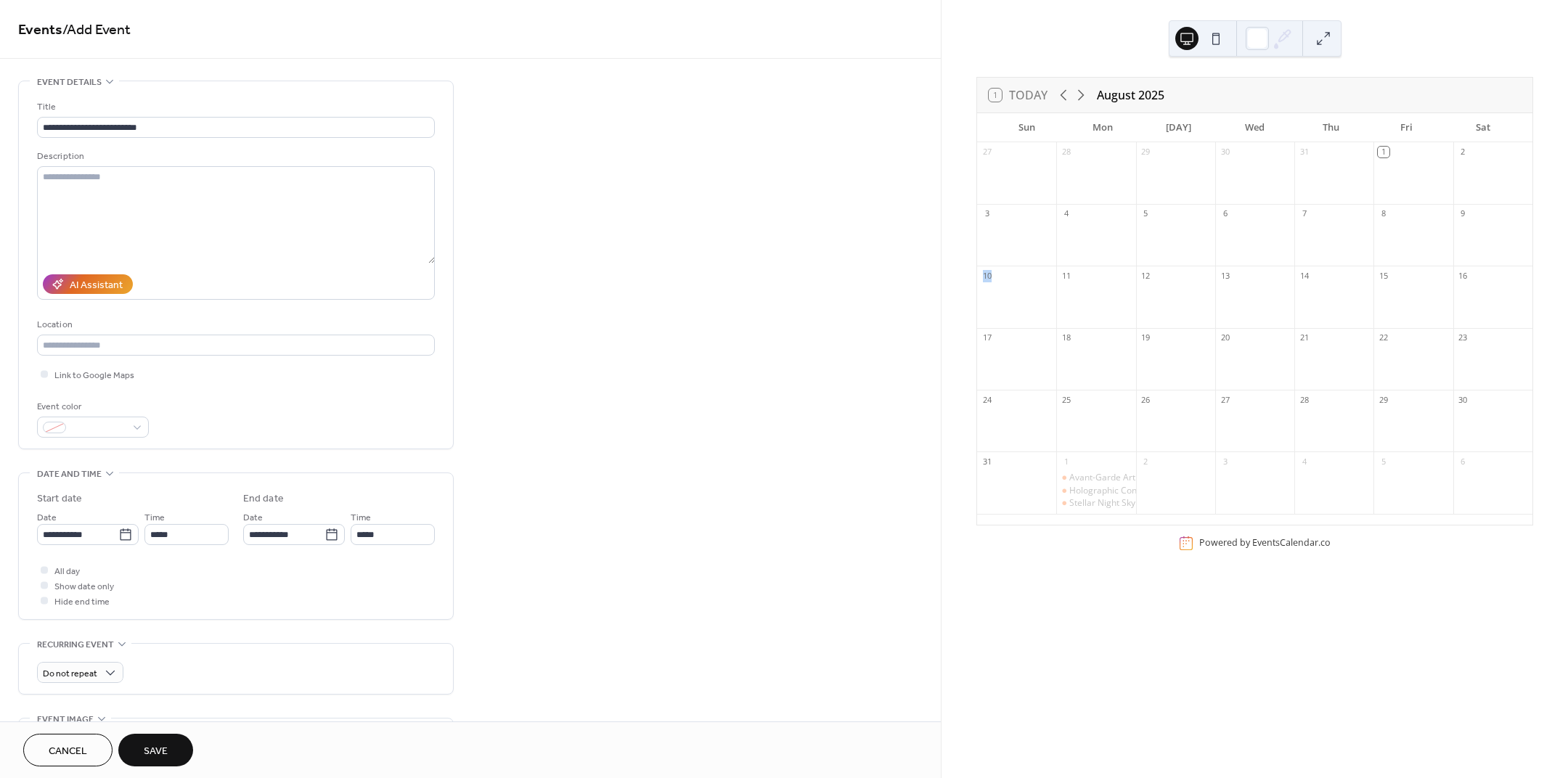 click at bounding box center [1493, 242] 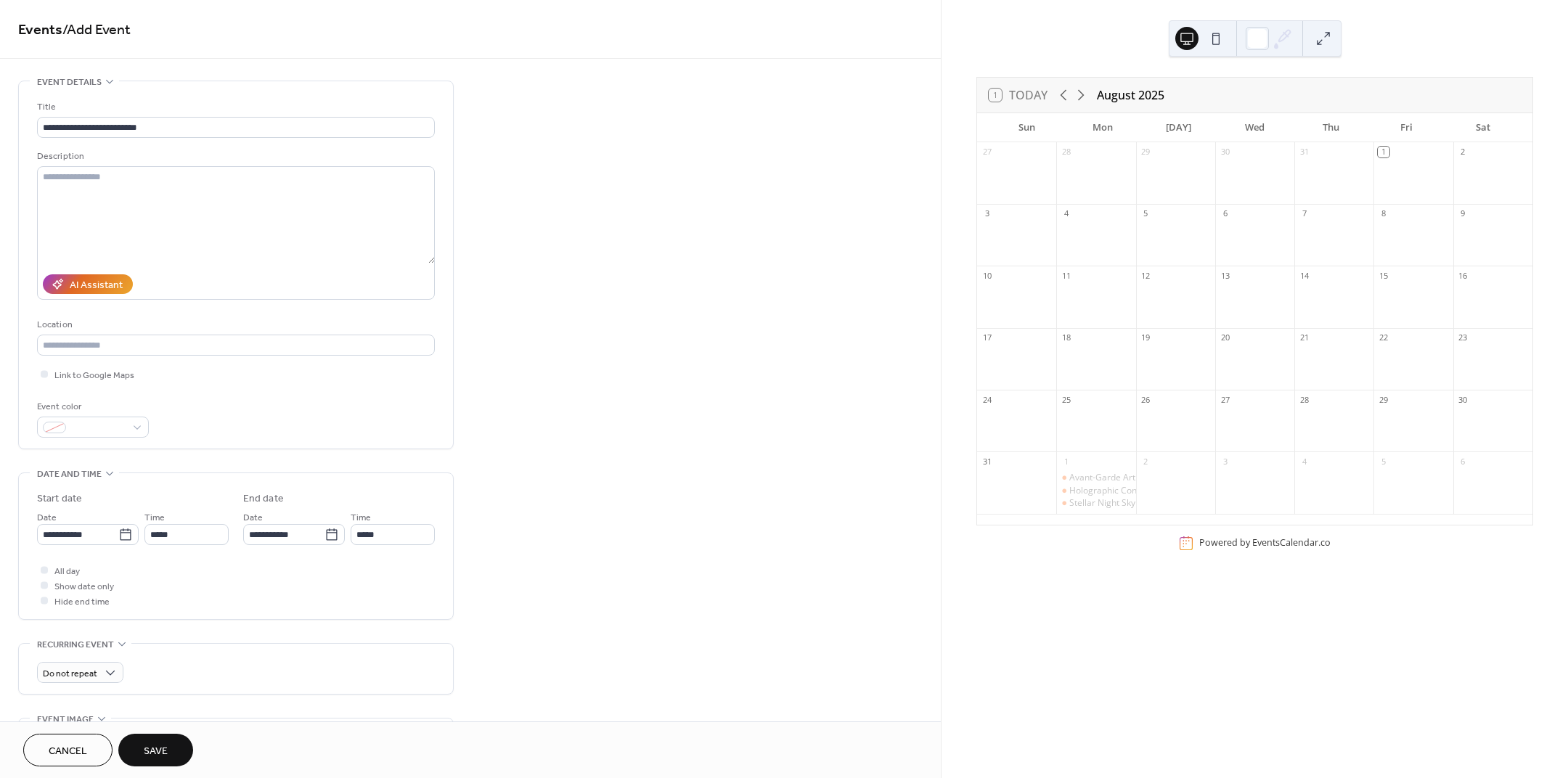 click on "9" at bounding box center (1463, 213) 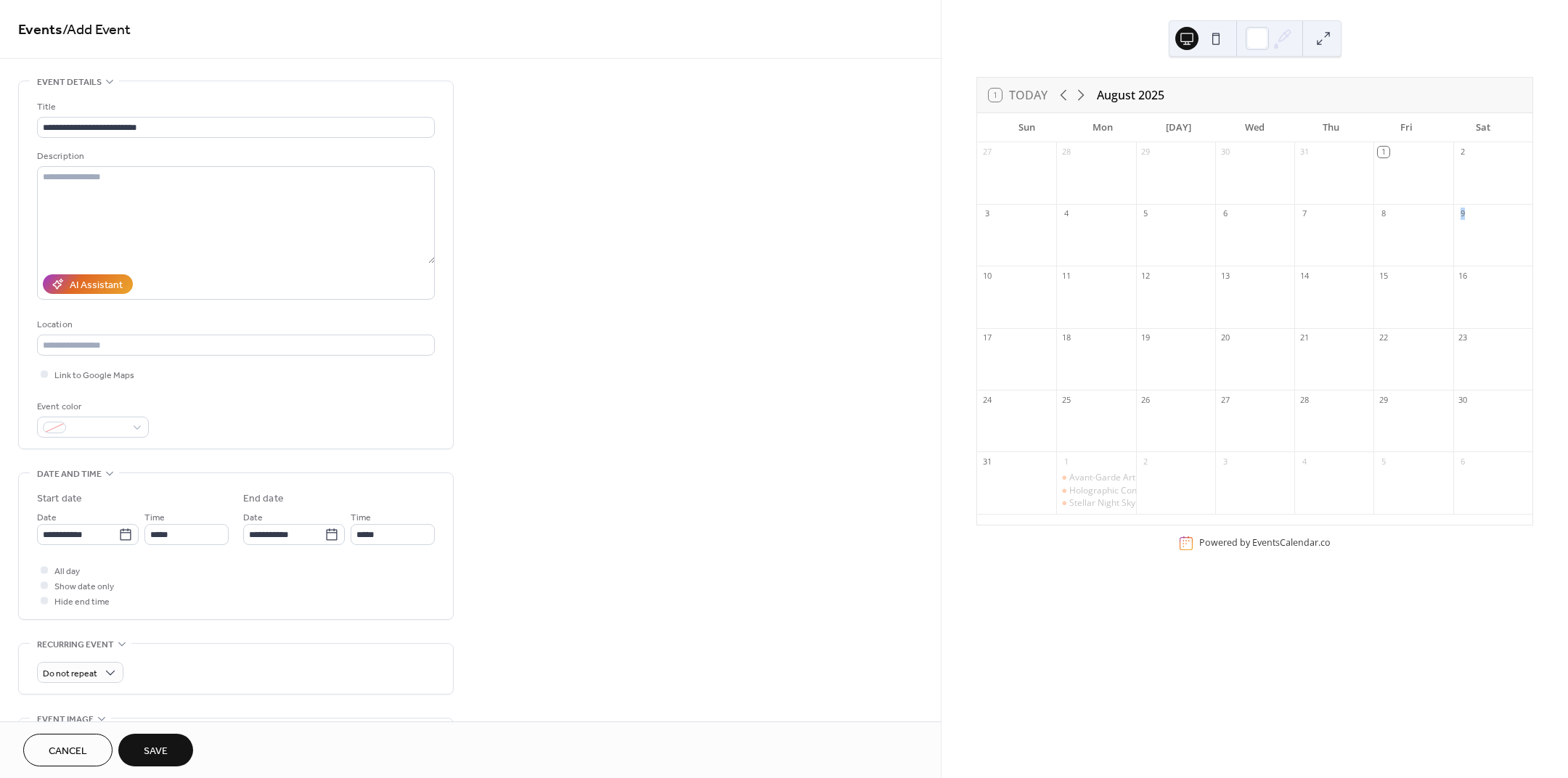 click on "9" at bounding box center (1463, 213) 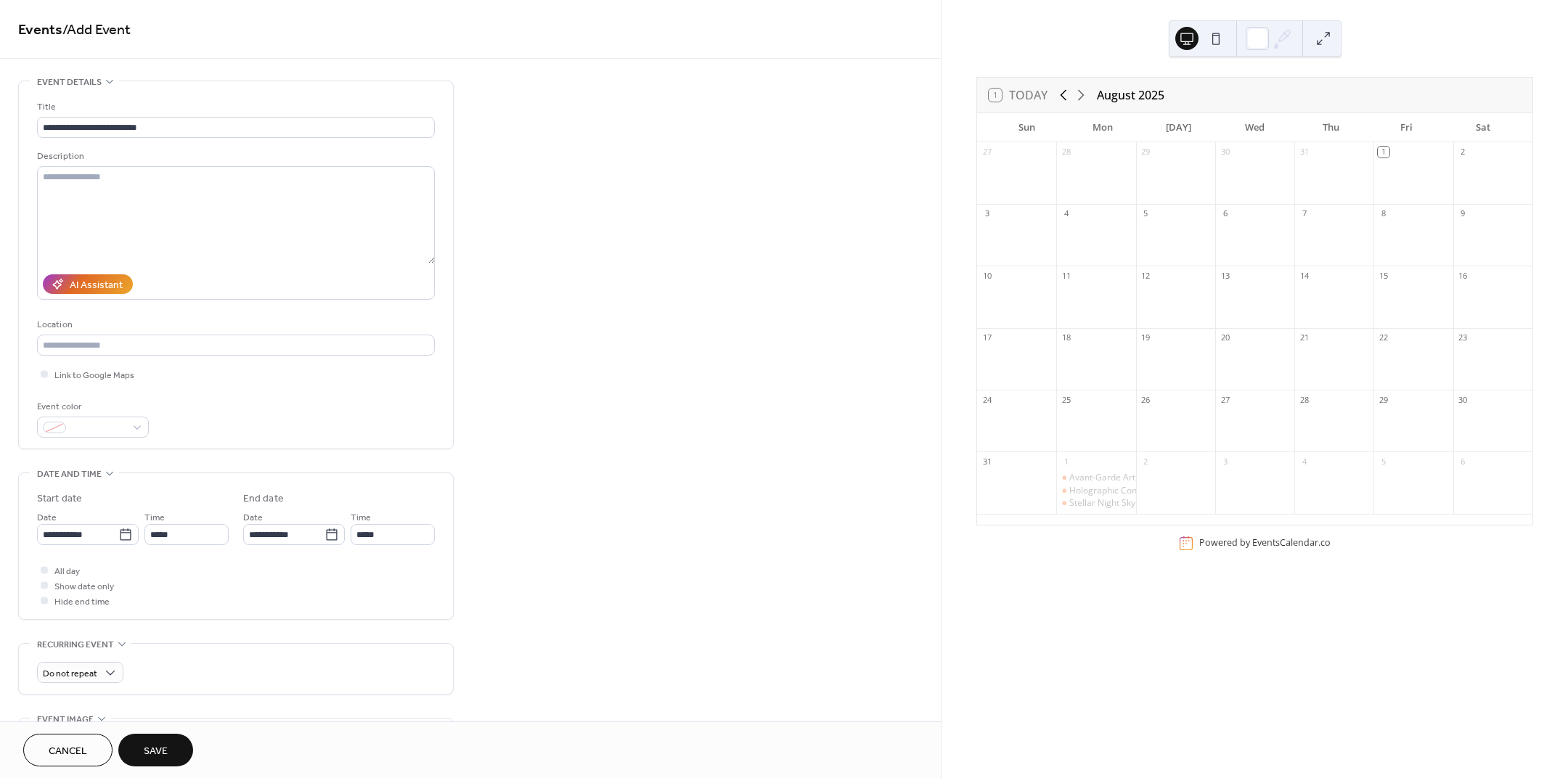 click 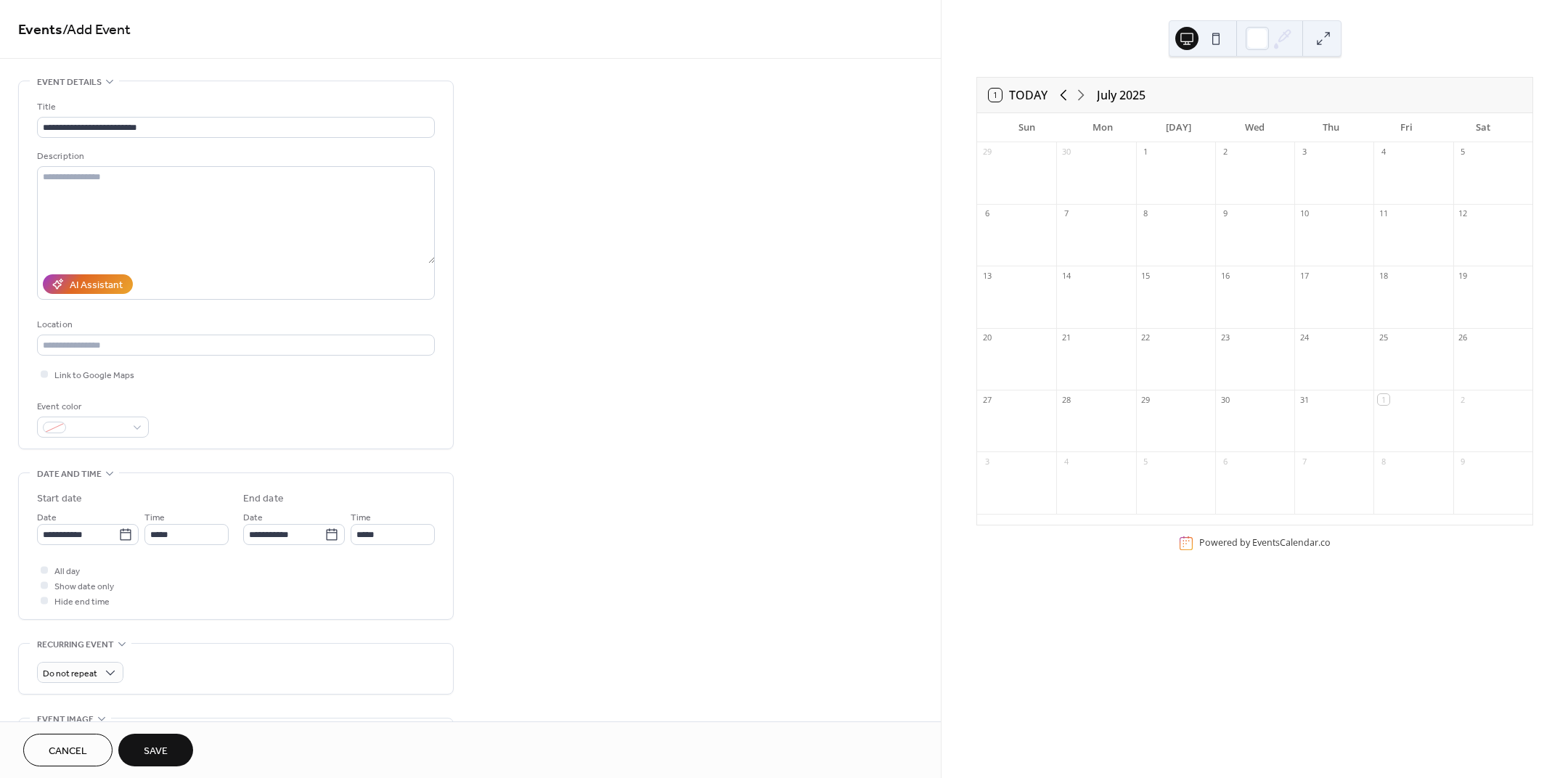 click 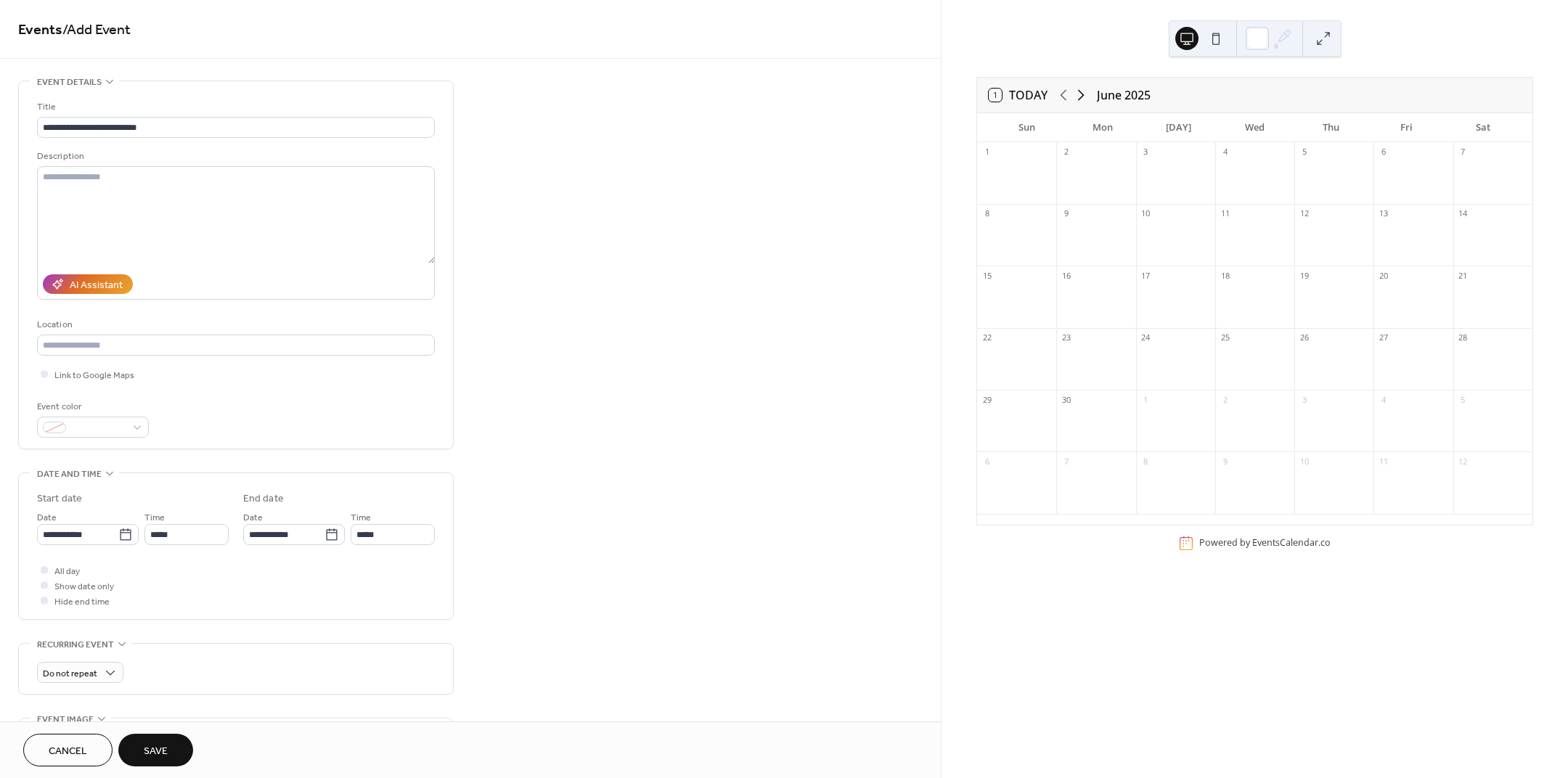 click 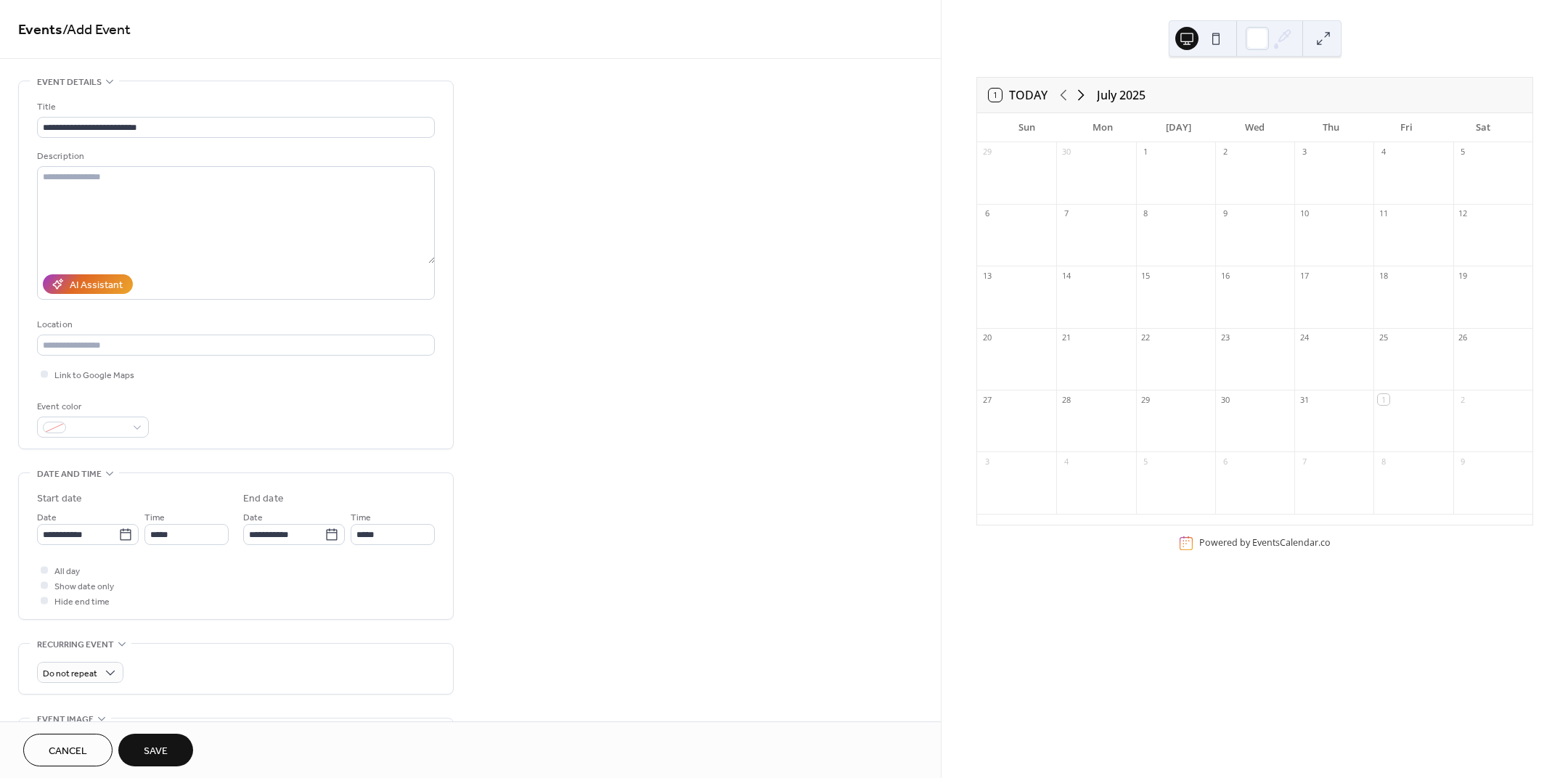 click 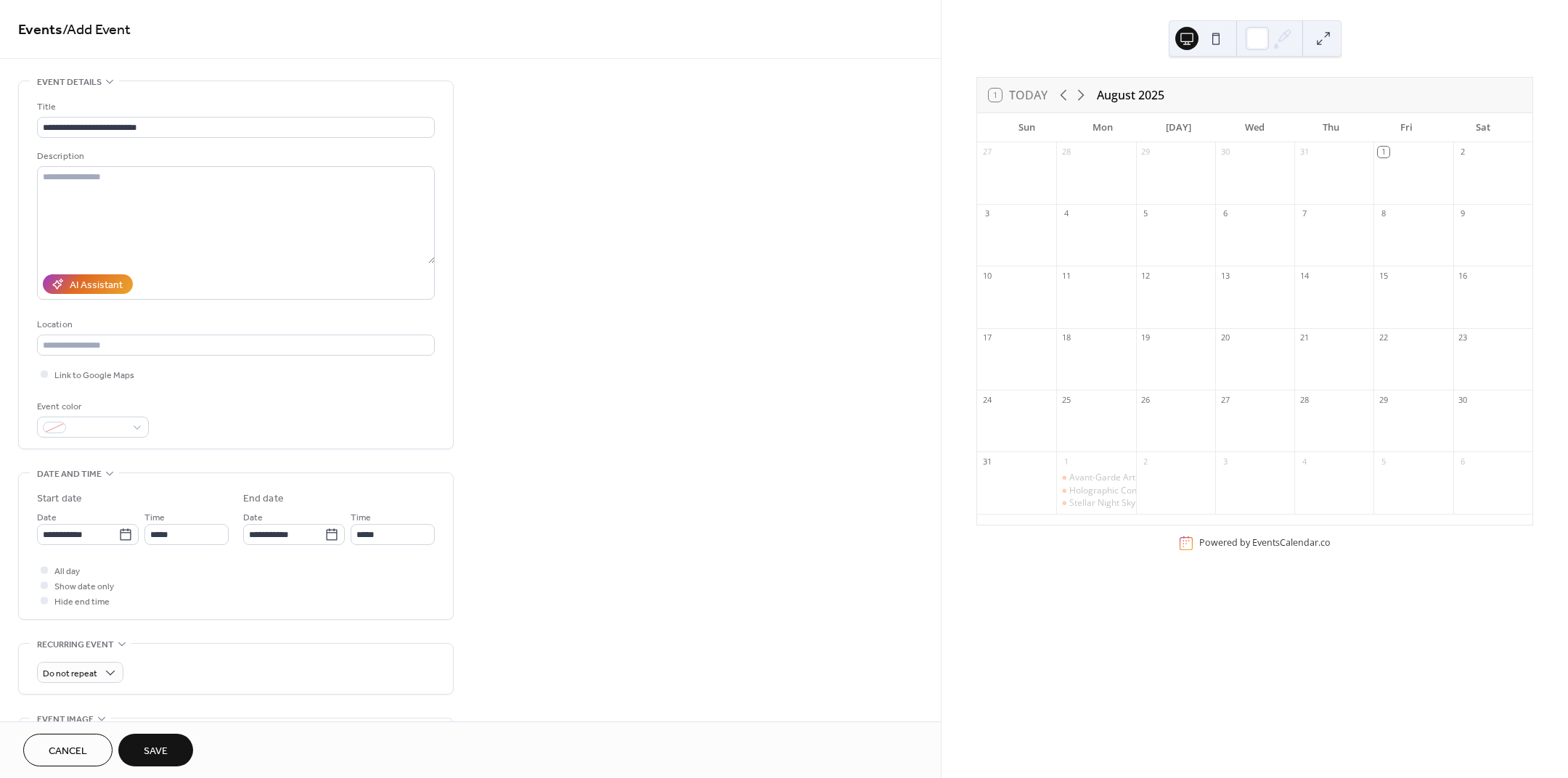 click on "9" at bounding box center (1463, 213) 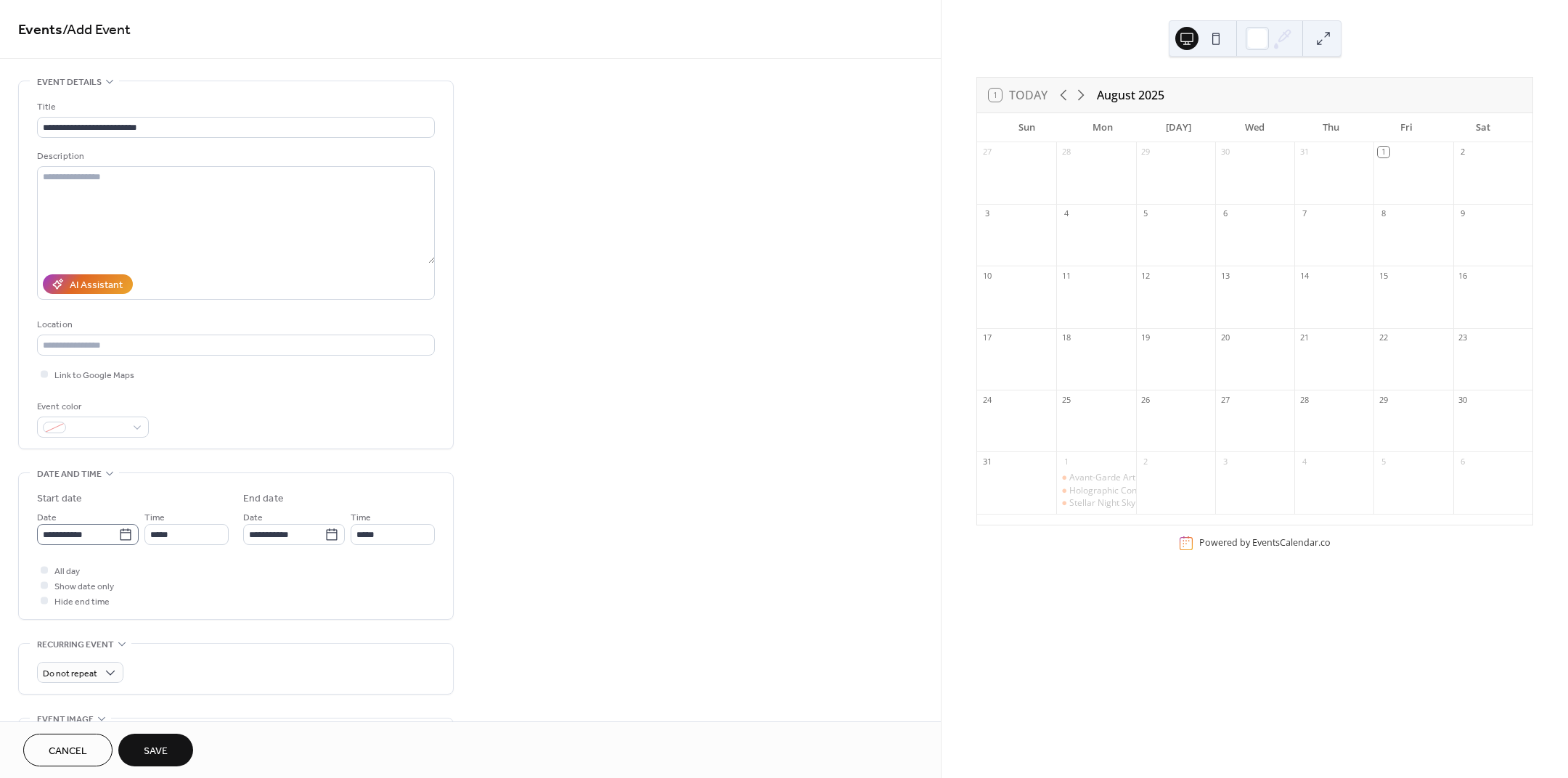 click 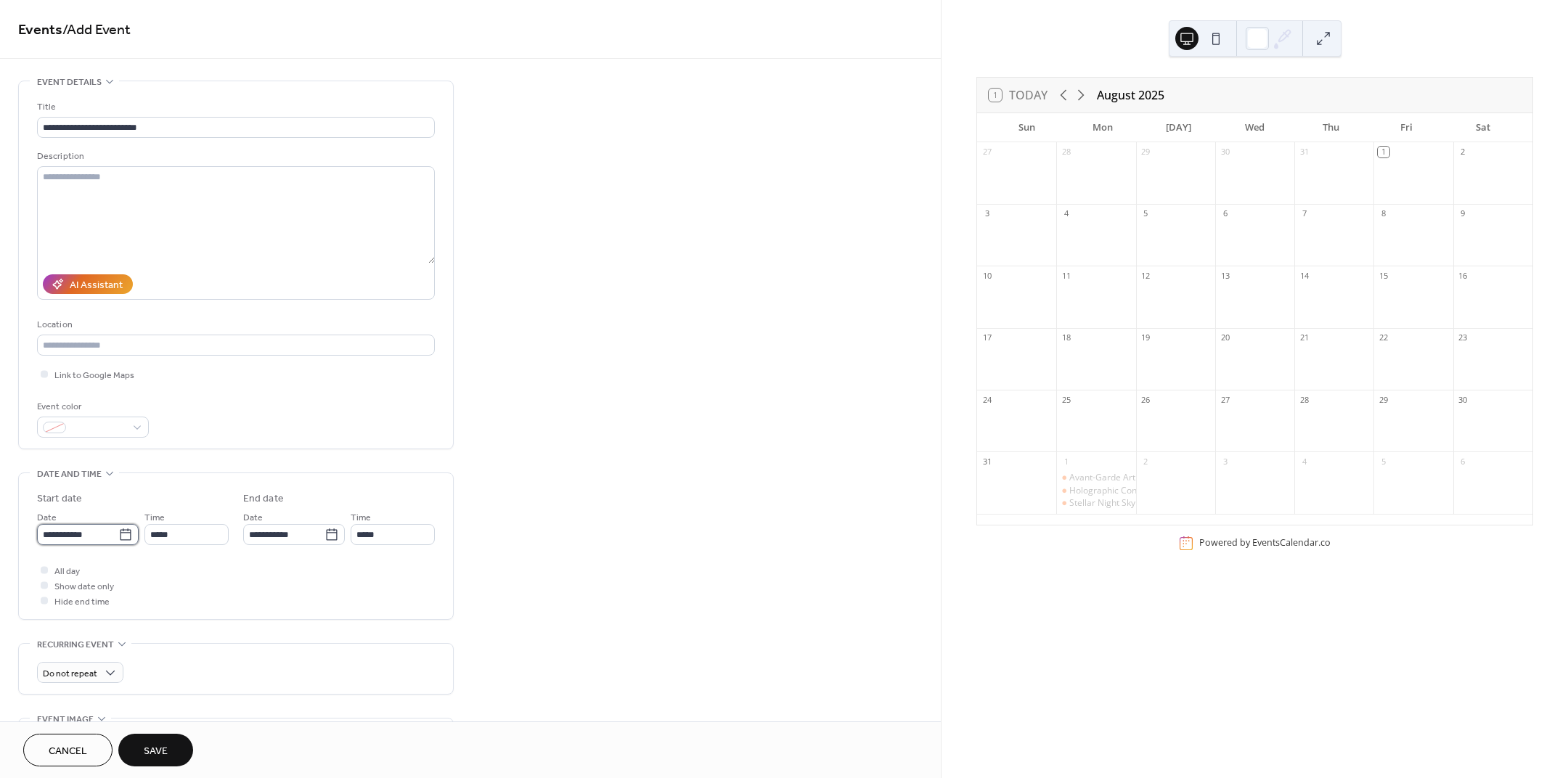 click on "**********" at bounding box center [78, 534] 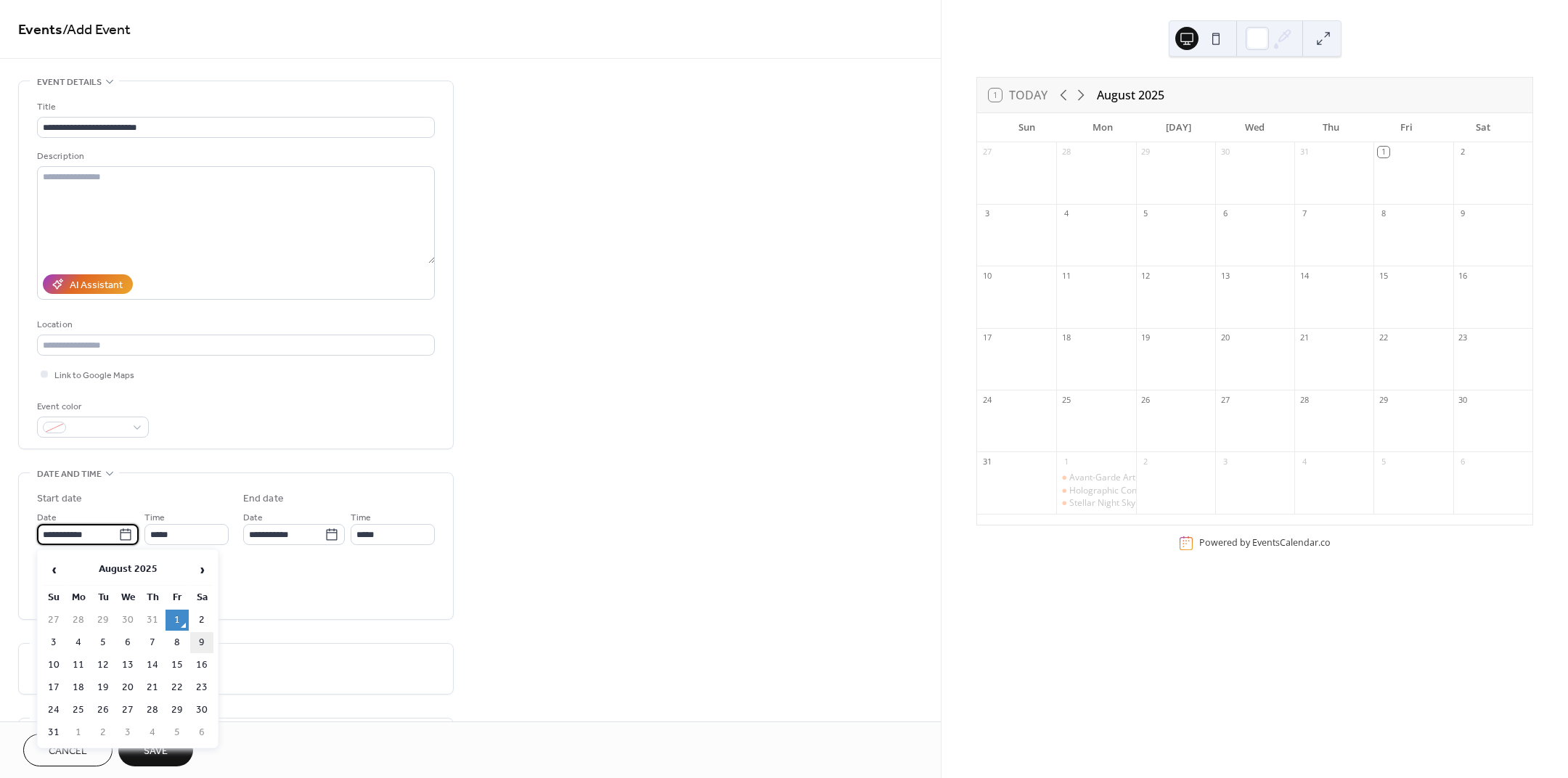 click on "9" at bounding box center (202, 642) 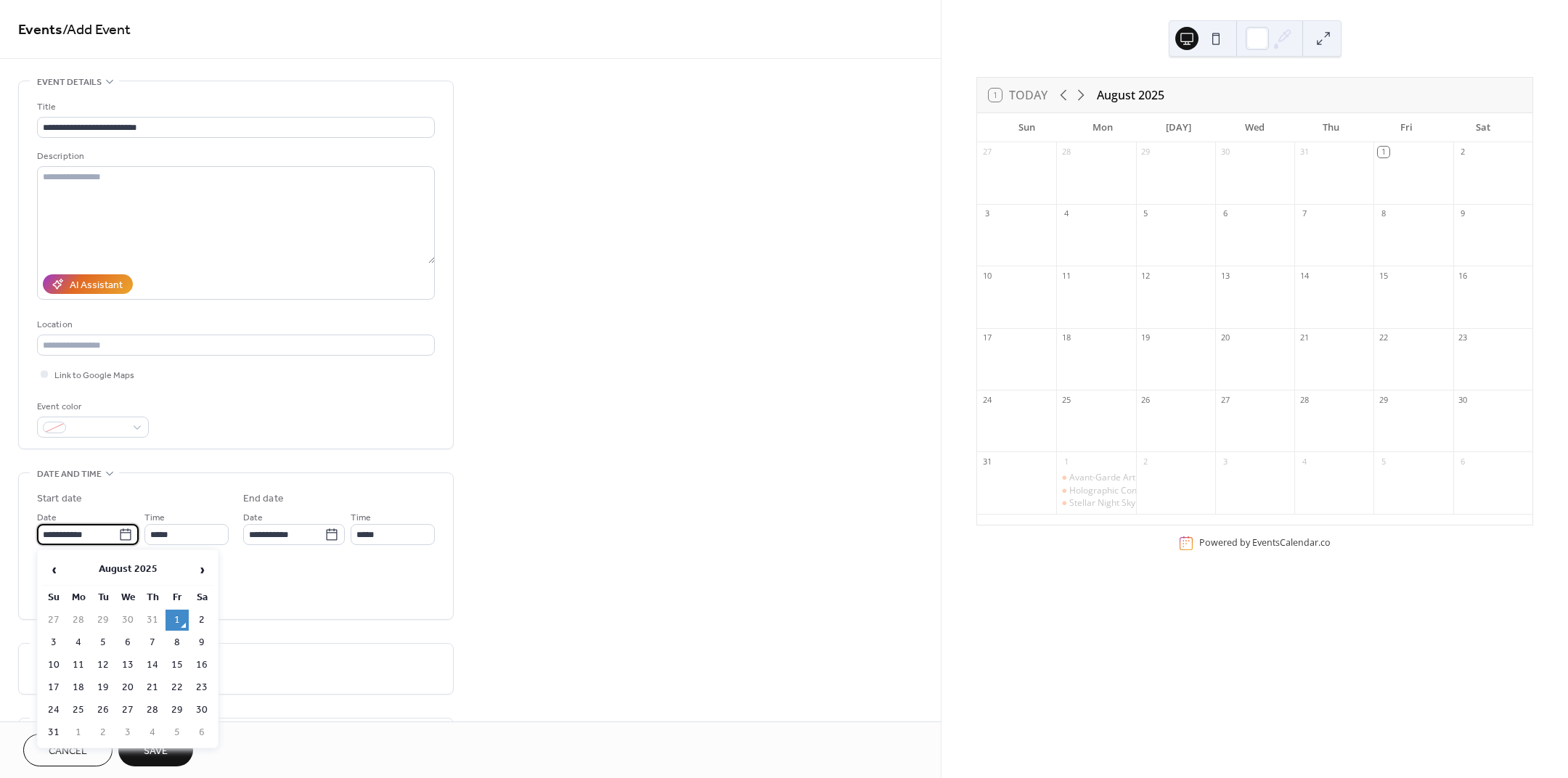type on "**********" 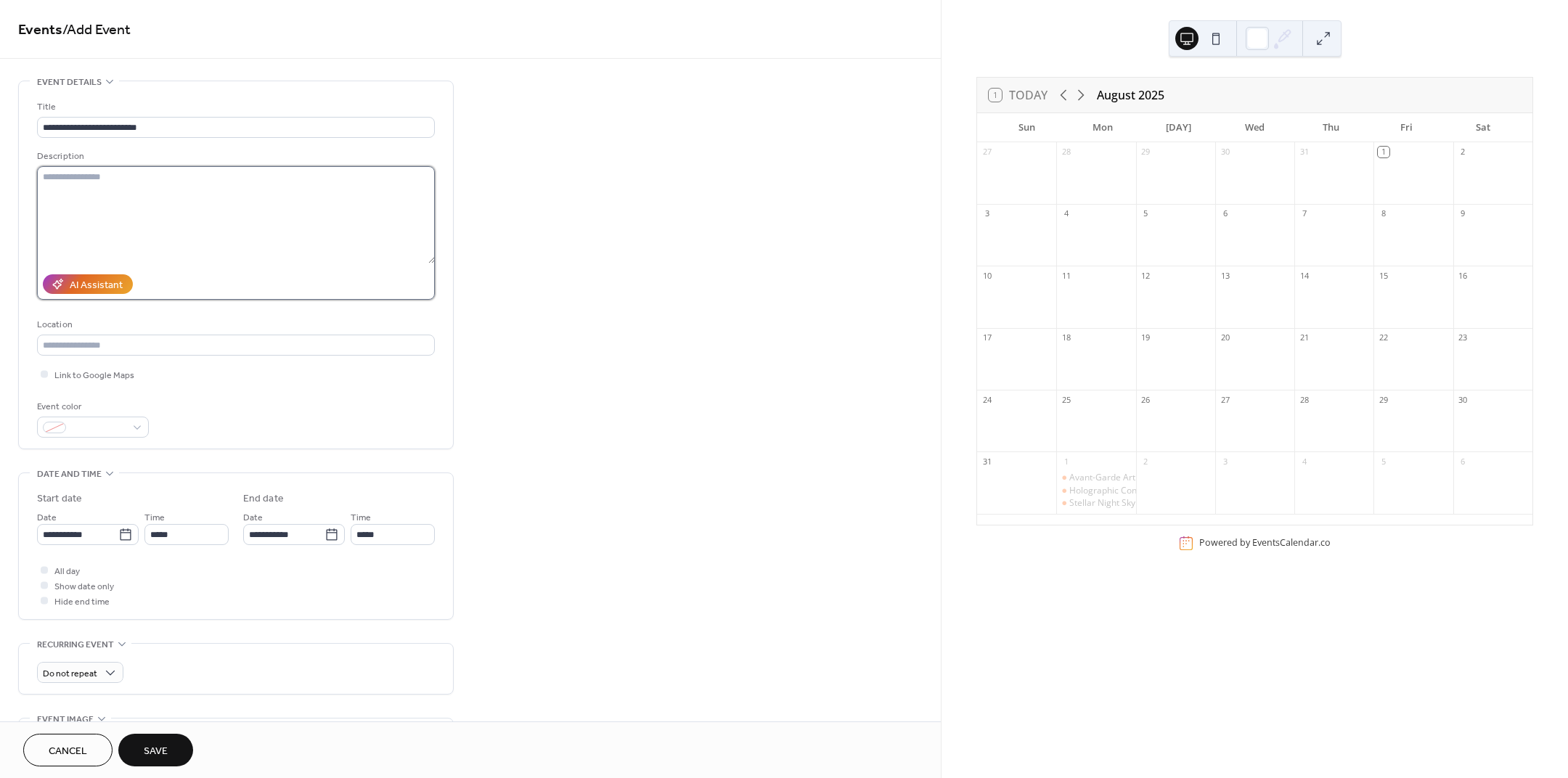 click at bounding box center [236, 215] 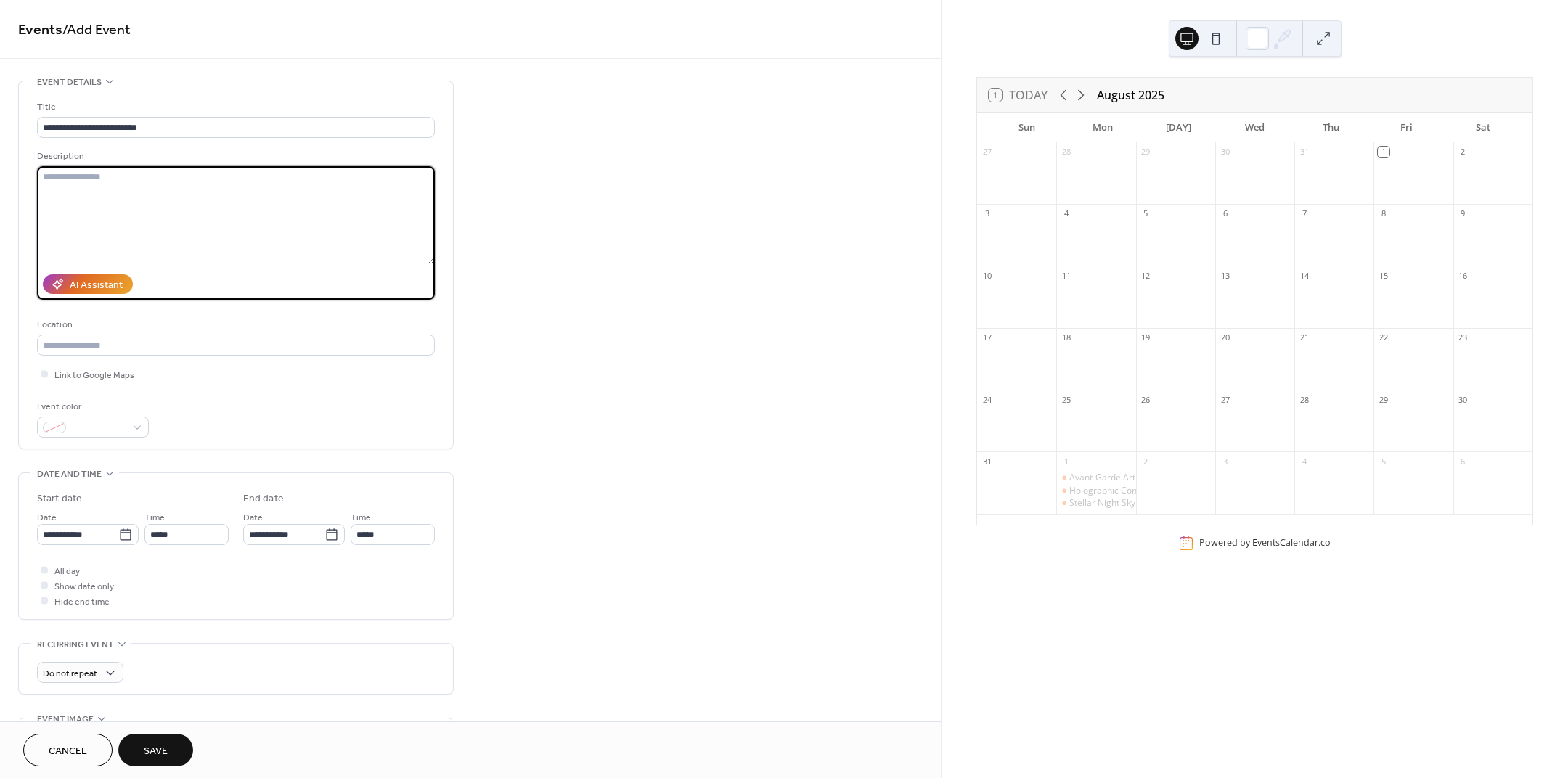 paste on "**********" 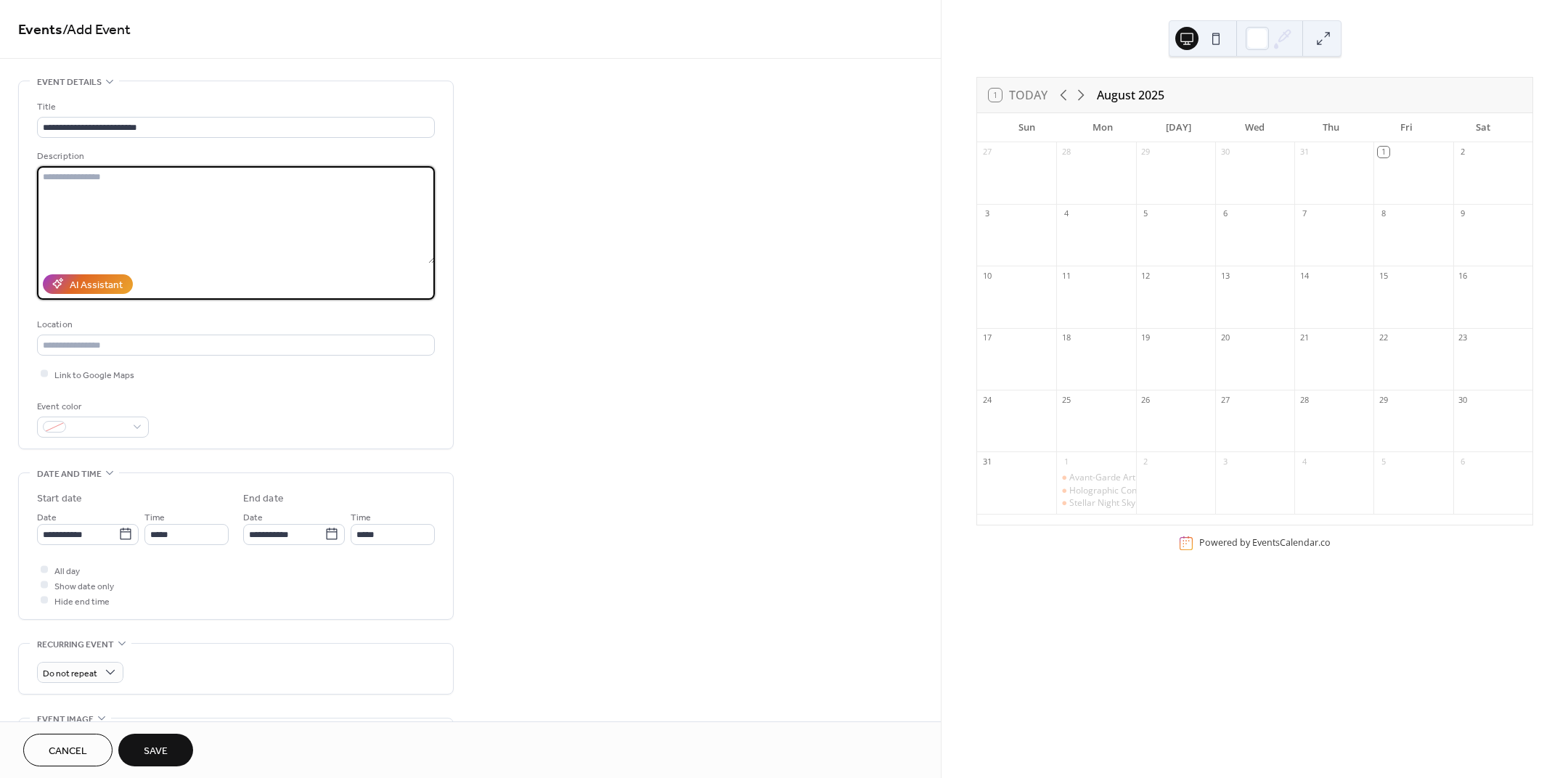 paste on "**********" 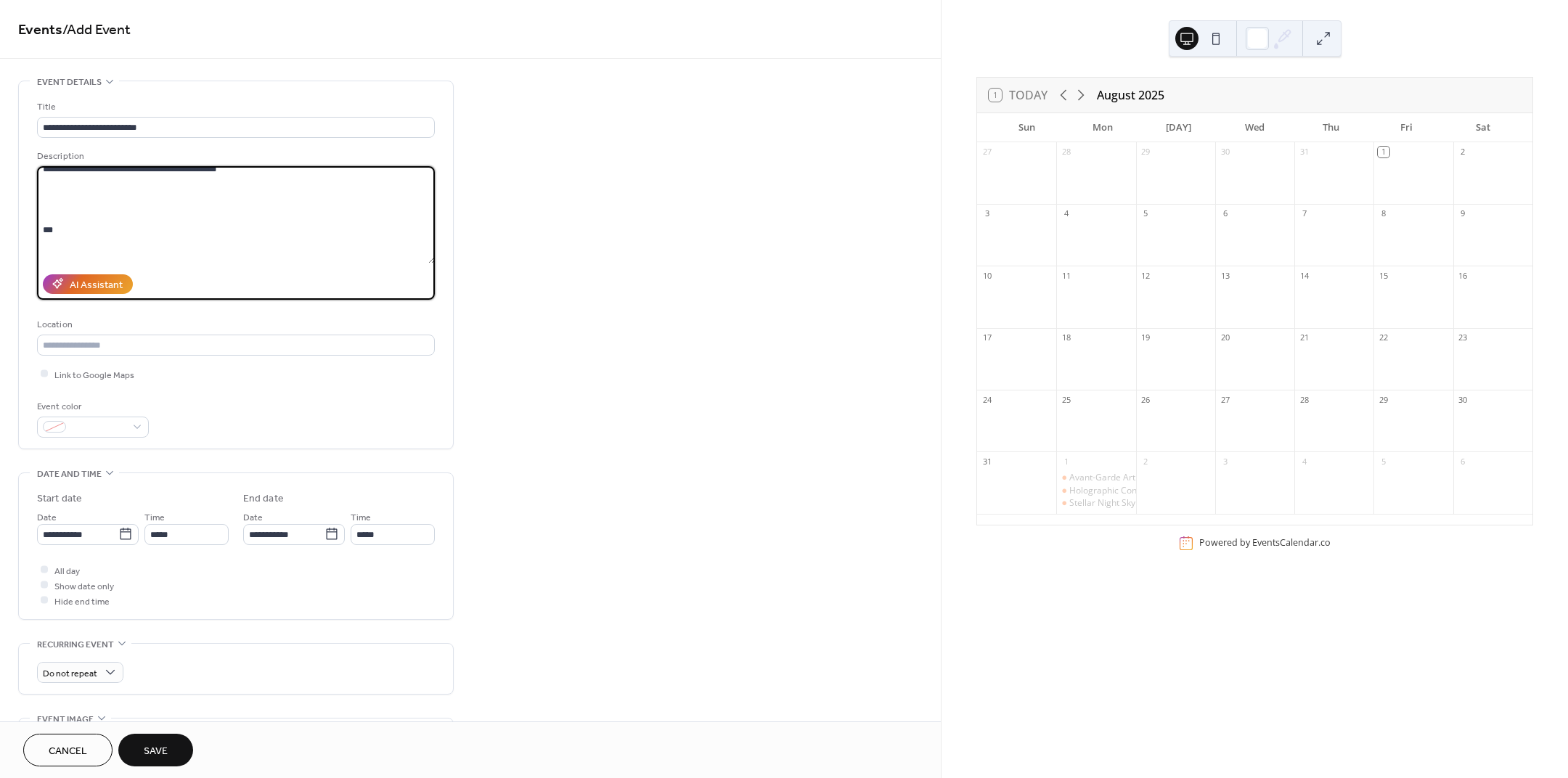 scroll, scrollTop: 731, scrollLeft: 0, axis: vertical 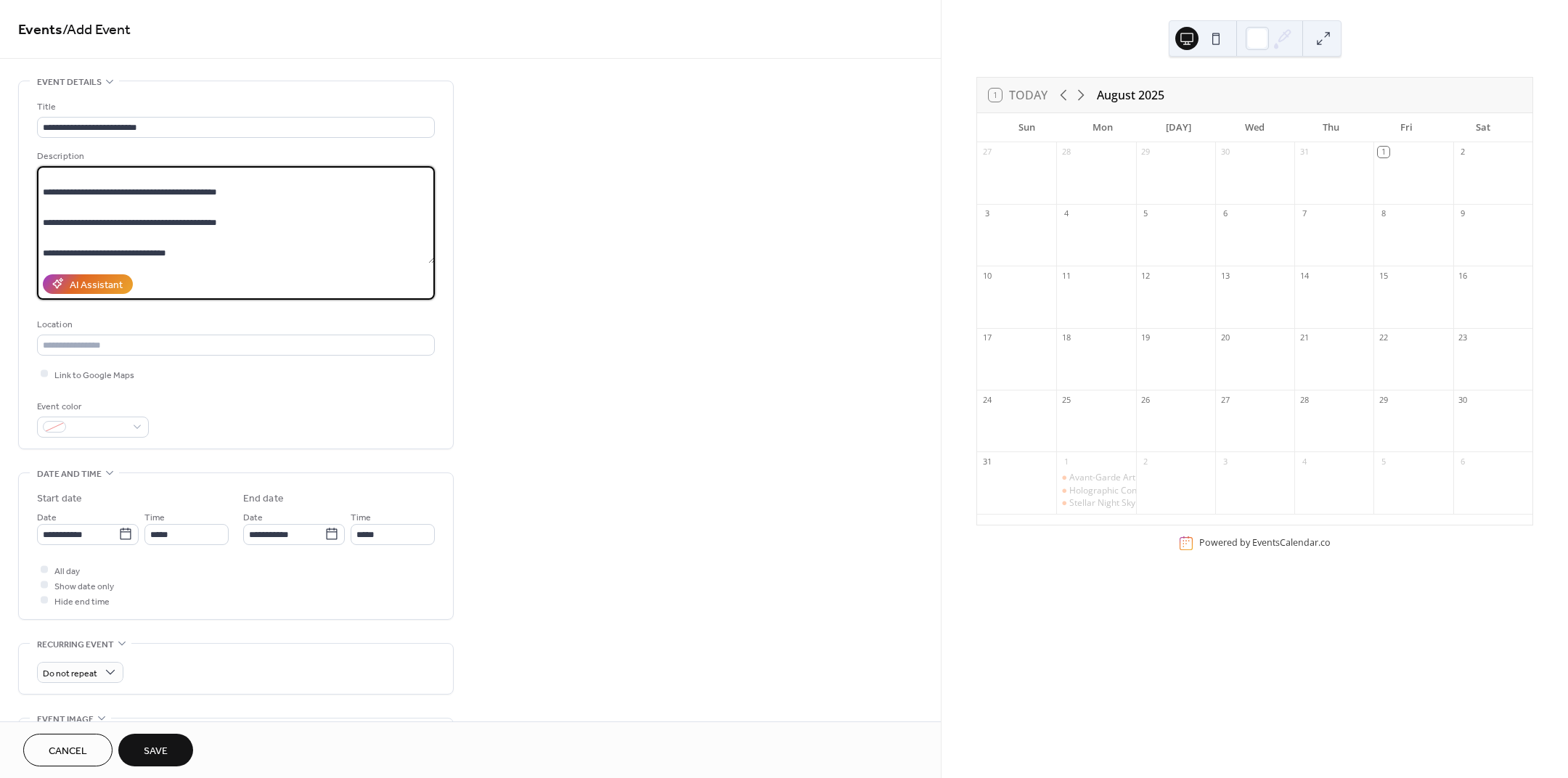 paste on "**********" 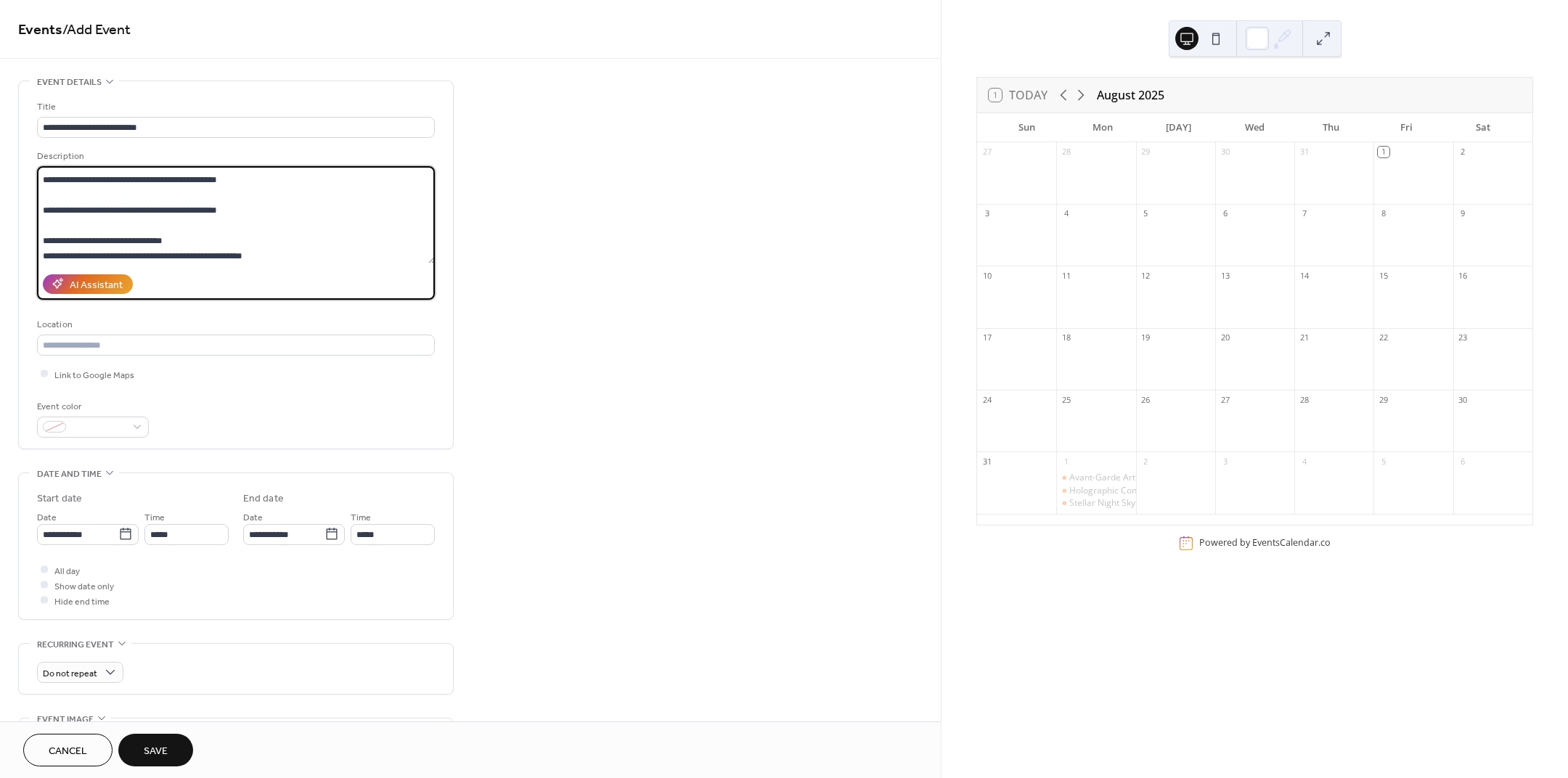 click on "**********" at bounding box center (236, 215) 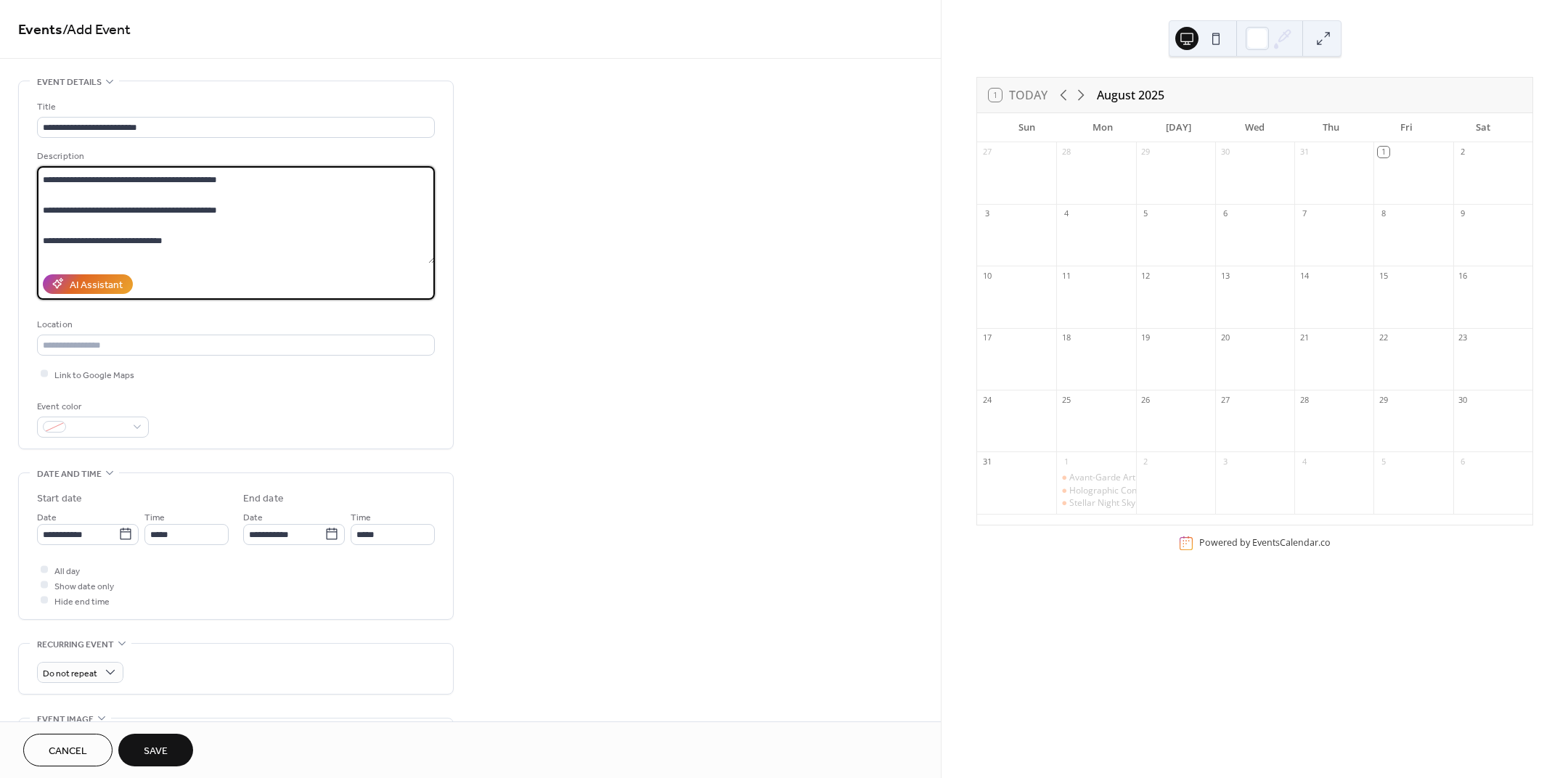 scroll, scrollTop: 242, scrollLeft: 0, axis: vertical 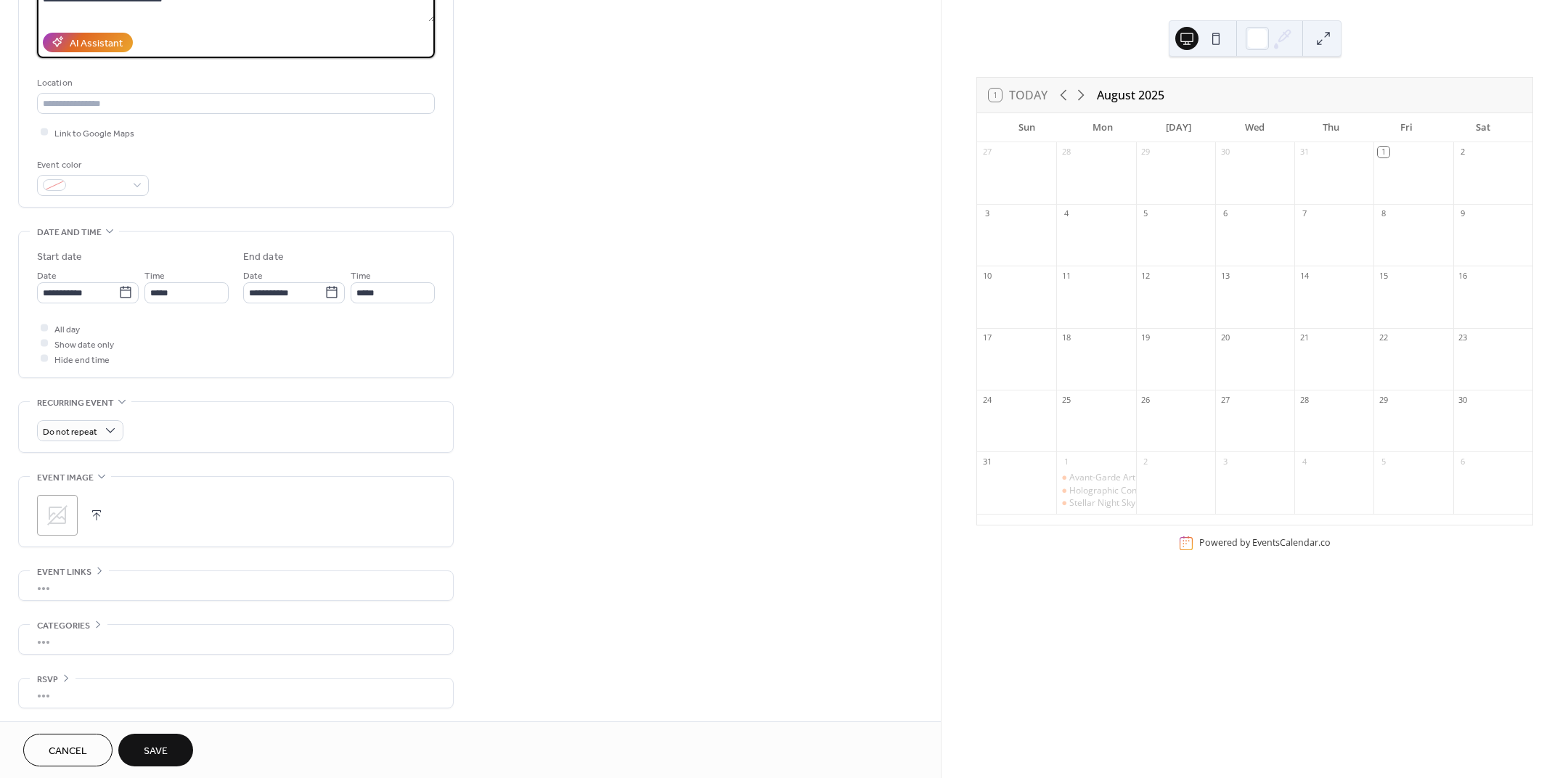 type on "**********" 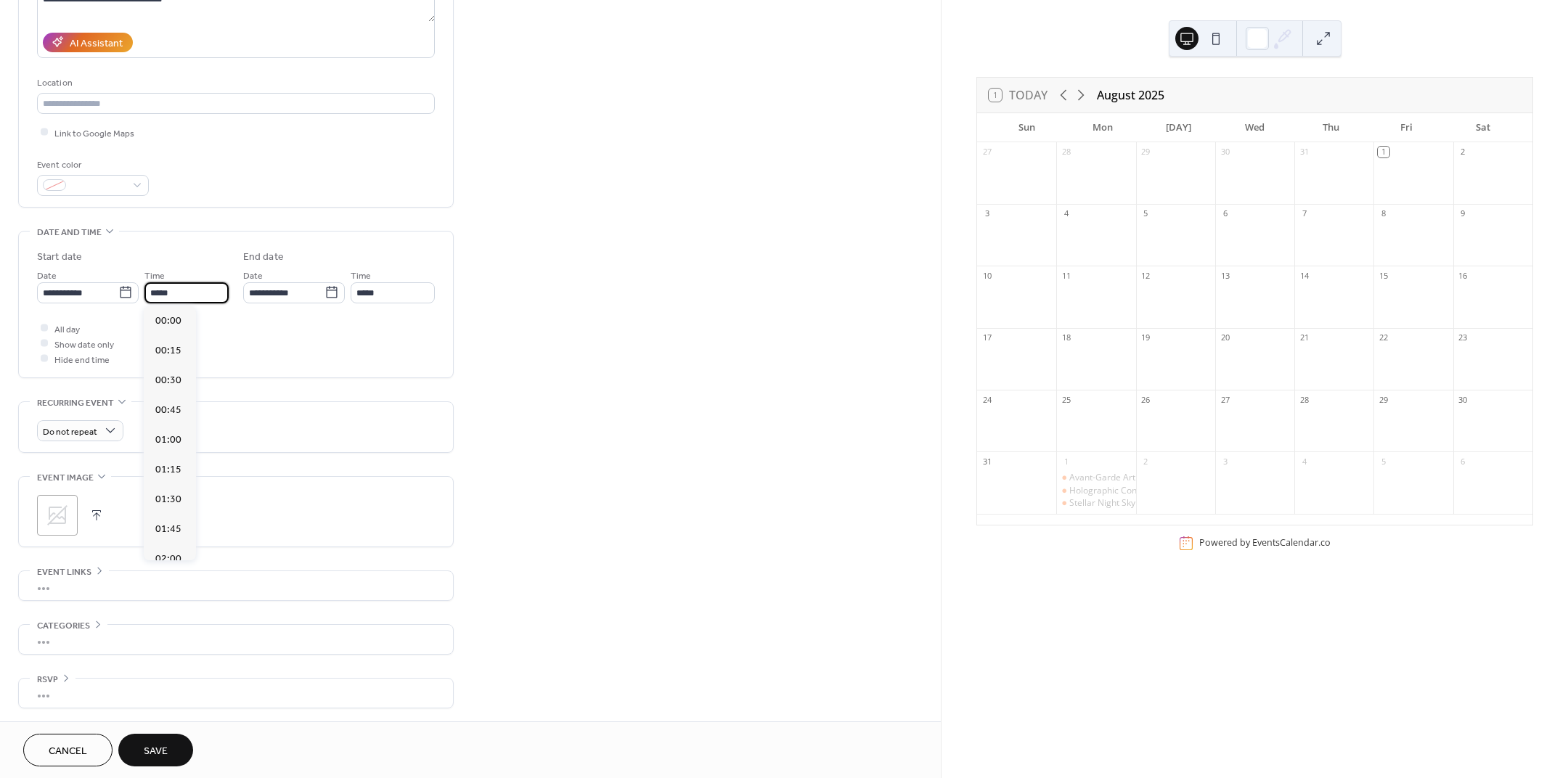 click on "*****" at bounding box center (187, 292) 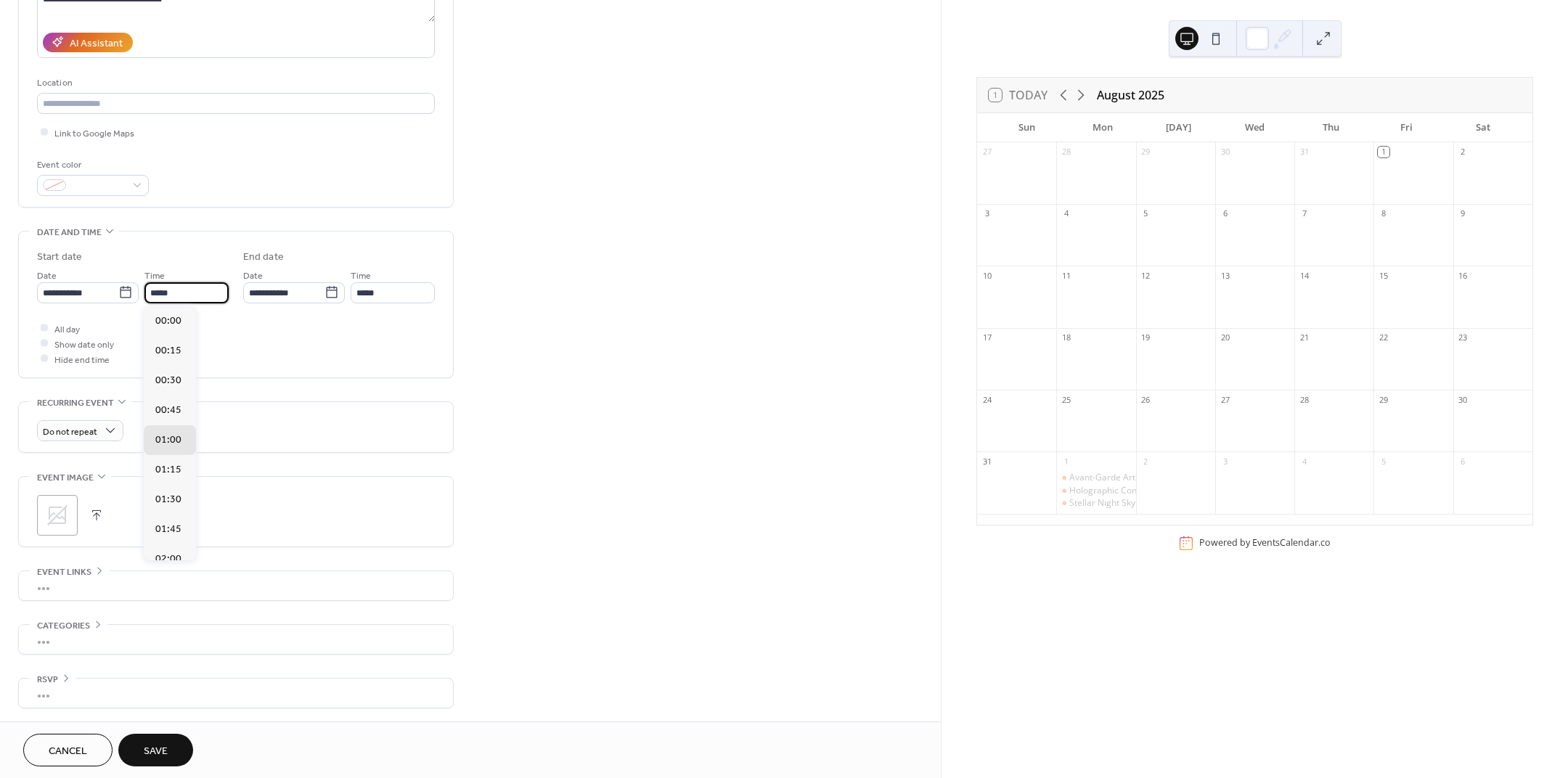 scroll, scrollTop: 1145, scrollLeft: 0, axis: vertical 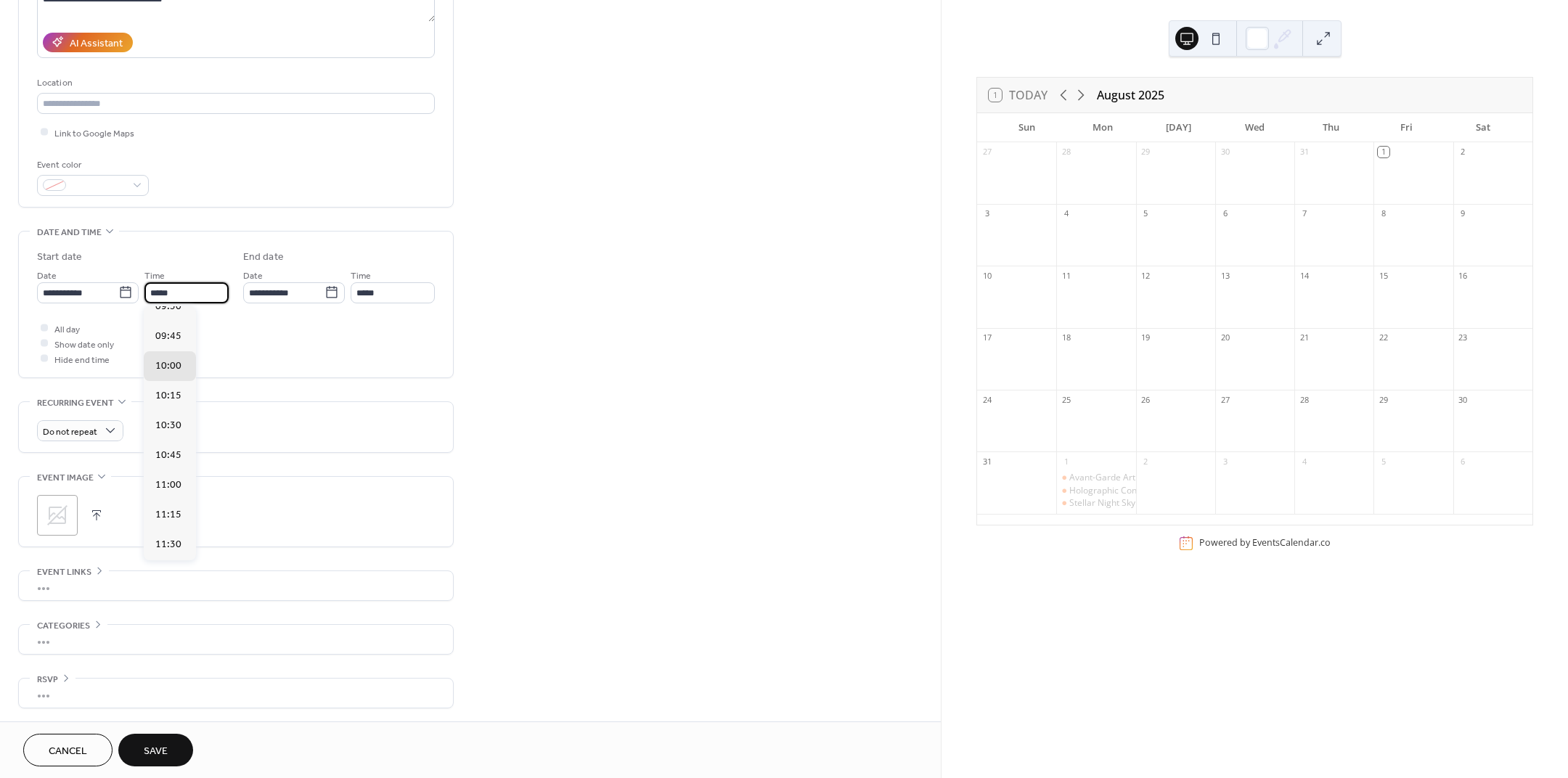 type on "*****" 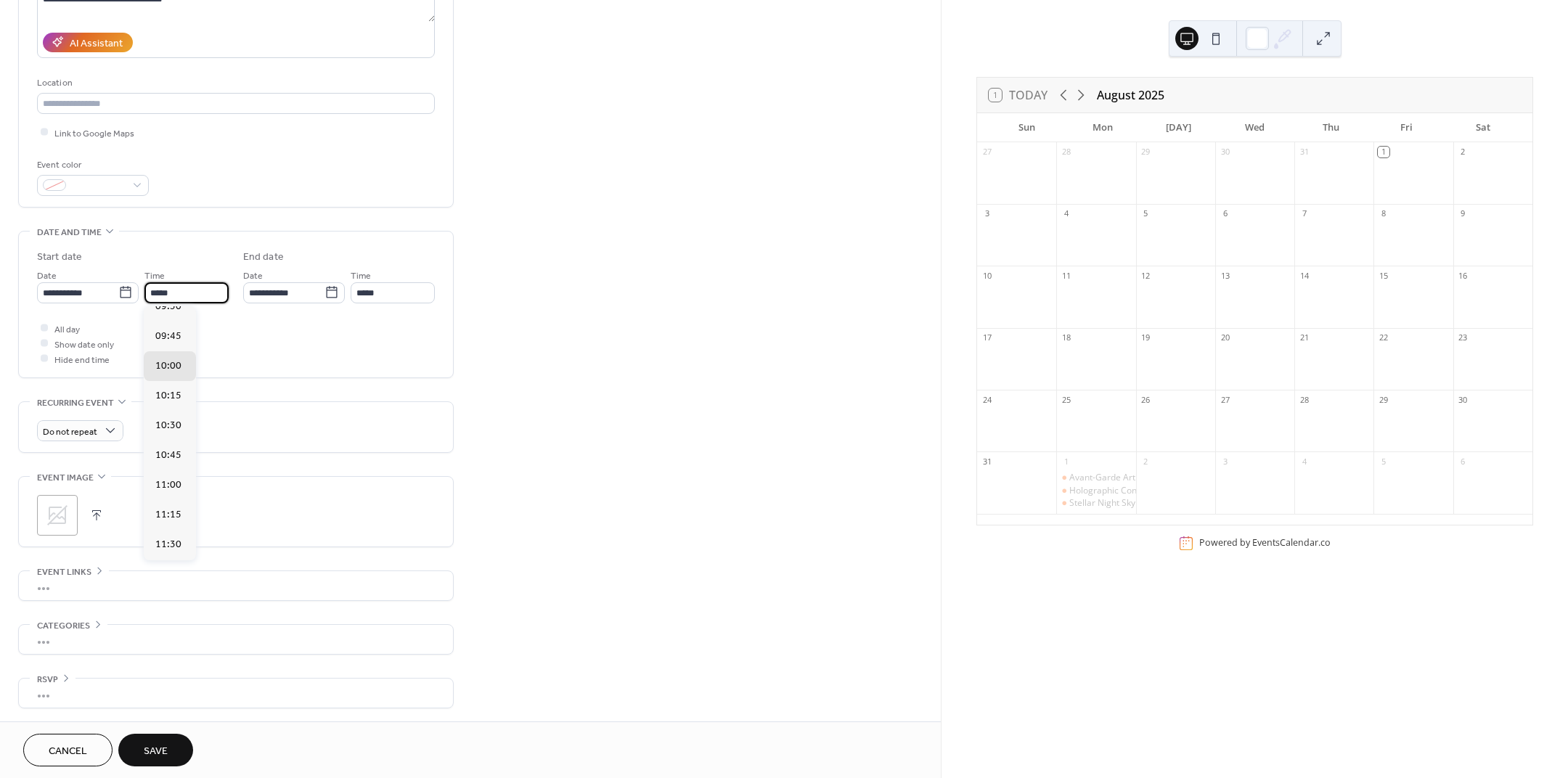 click on "All day Show date only Hide end time" at bounding box center [236, 343] 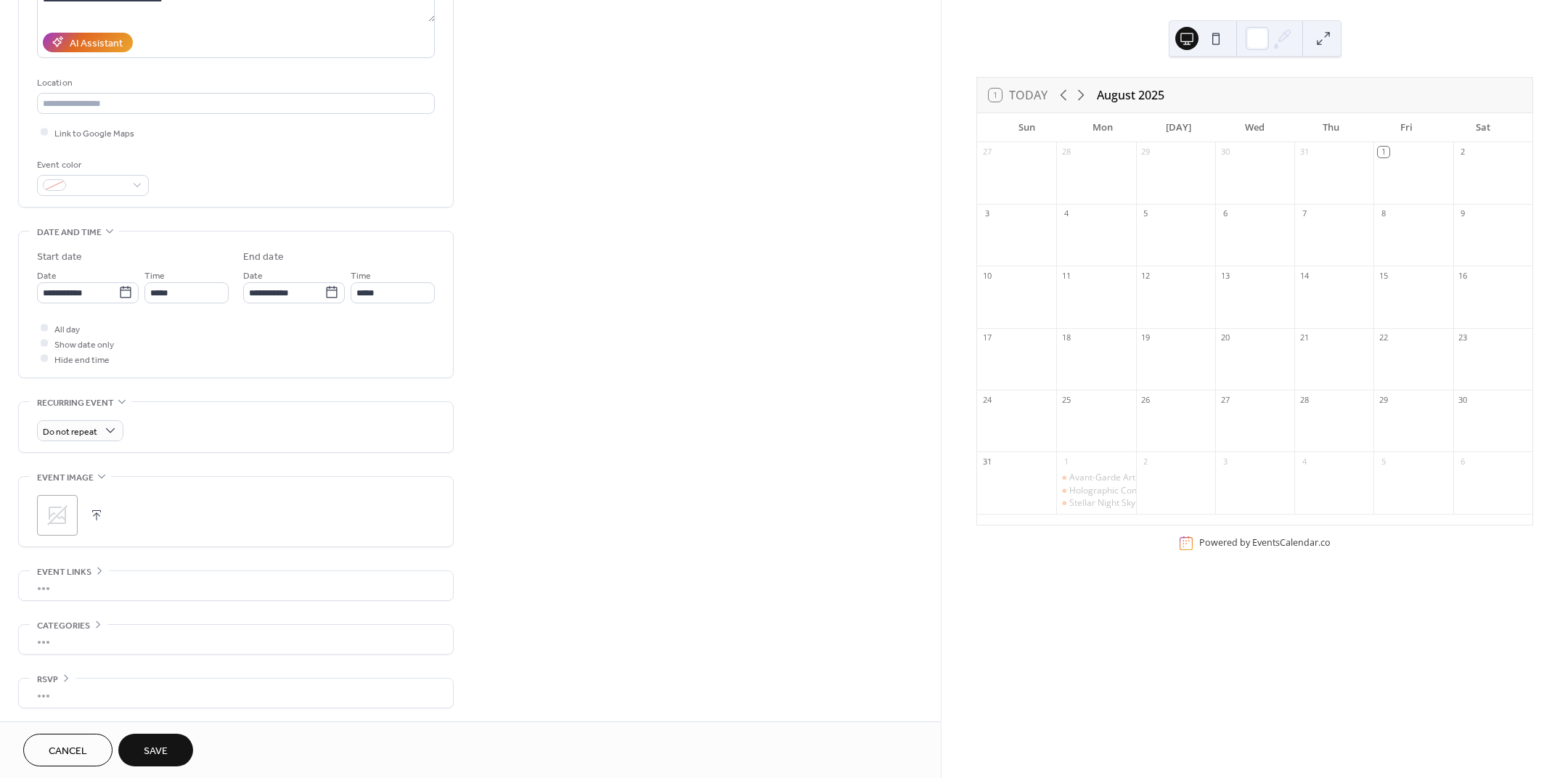 type on "*****" 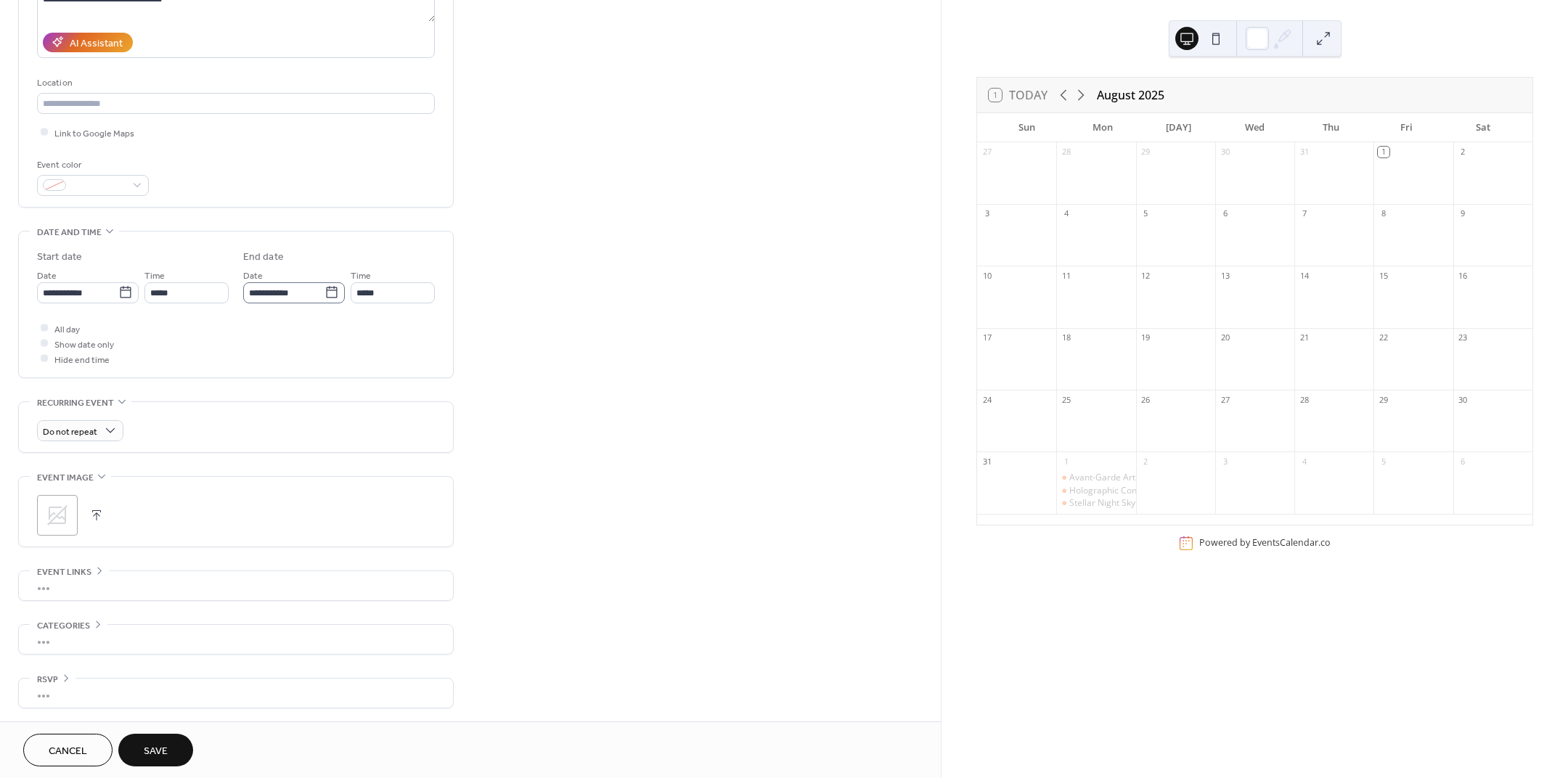 click 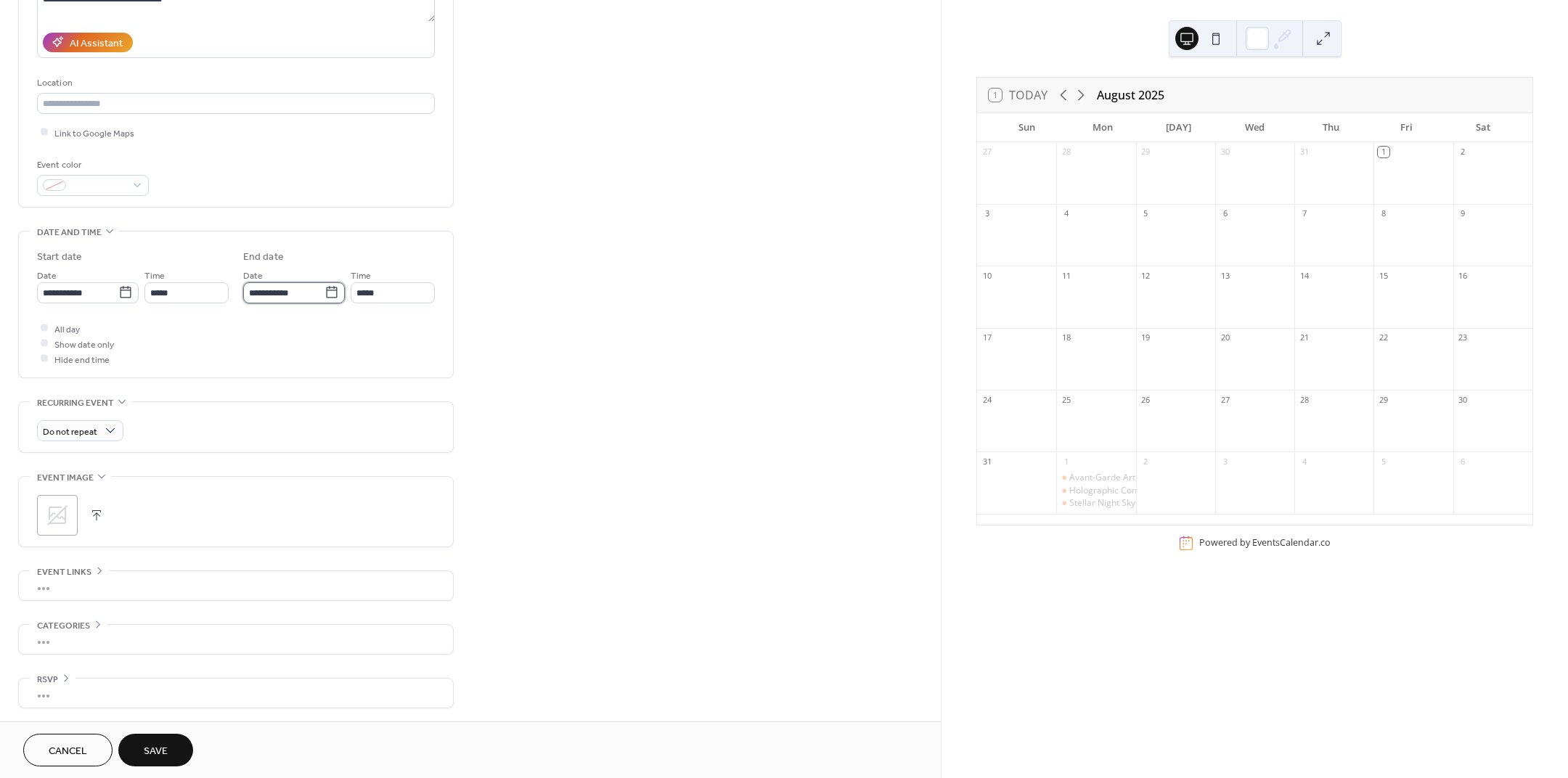 click on "**********" at bounding box center (284, 292) 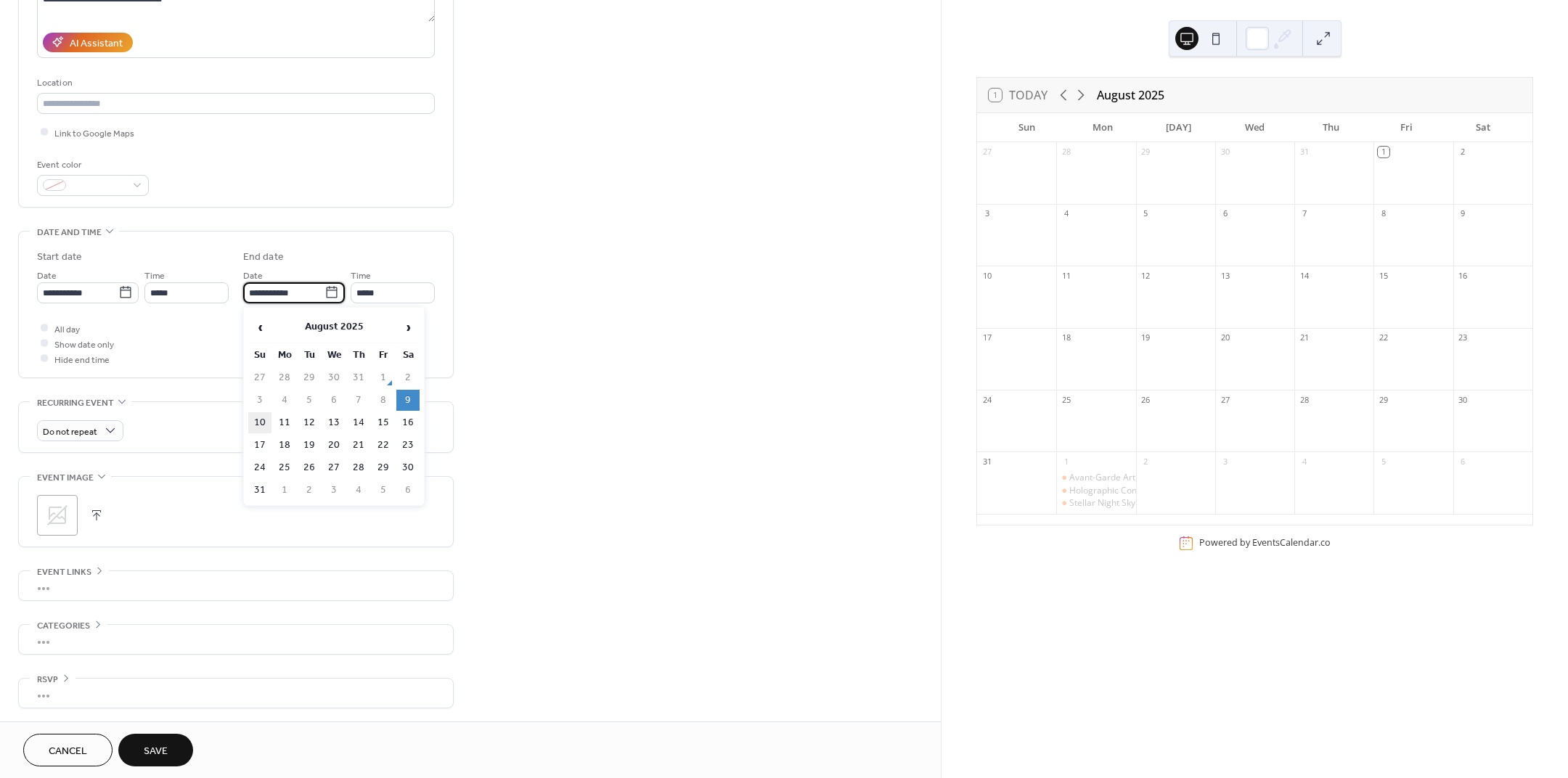 click on "10" at bounding box center [260, 422] 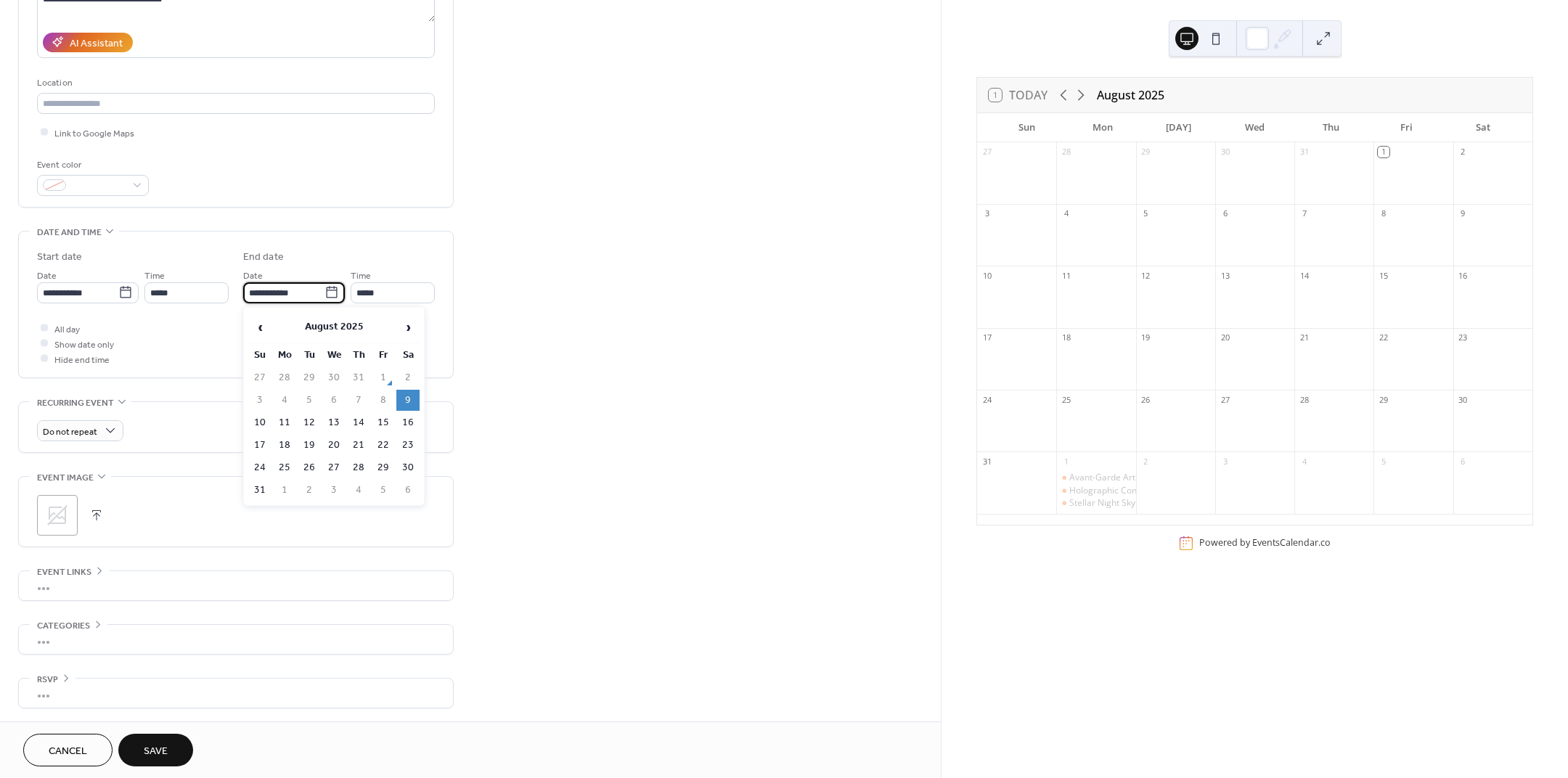 type on "**********" 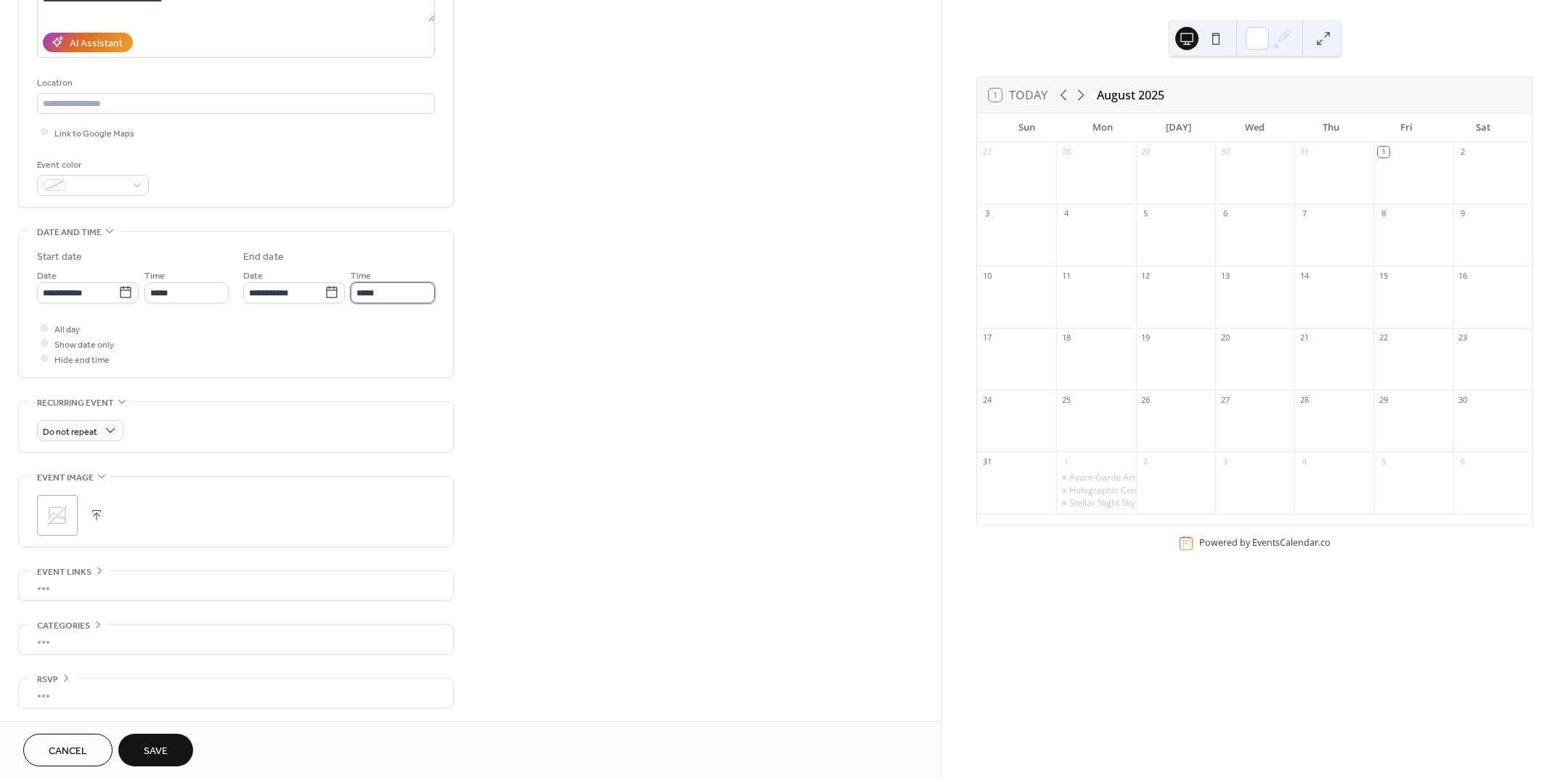 click on "*****" at bounding box center [393, 292] 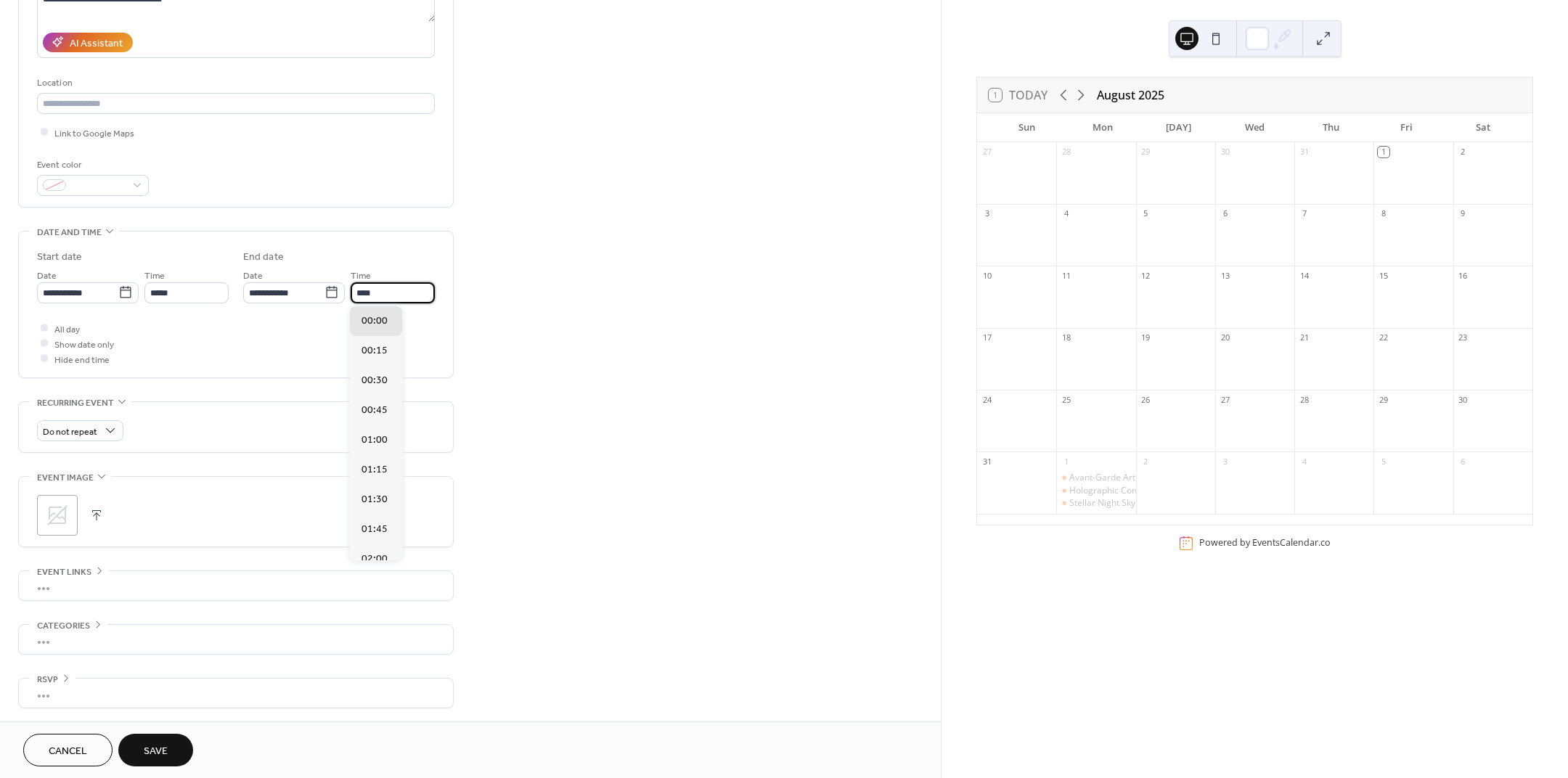 scroll, scrollTop: 458, scrollLeft: 0, axis: vertical 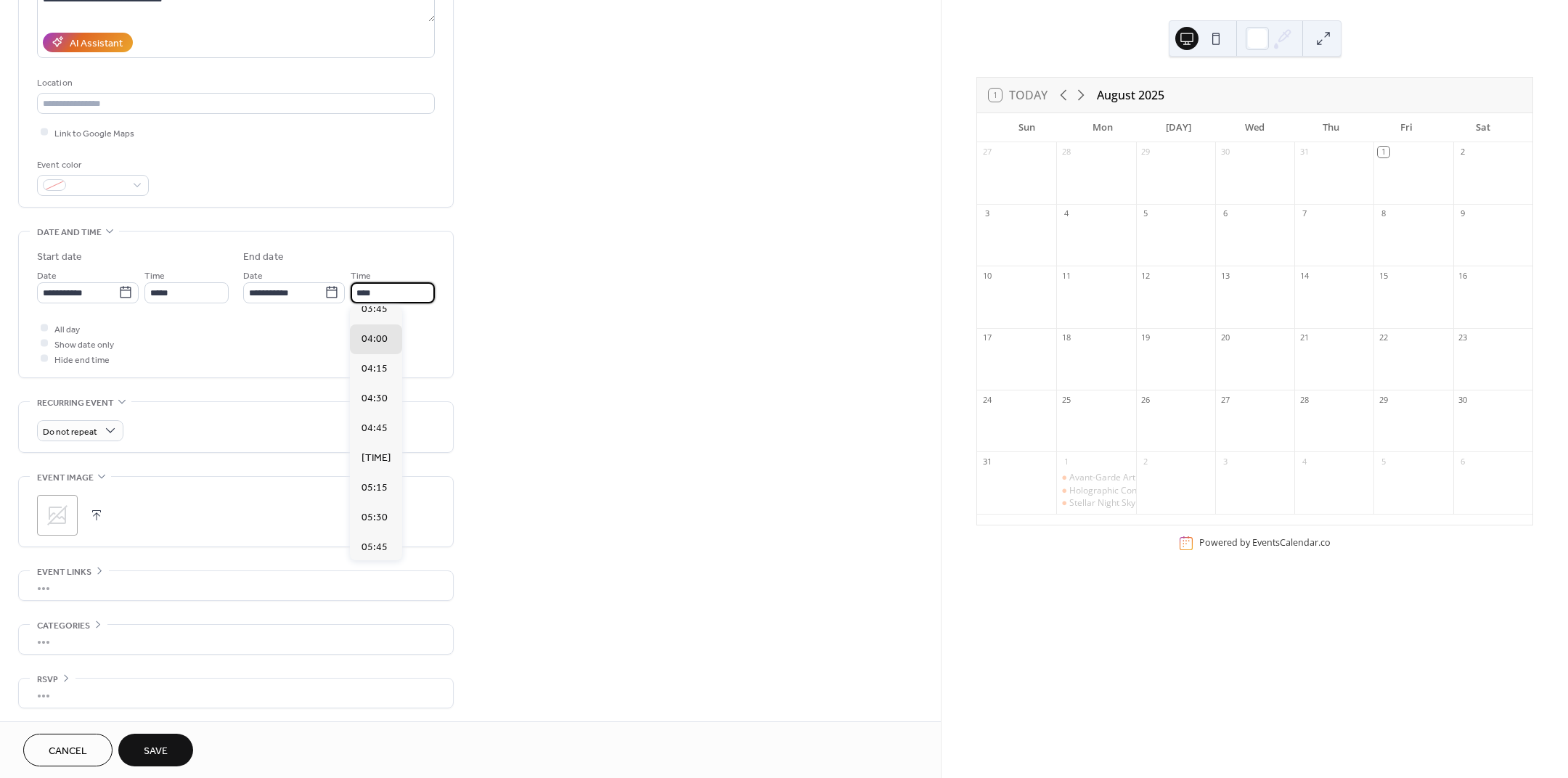 type on "*****" 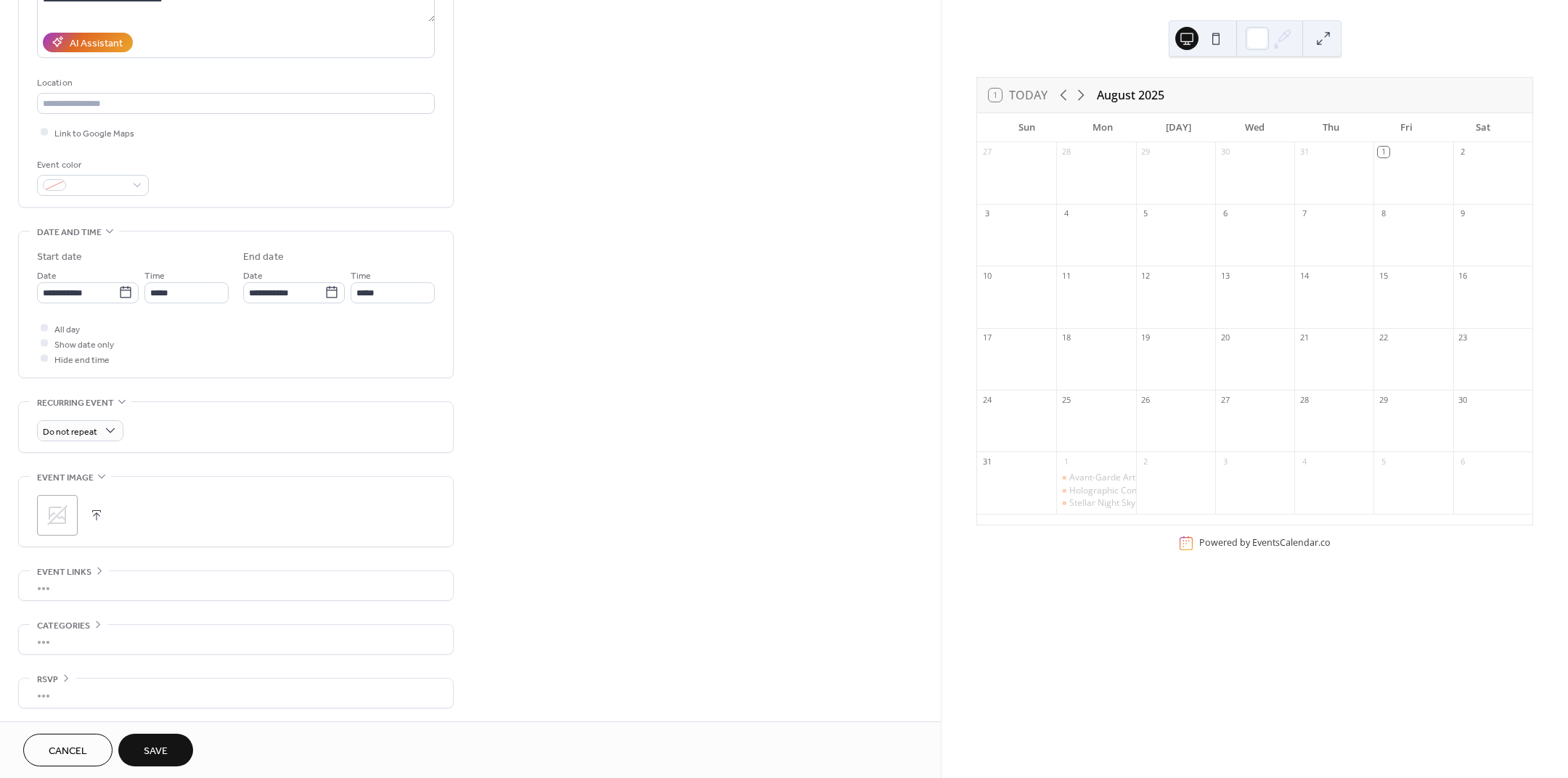 click on "All day Show date only Hide end time" at bounding box center [236, 343] 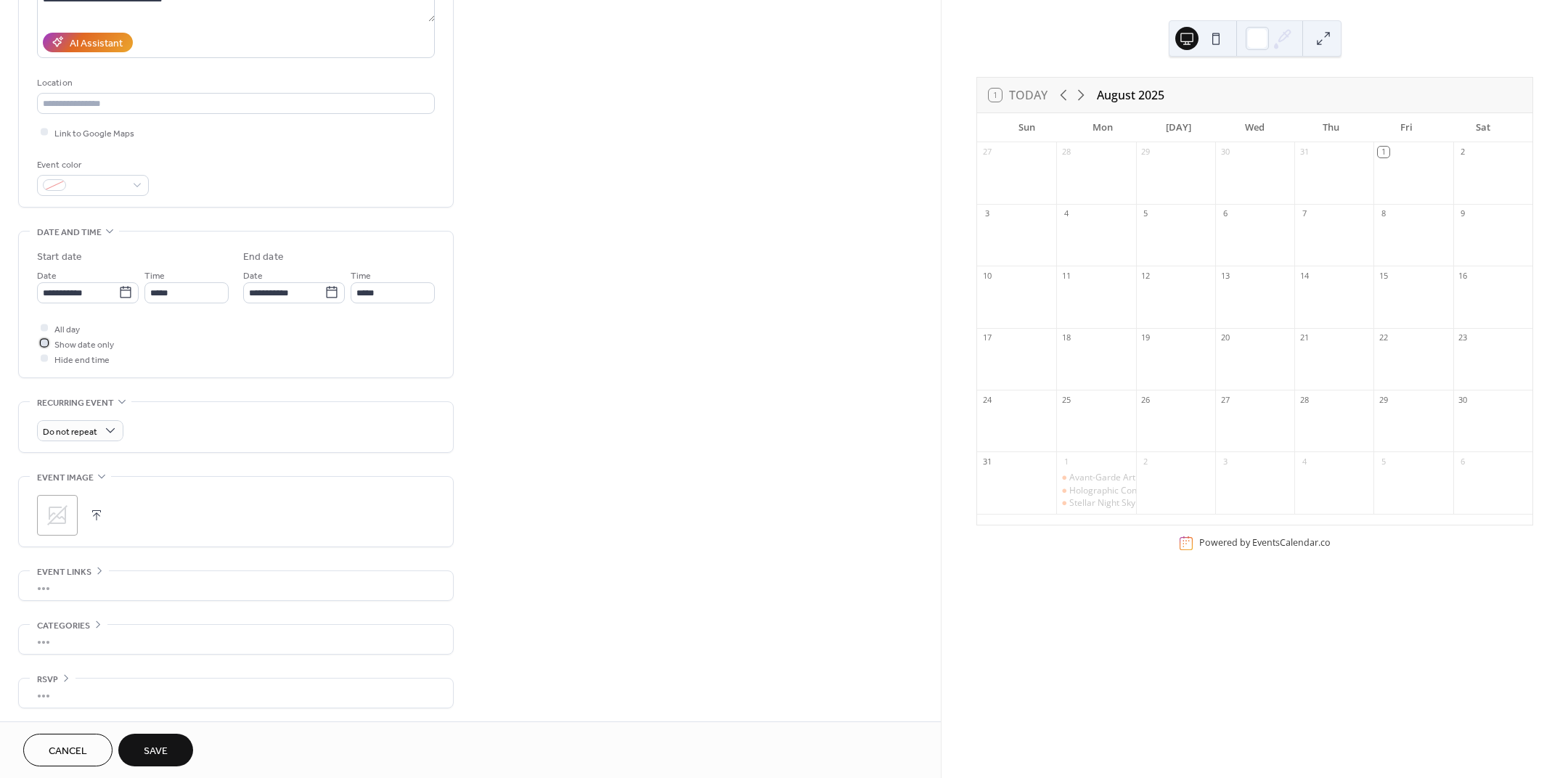click on "Show date only" at bounding box center (84, 344) 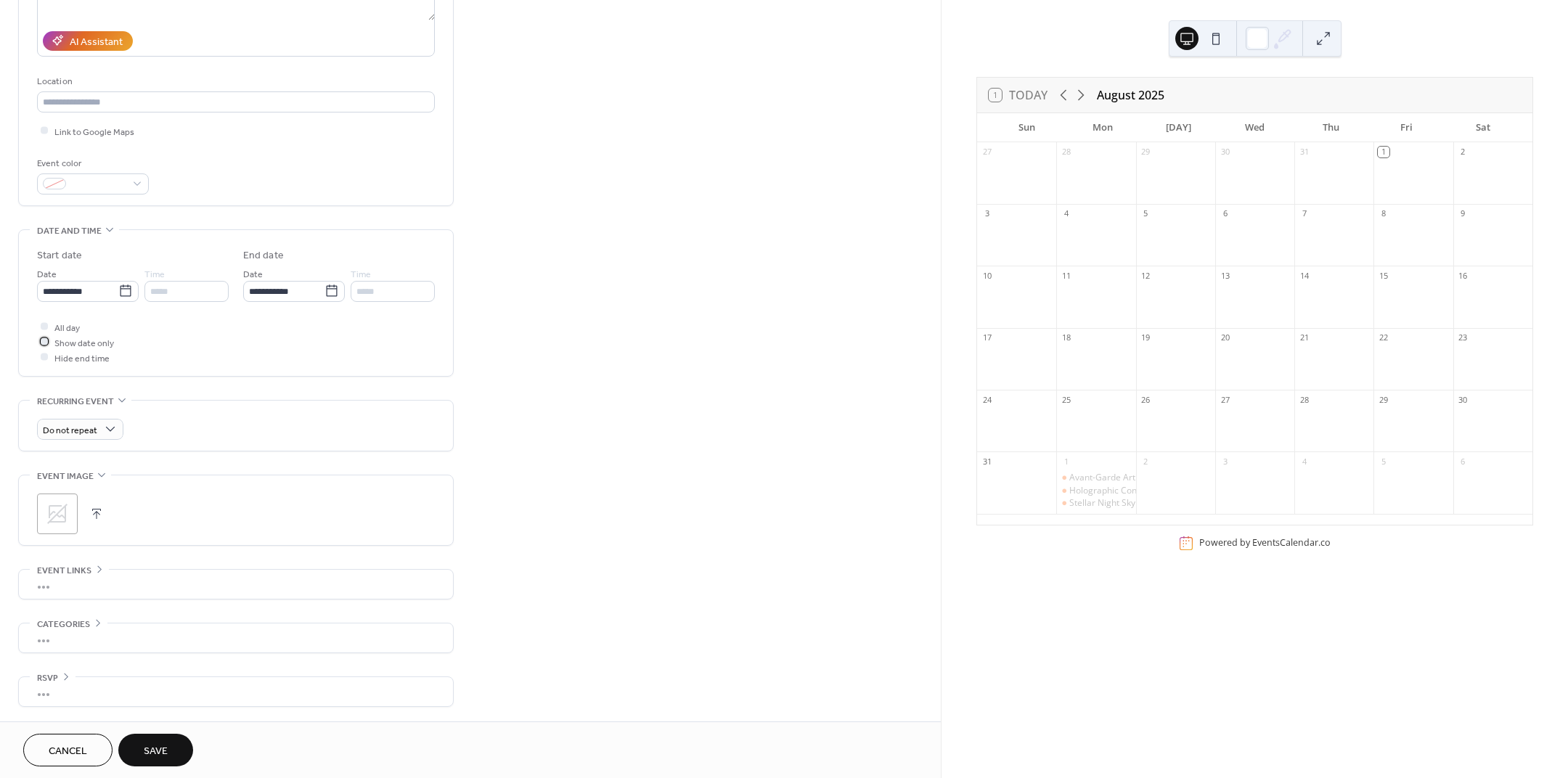 scroll, scrollTop: 247, scrollLeft: 0, axis: vertical 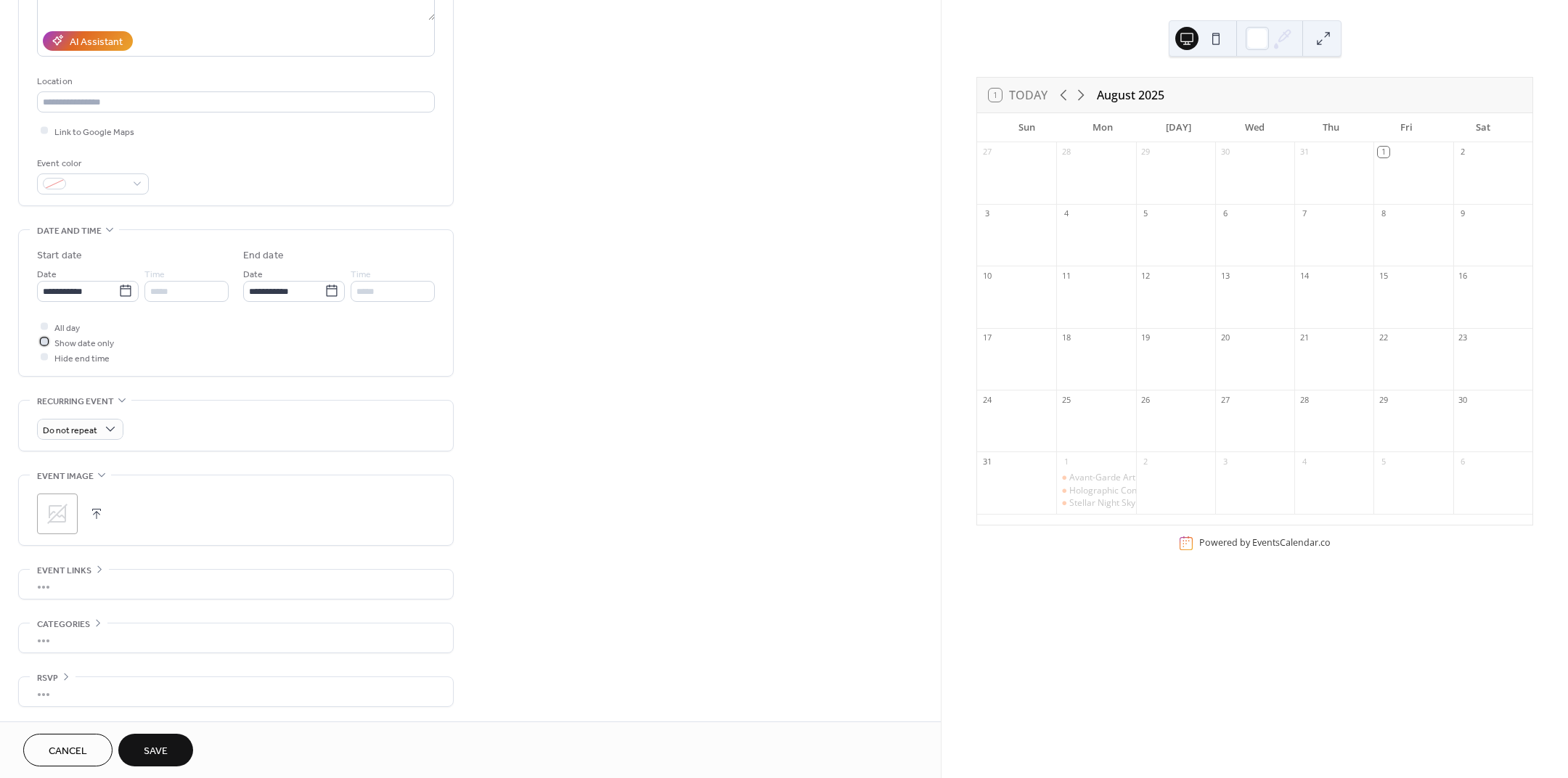 click on "Show date only" at bounding box center (84, 343) 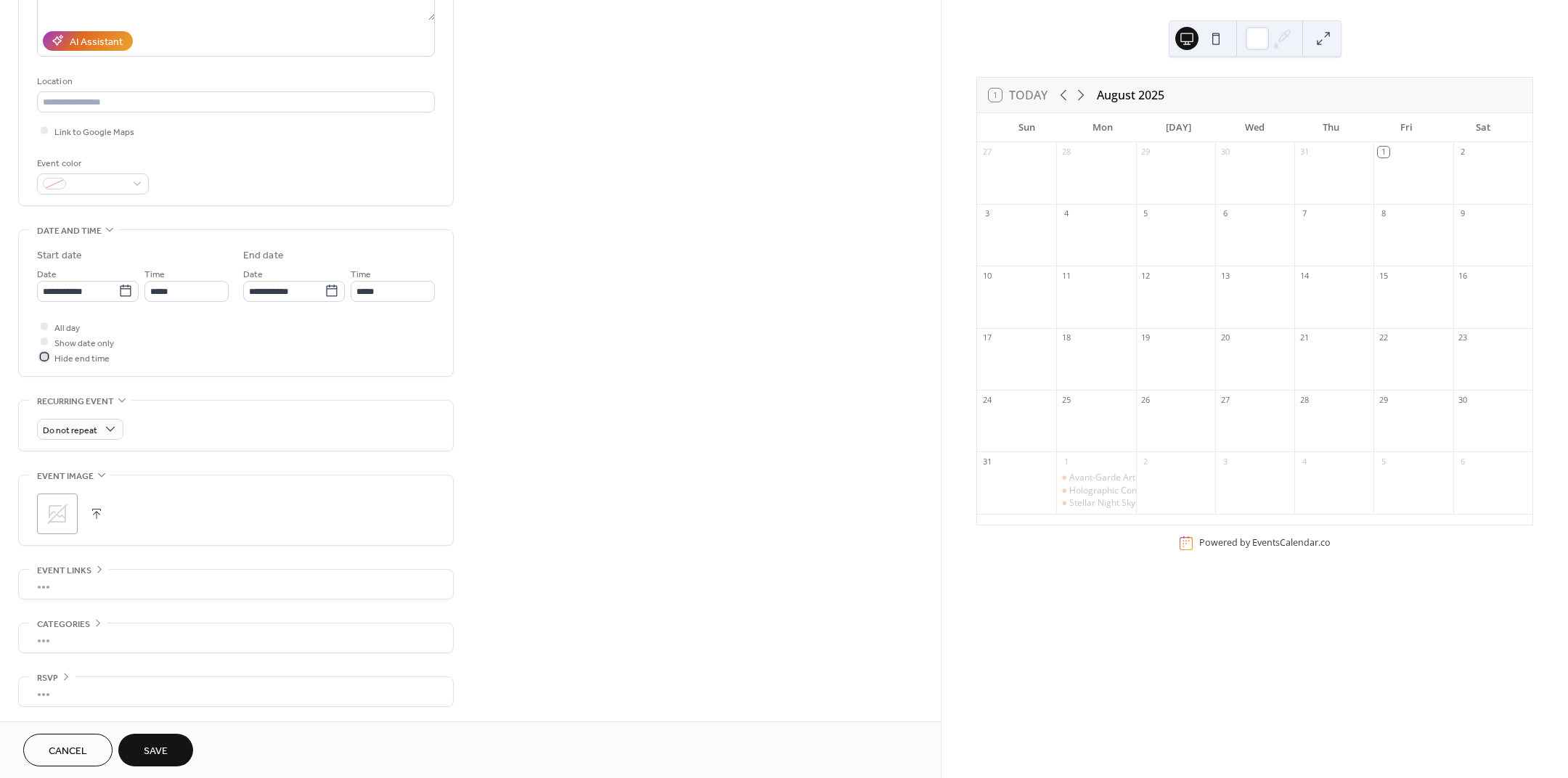 click on "Hide end time" at bounding box center [82, 358] 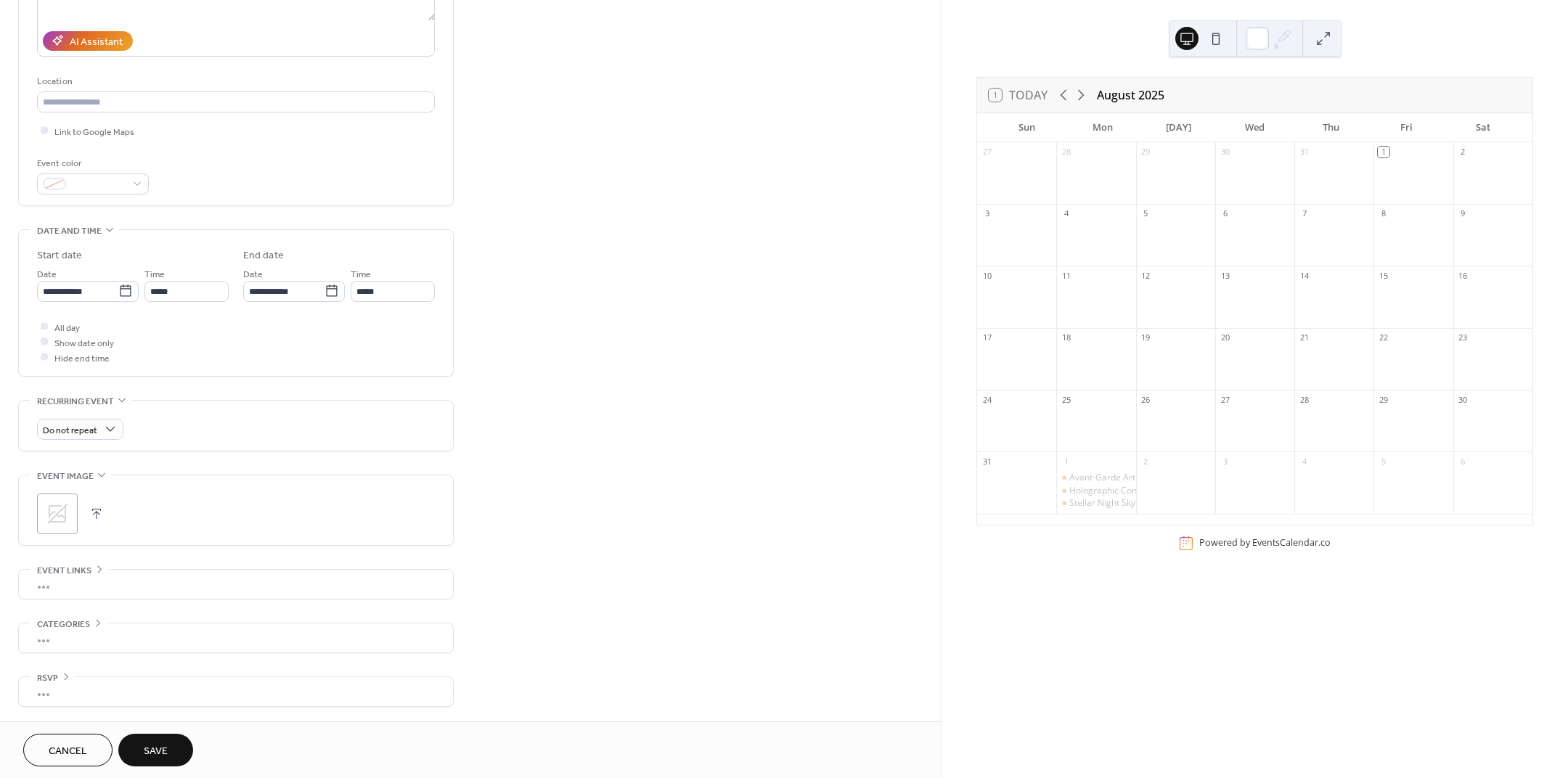 click on "All day Show date only Hide end time" at bounding box center [236, 342] 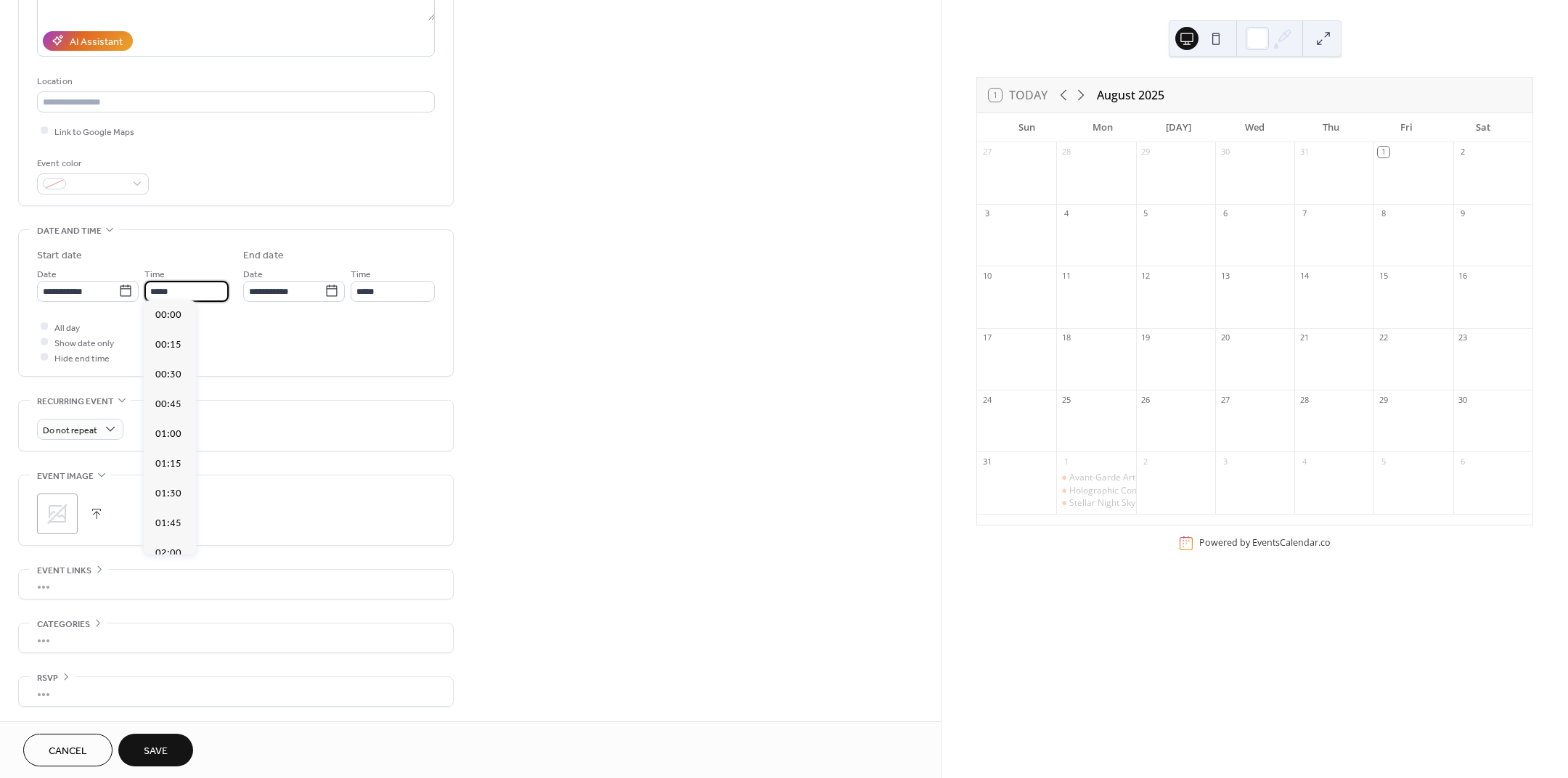 click on "*****" at bounding box center (187, 291) 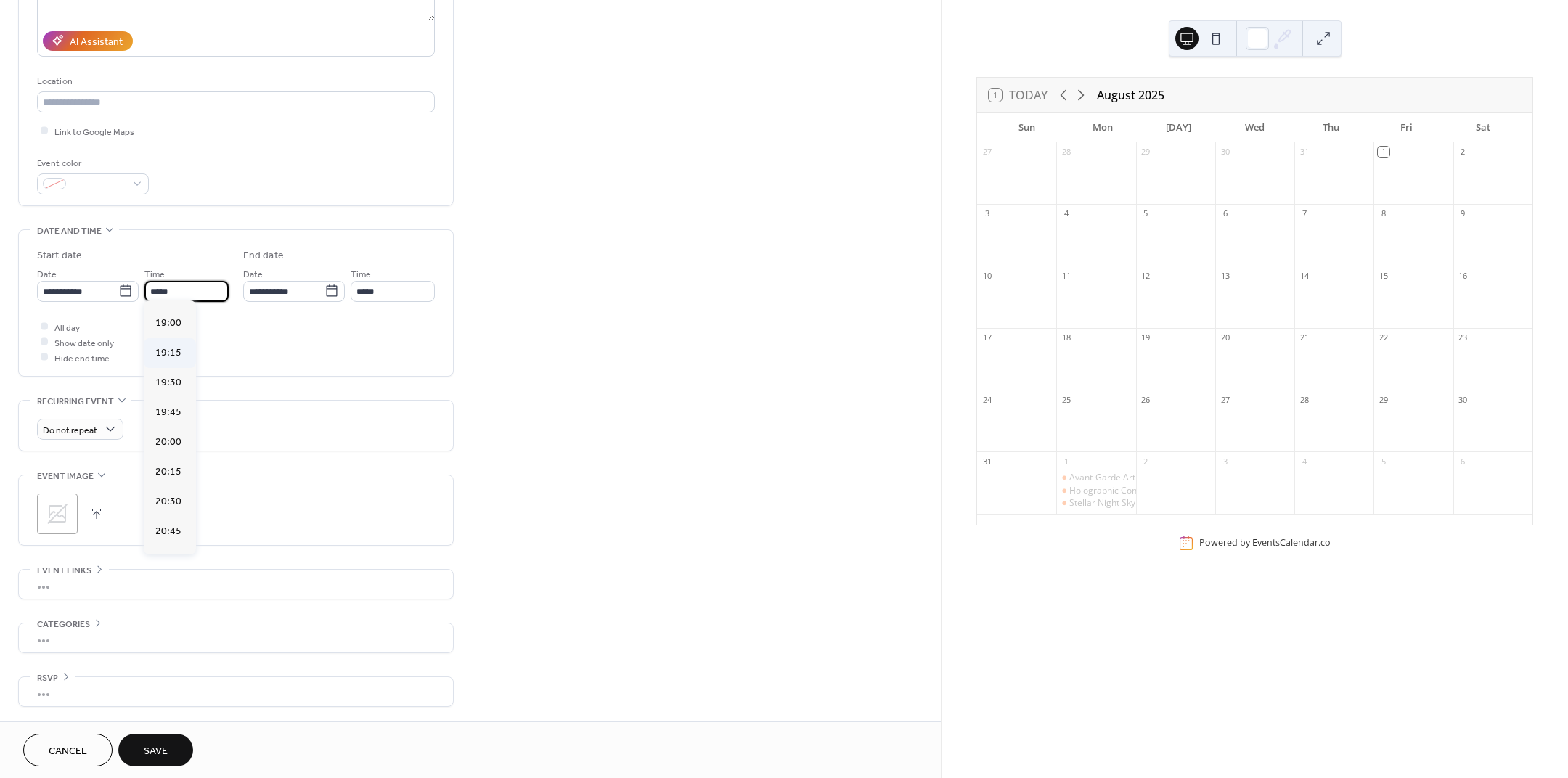 scroll, scrollTop: 2355, scrollLeft: 0, axis: vertical 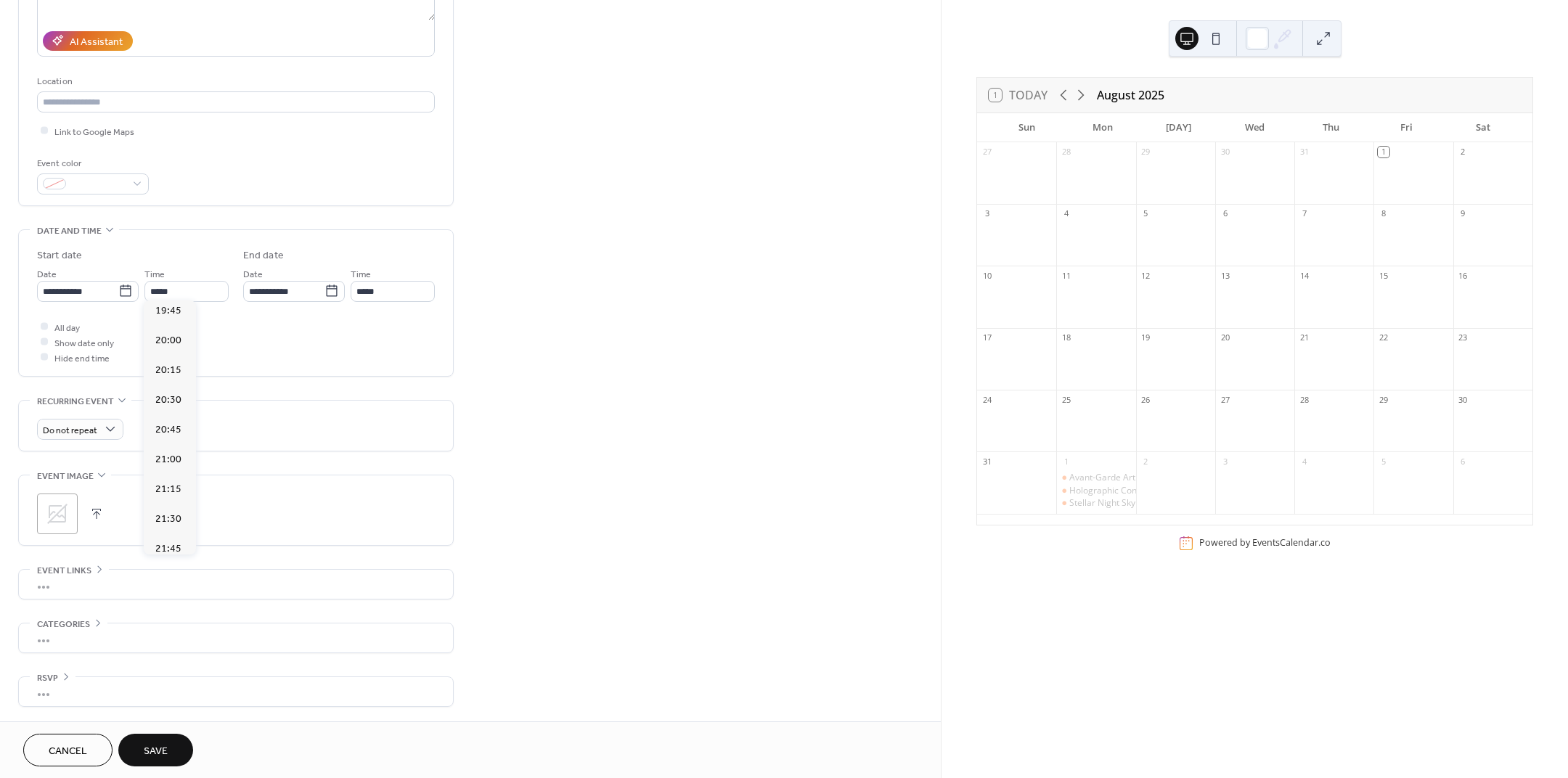 click on "22:00" at bounding box center [168, 578] 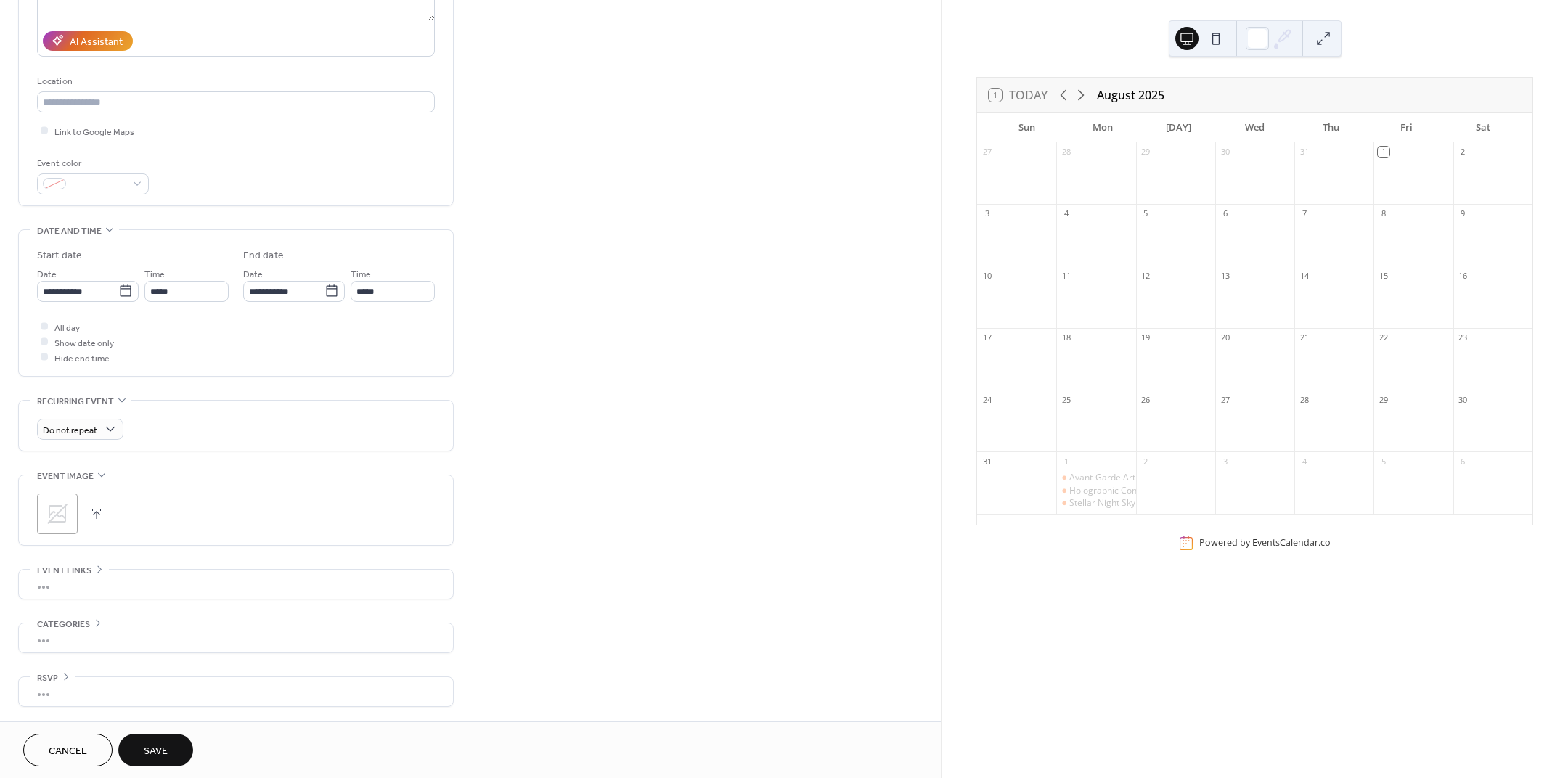 click on "All day Show date only Hide end time" at bounding box center (236, 342) 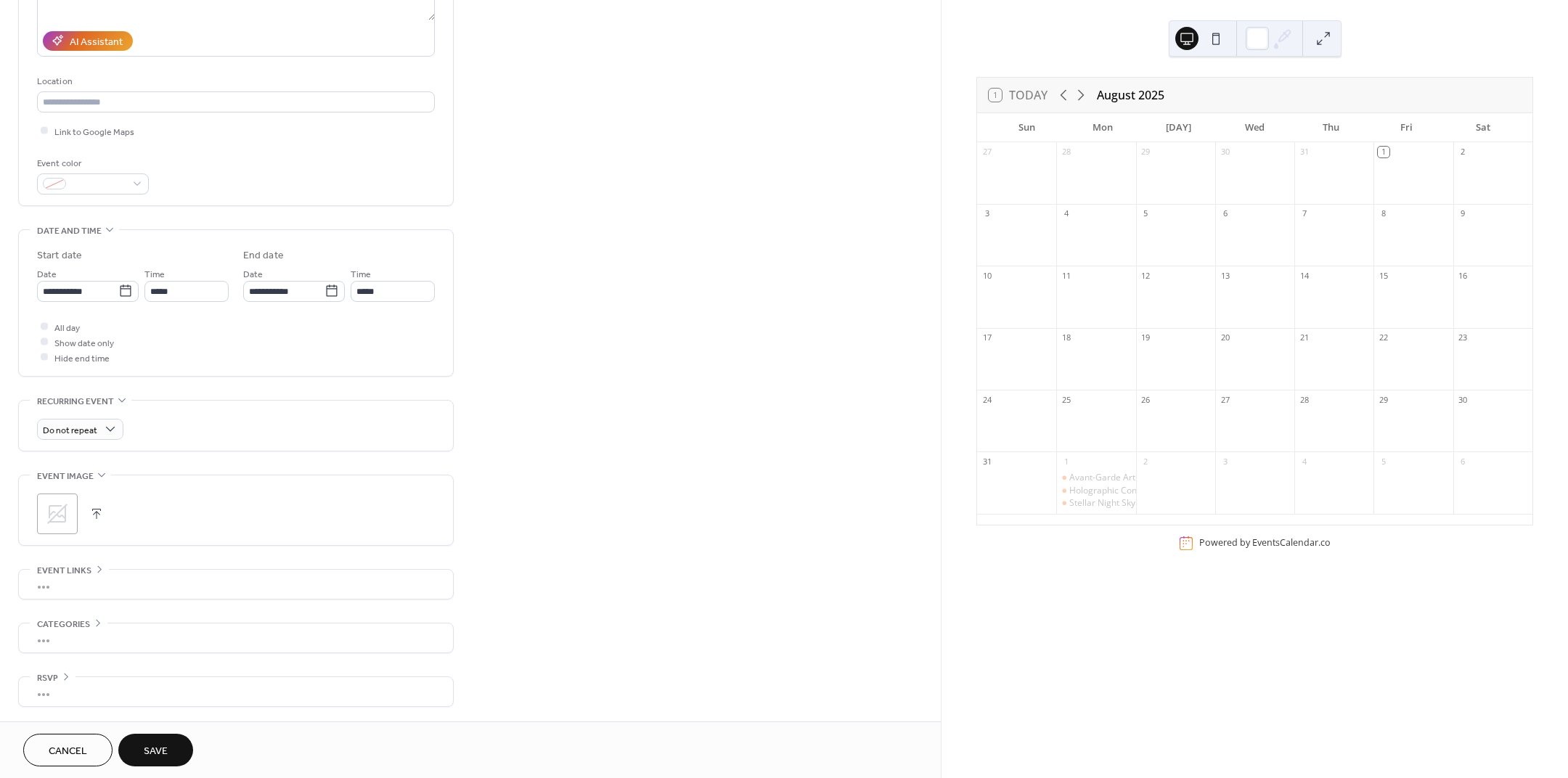 click on "•••" at bounding box center [236, 584] 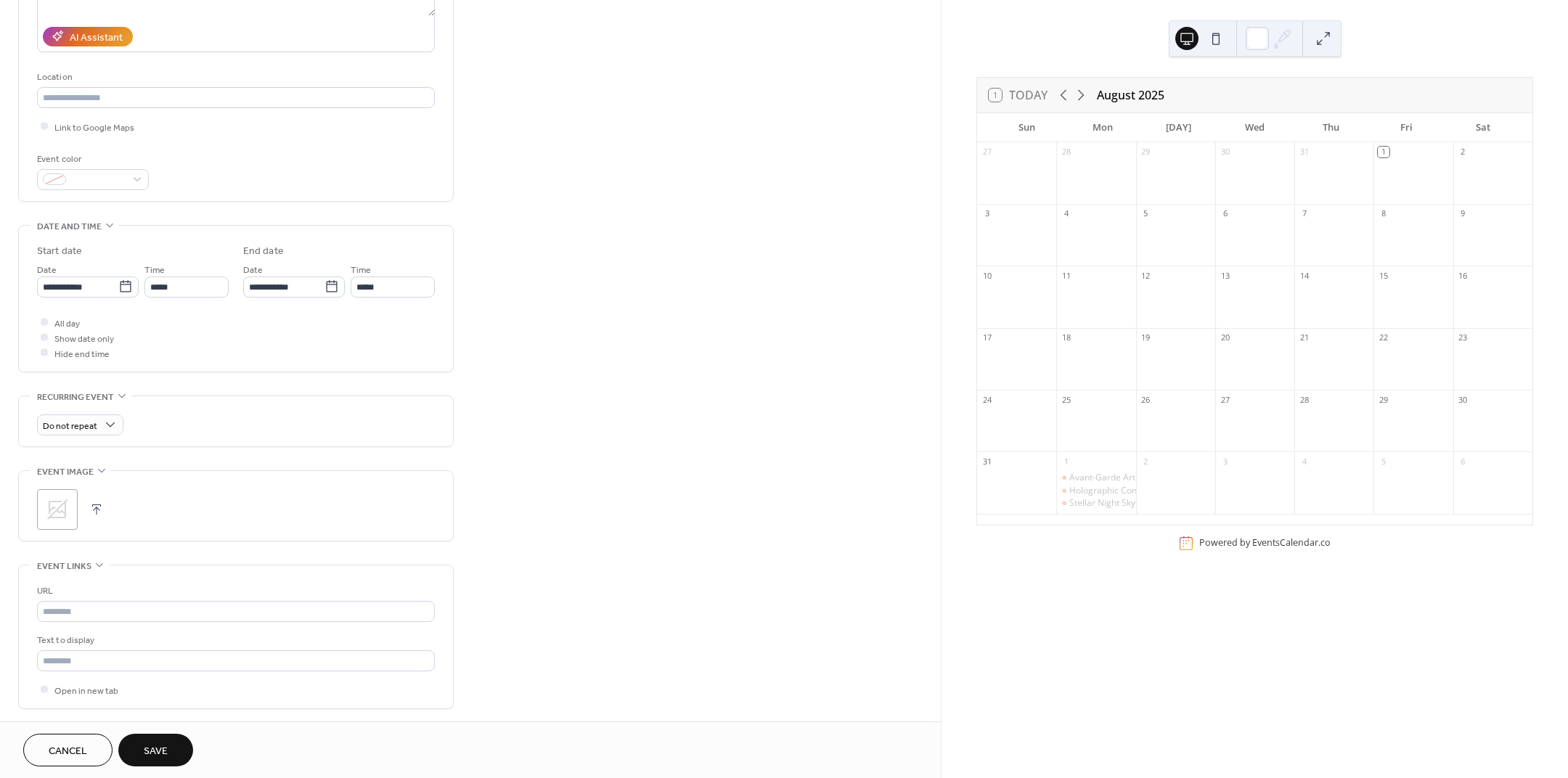 scroll, scrollTop: 247, scrollLeft: 0, axis: vertical 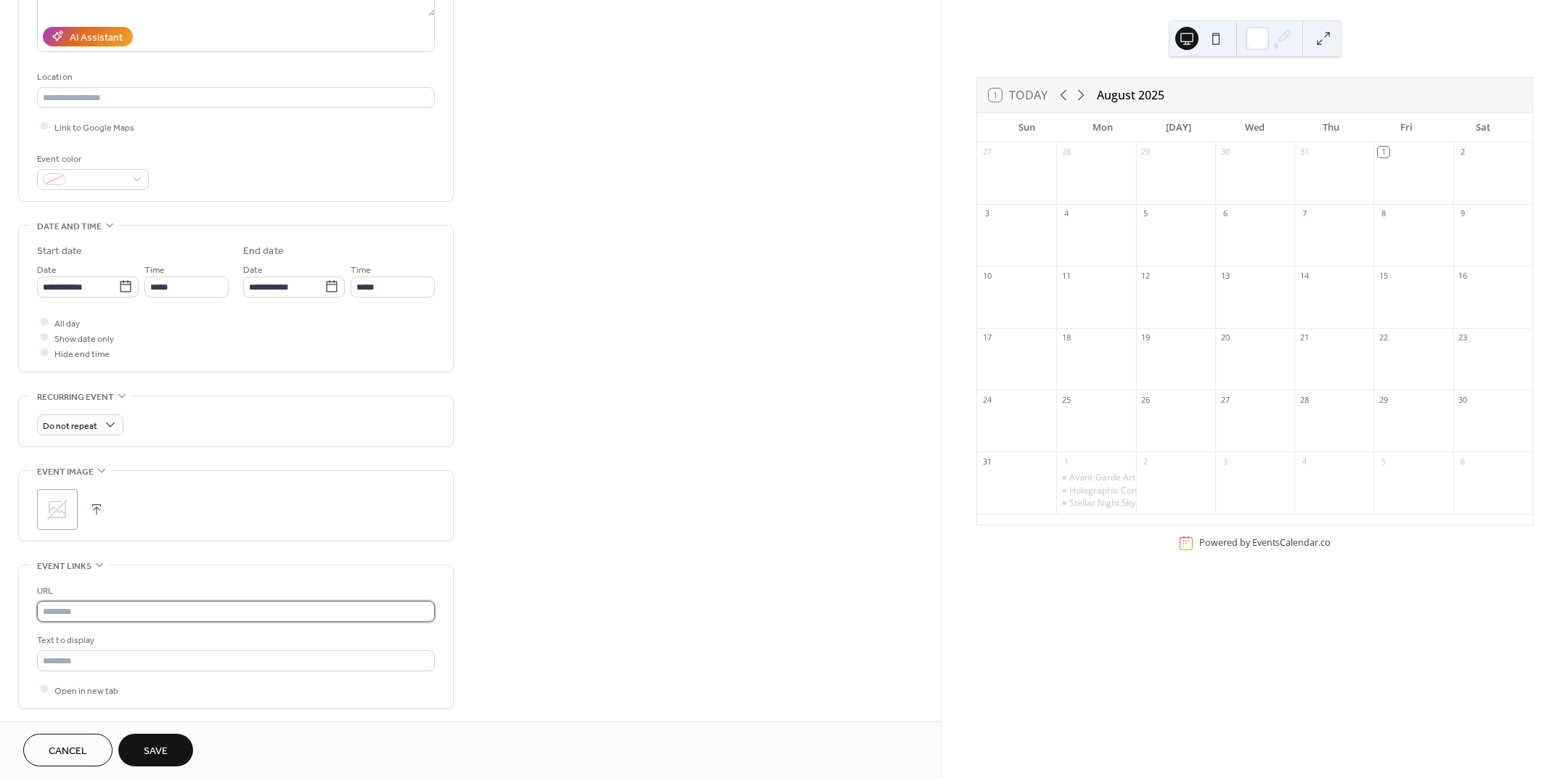 click at bounding box center [236, 611] 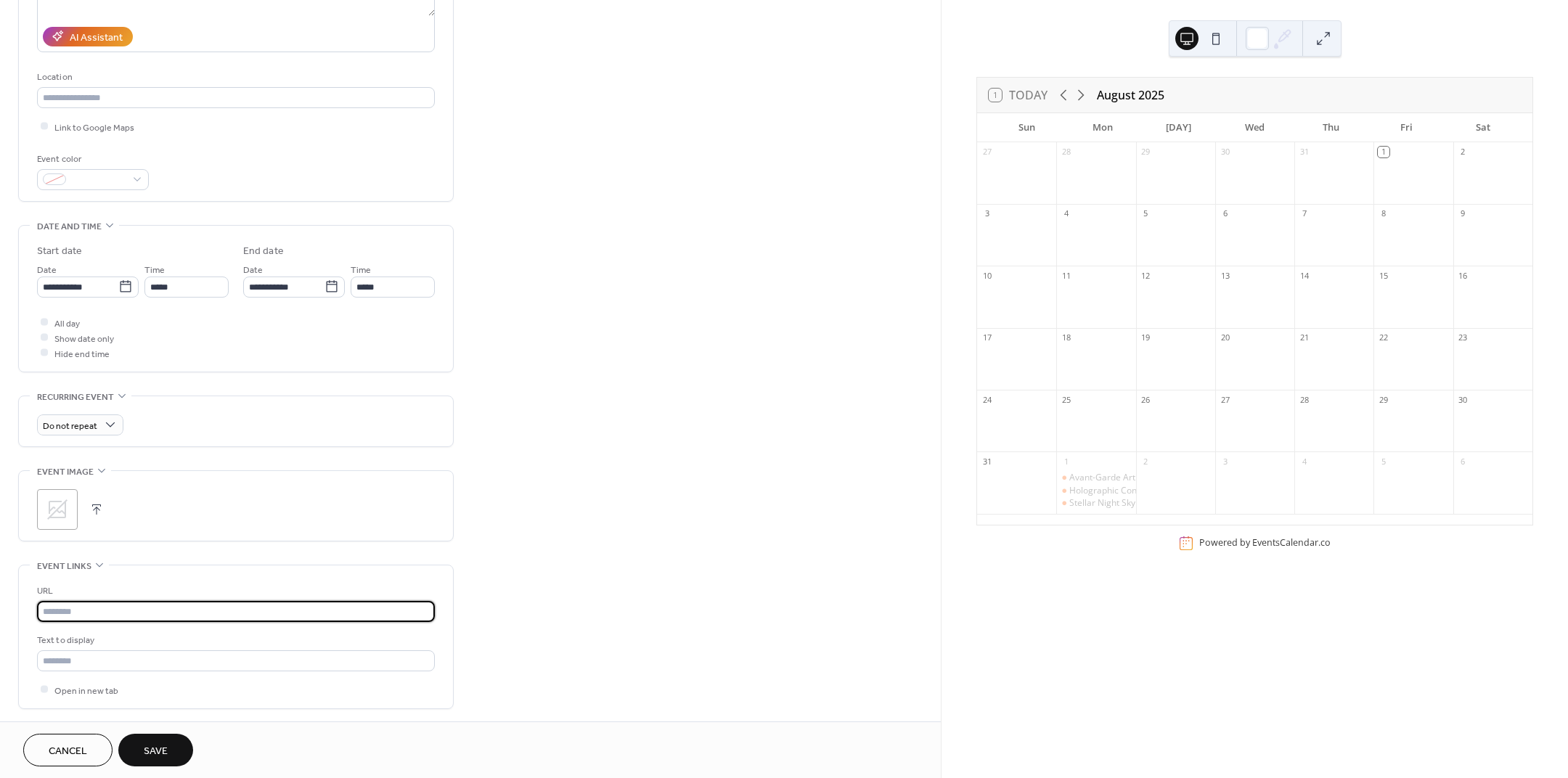 paste on "**********" 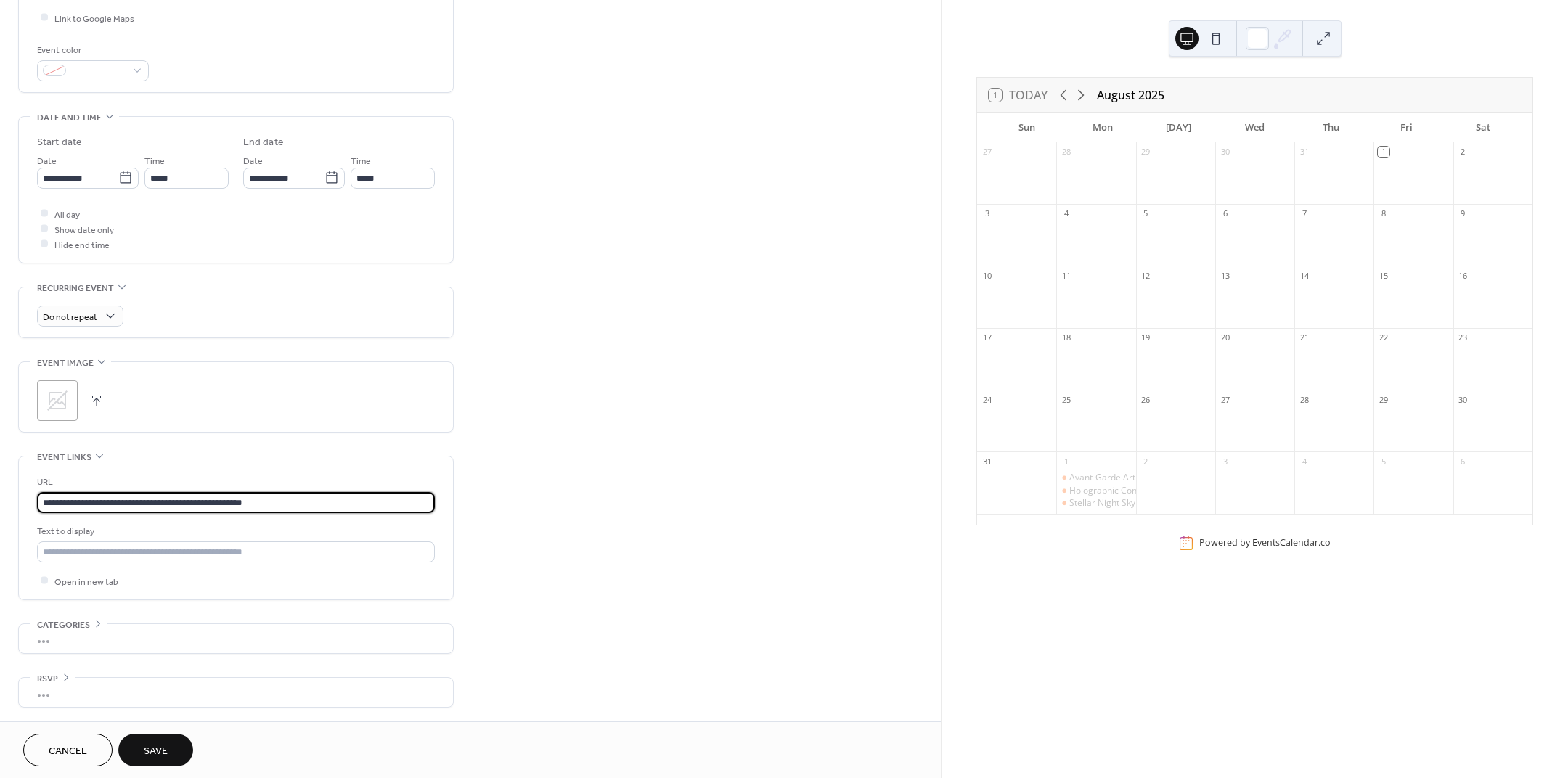 scroll, scrollTop: 361, scrollLeft: 0, axis: vertical 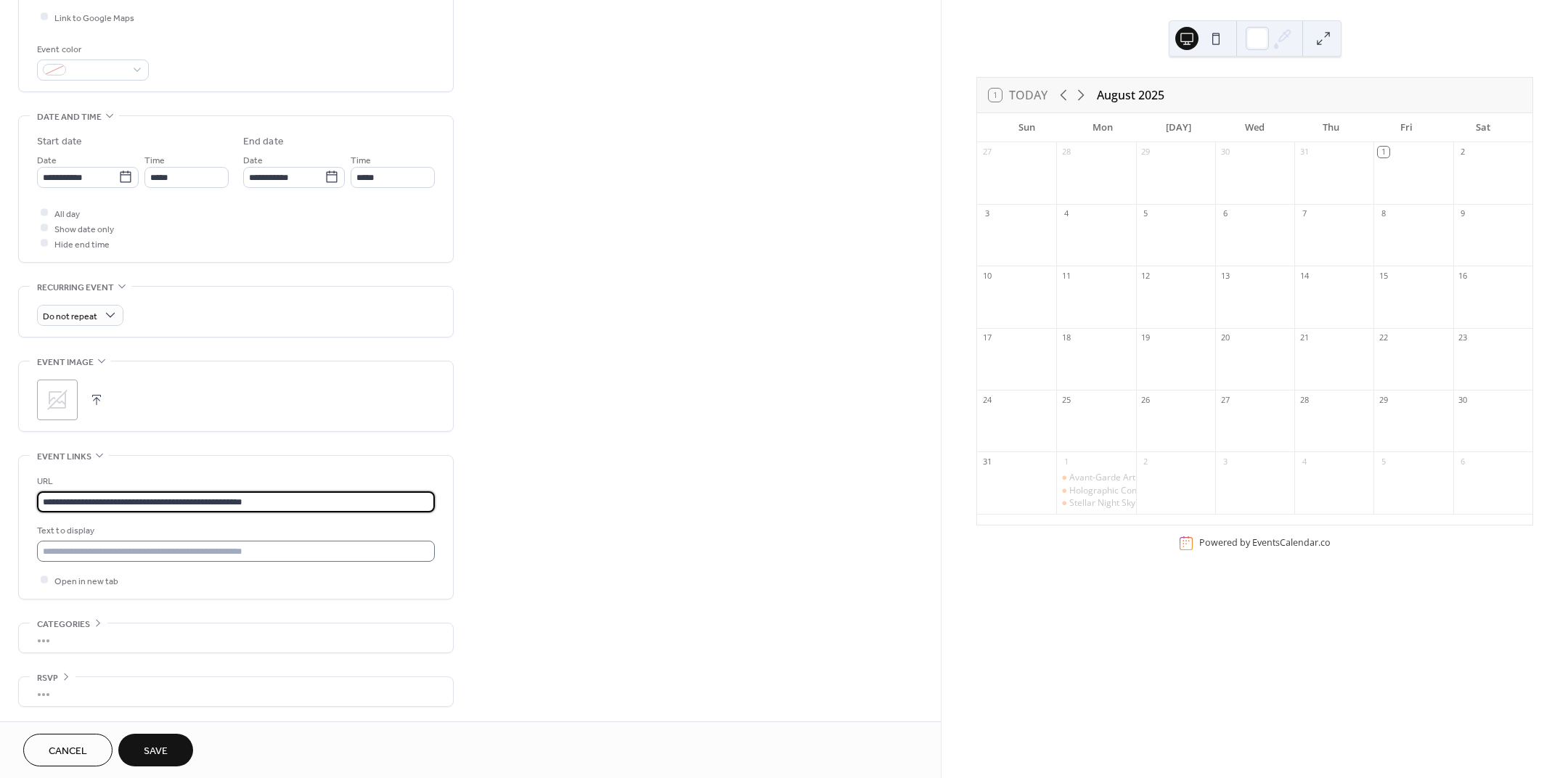 type on "**********" 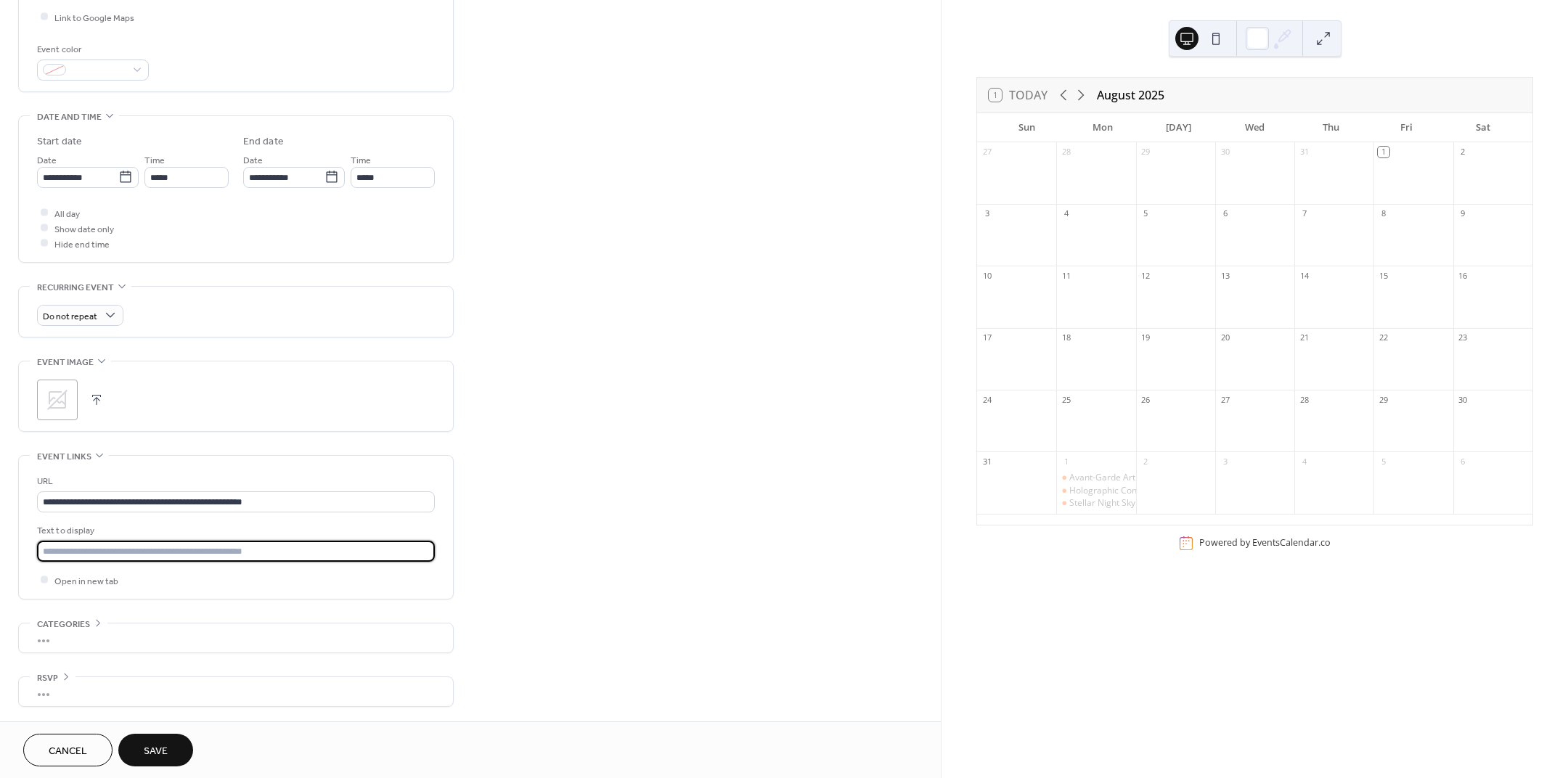 click at bounding box center (236, 551) 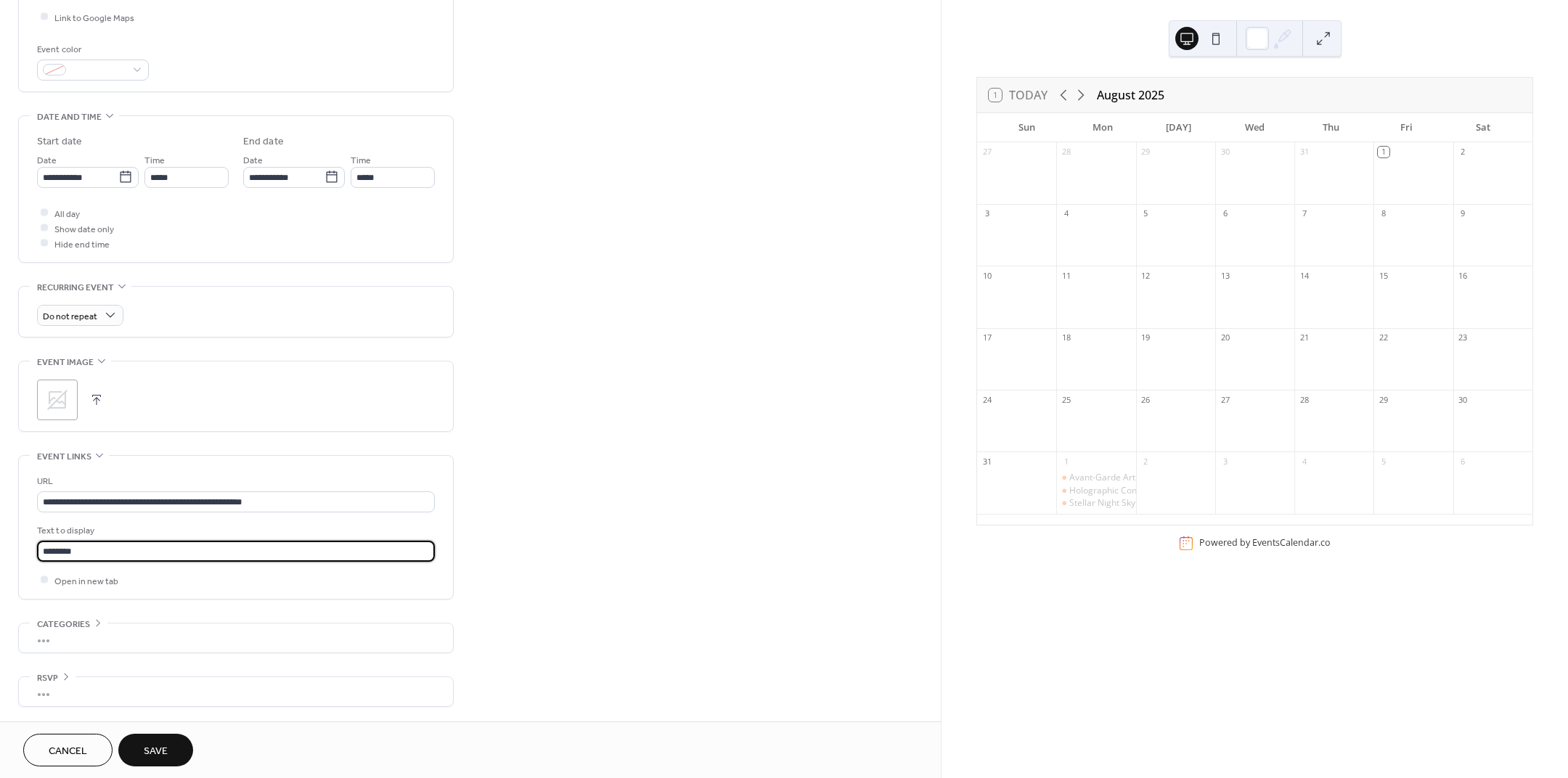 type on "********" 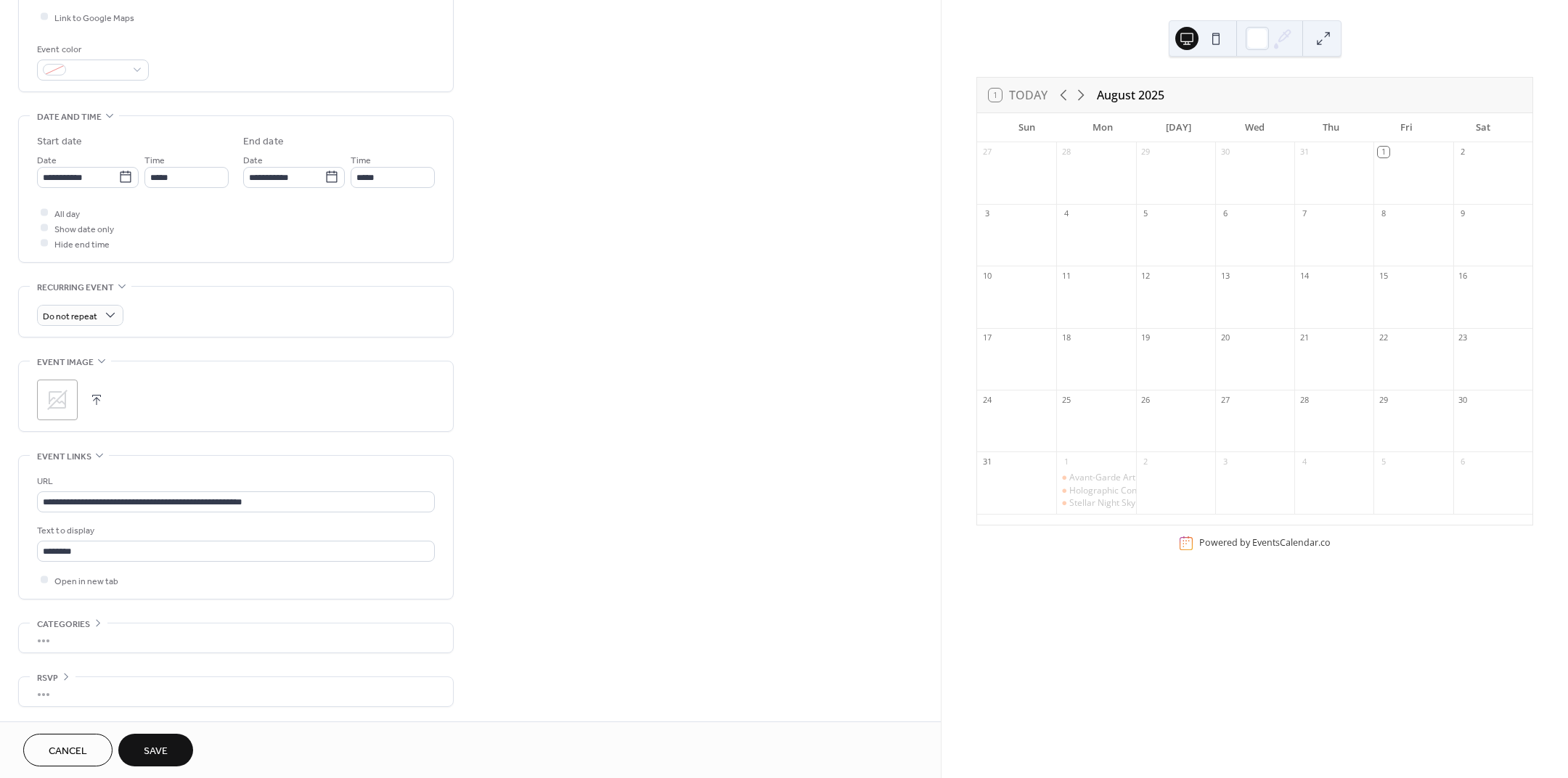 click on "•••" at bounding box center [236, 638] 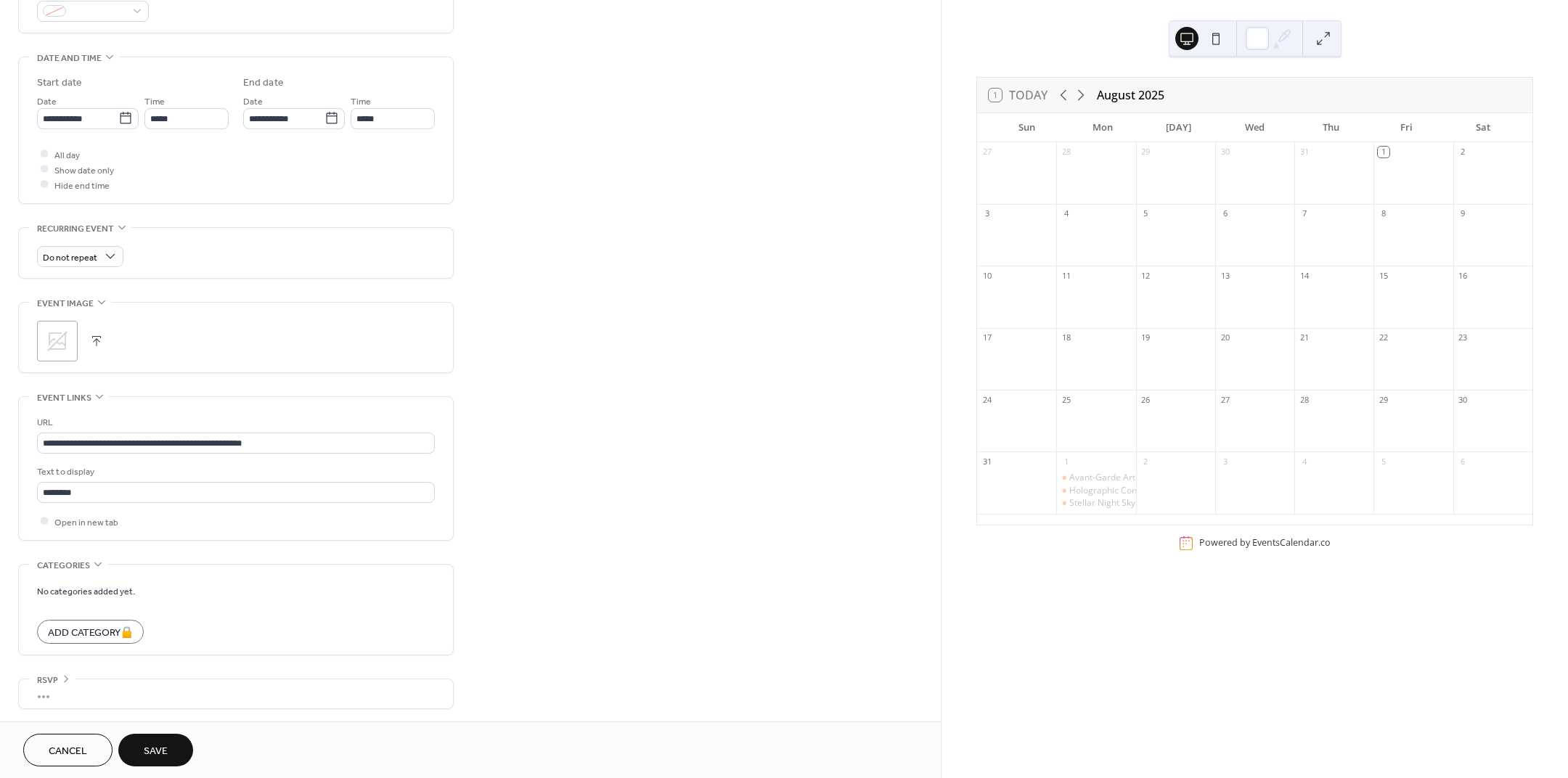 scroll, scrollTop: 422, scrollLeft: 0, axis: vertical 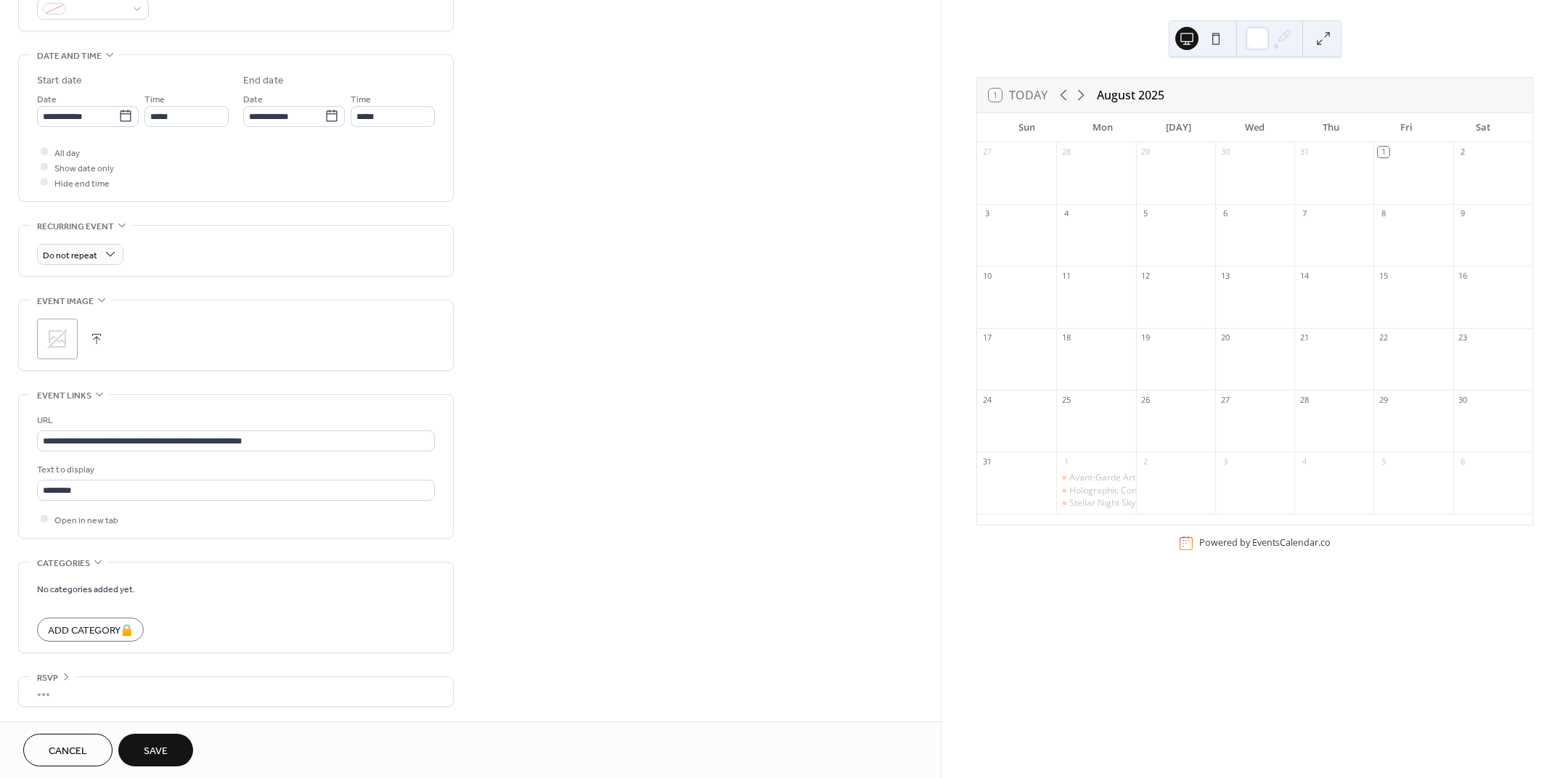 click on "•••" at bounding box center [236, 692] 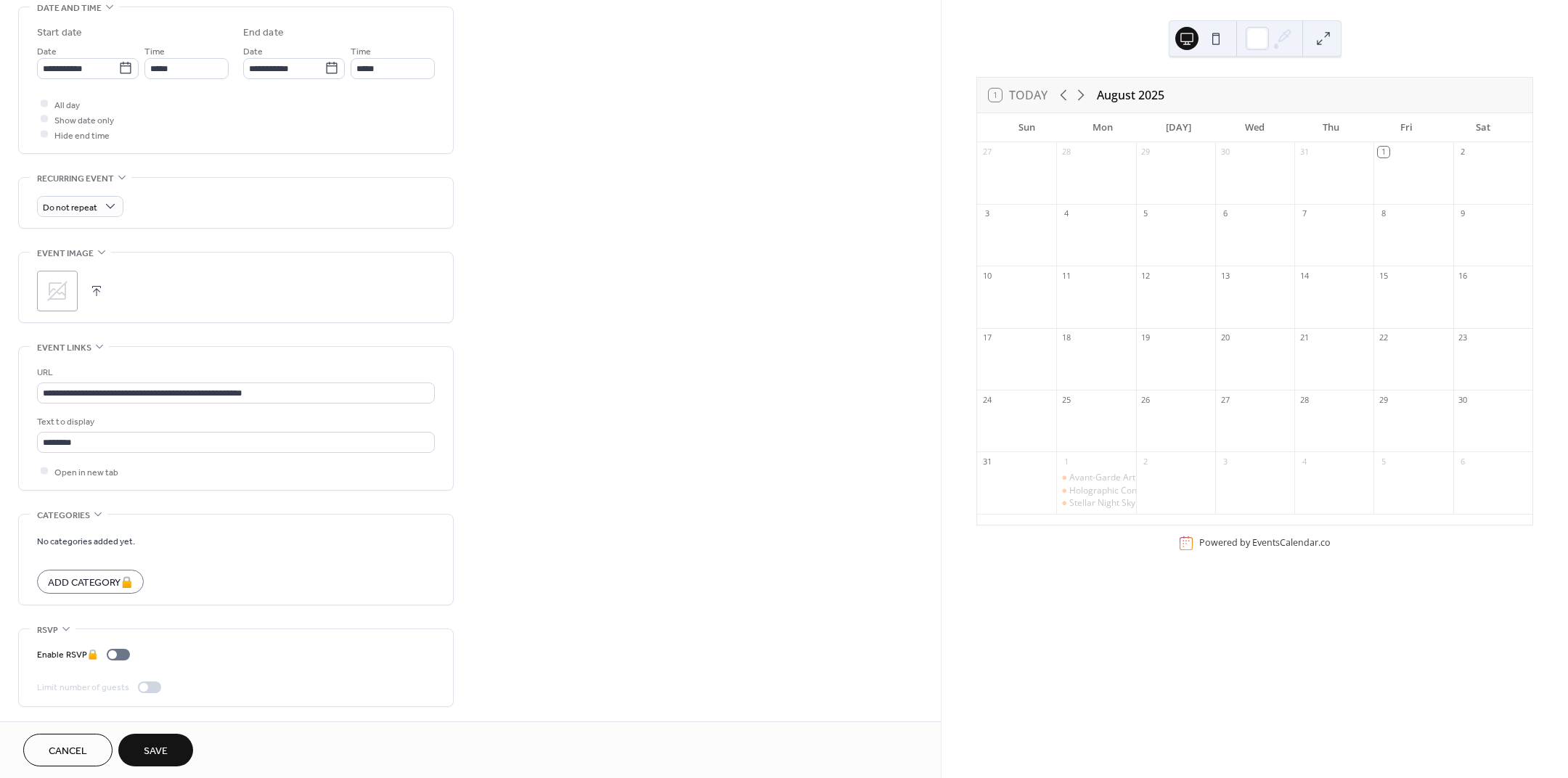 scroll, scrollTop: 0, scrollLeft: 0, axis: both 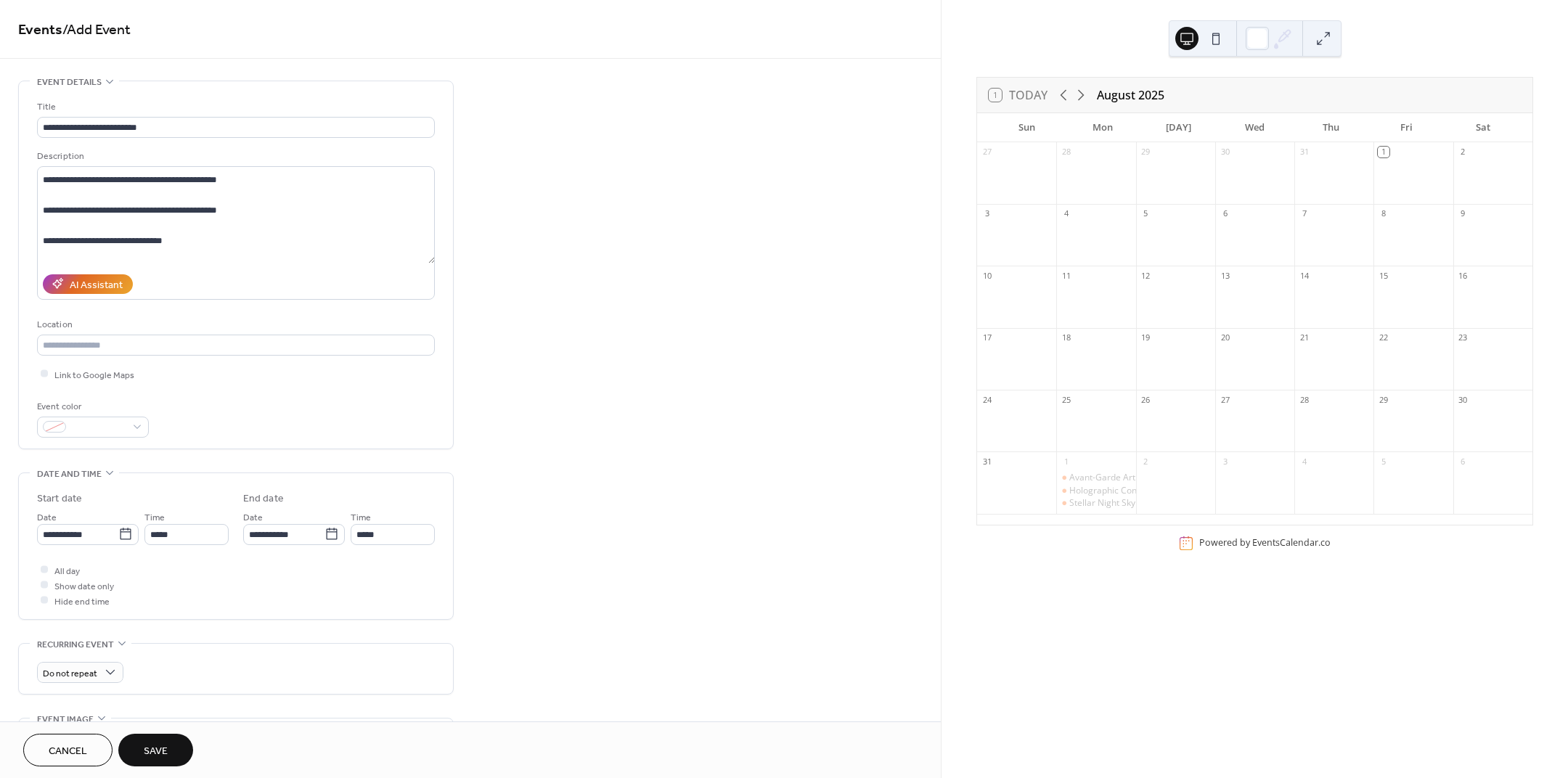 click on "Save" at bounding box center [155, 750] 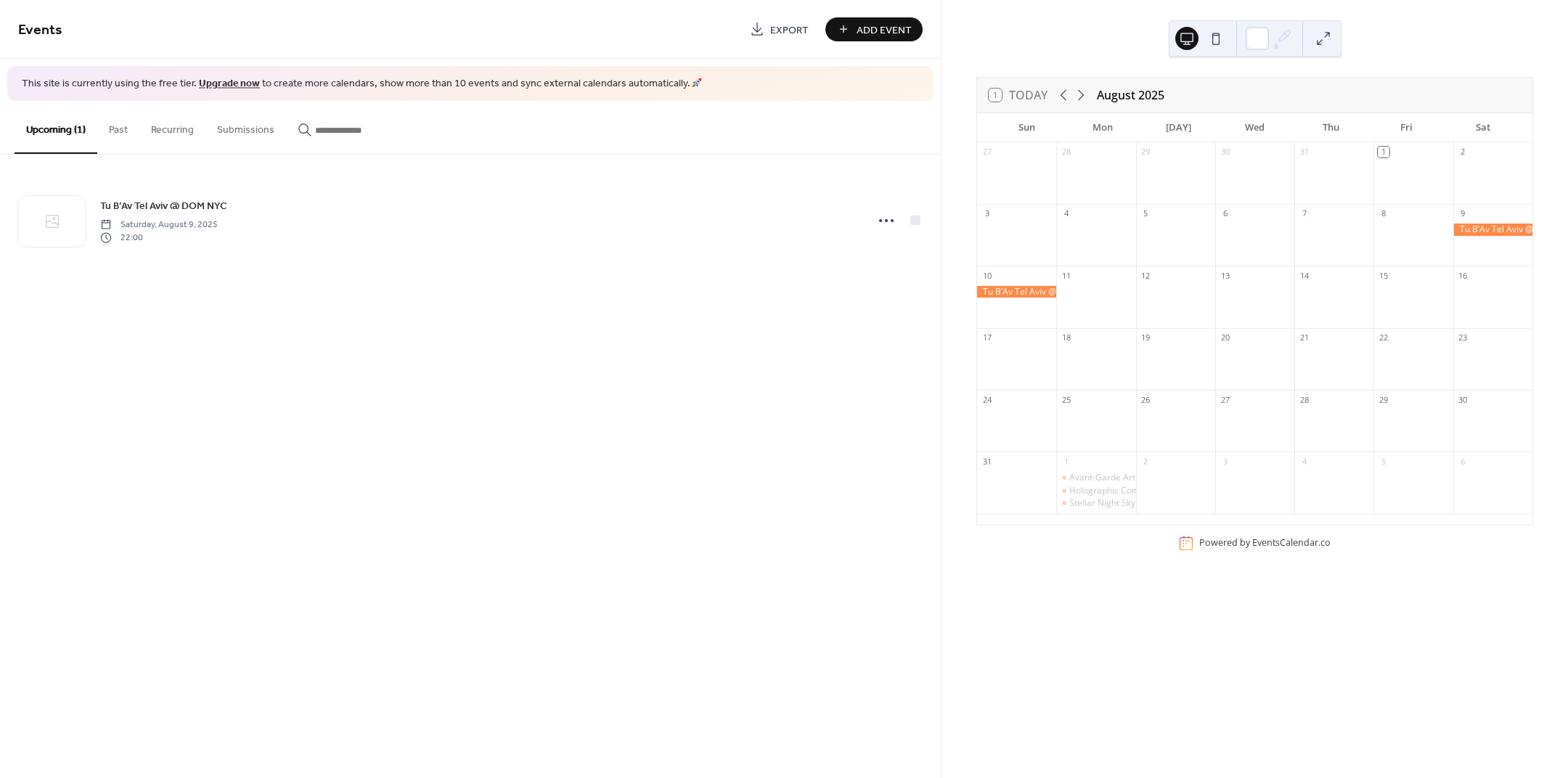 click at bounding box center [1016, 292] 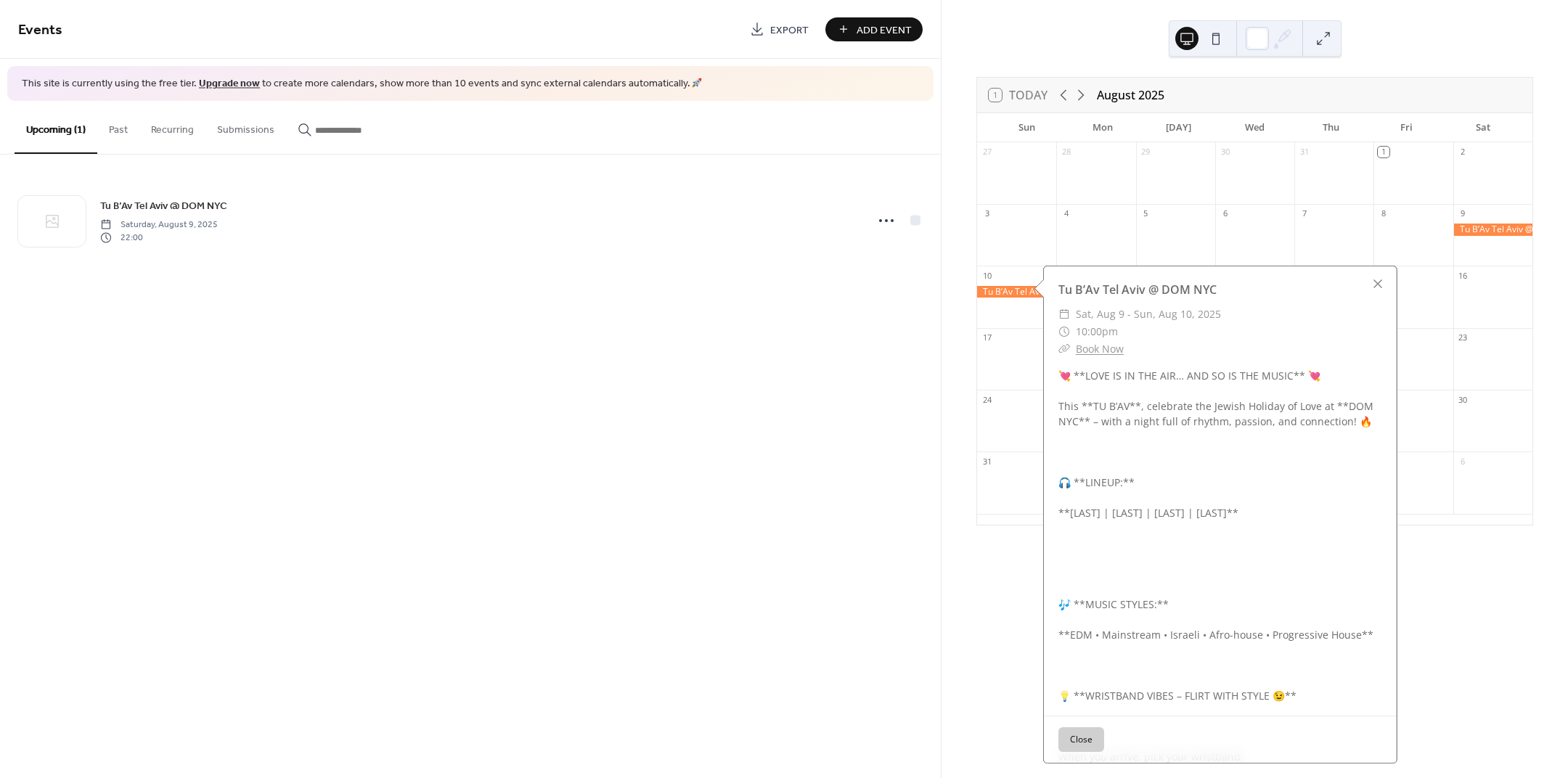 click on "7" at bounding box center (1334, 213) 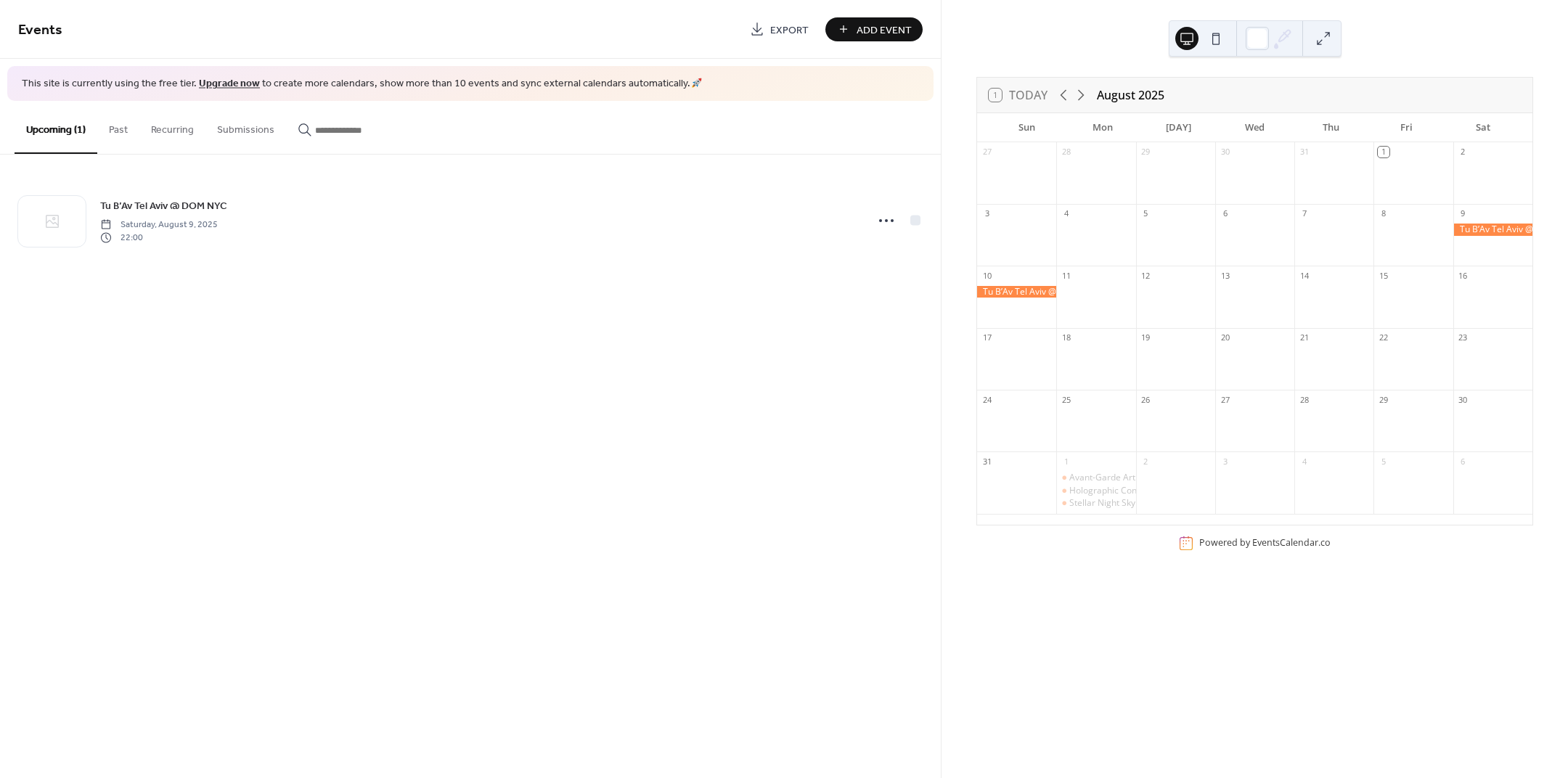 click on "Add Event" at bounding box center (884, 30) 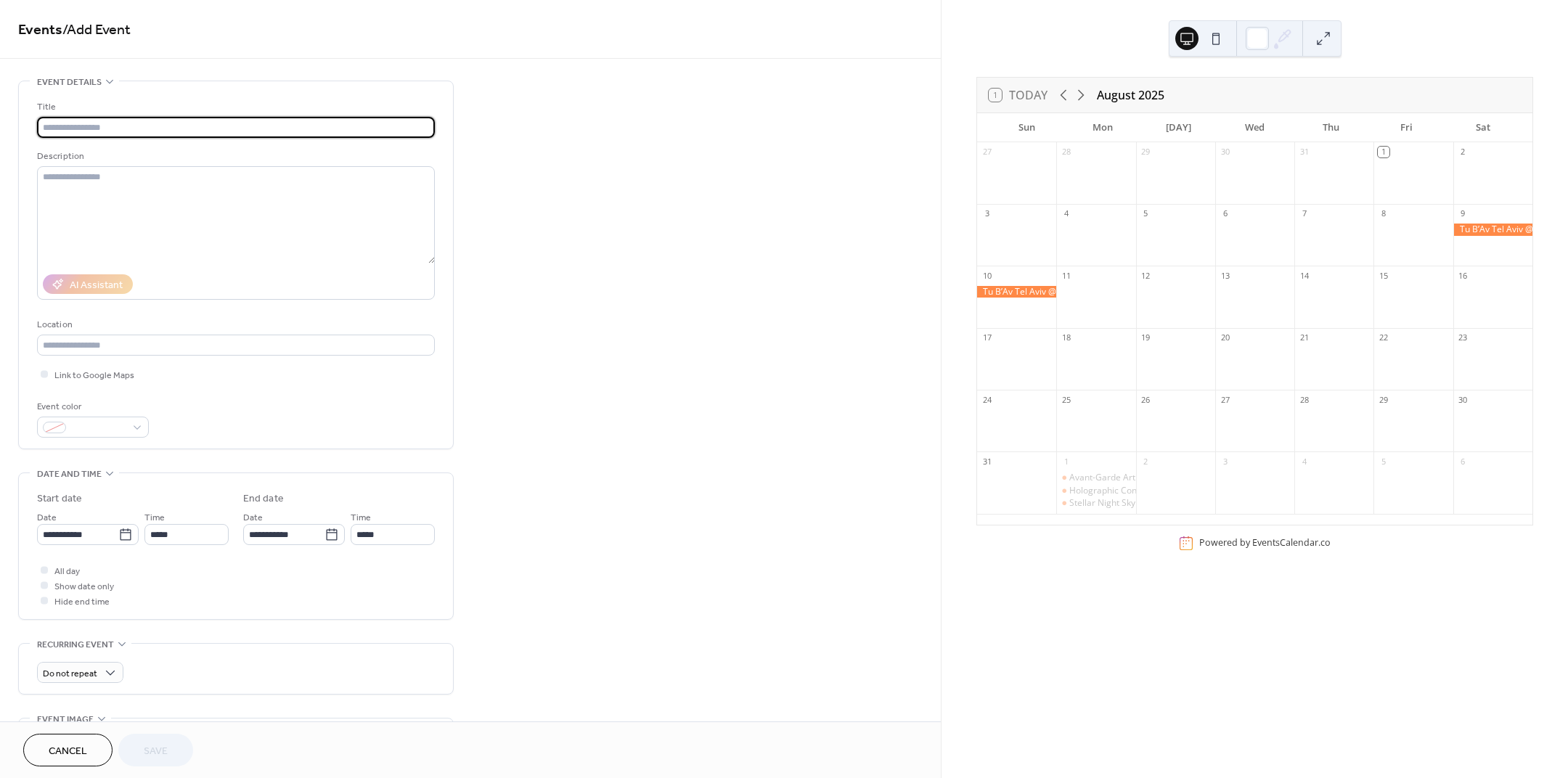 click at bounding box center (236, 127) 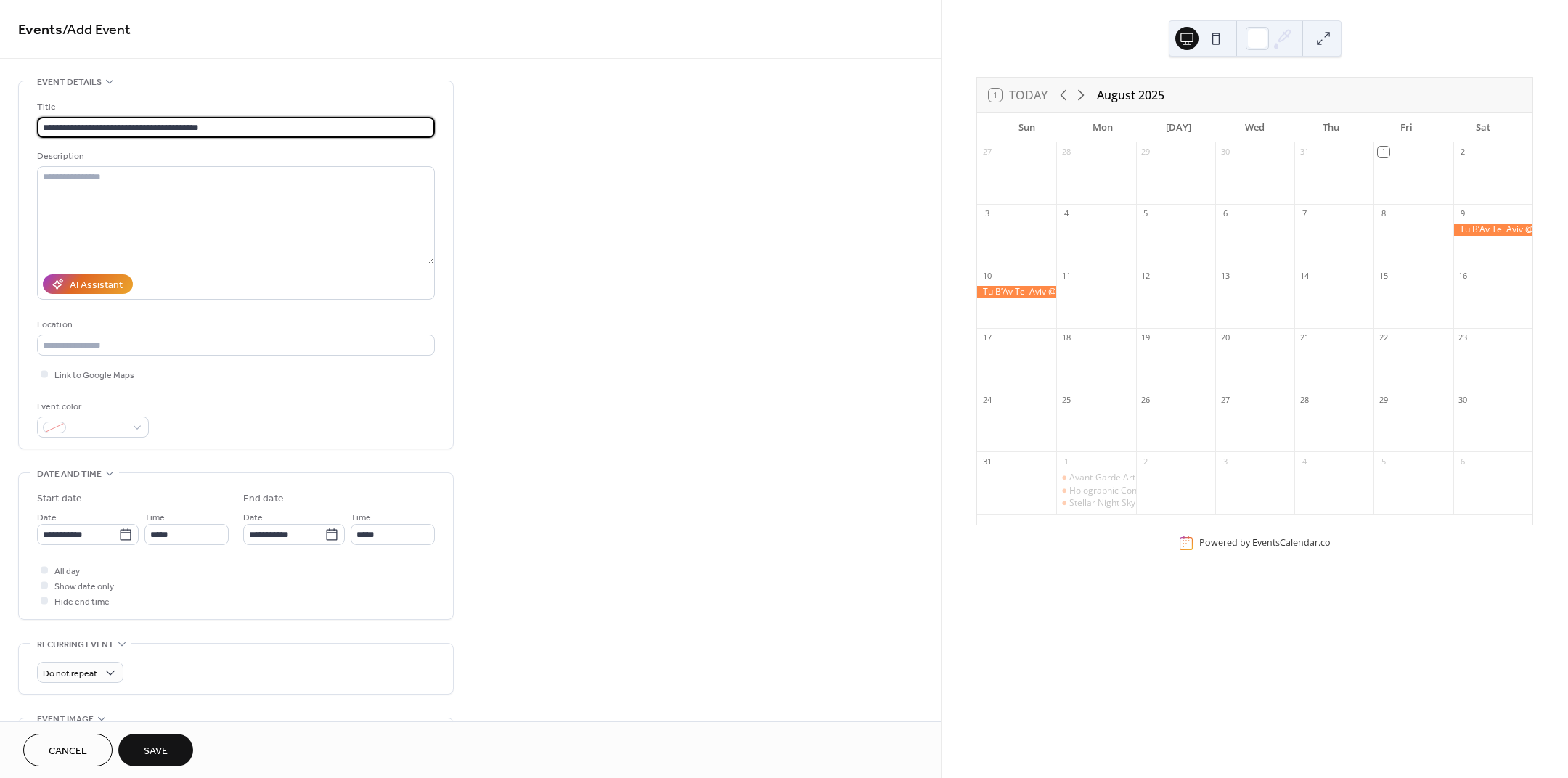 type on "**********" 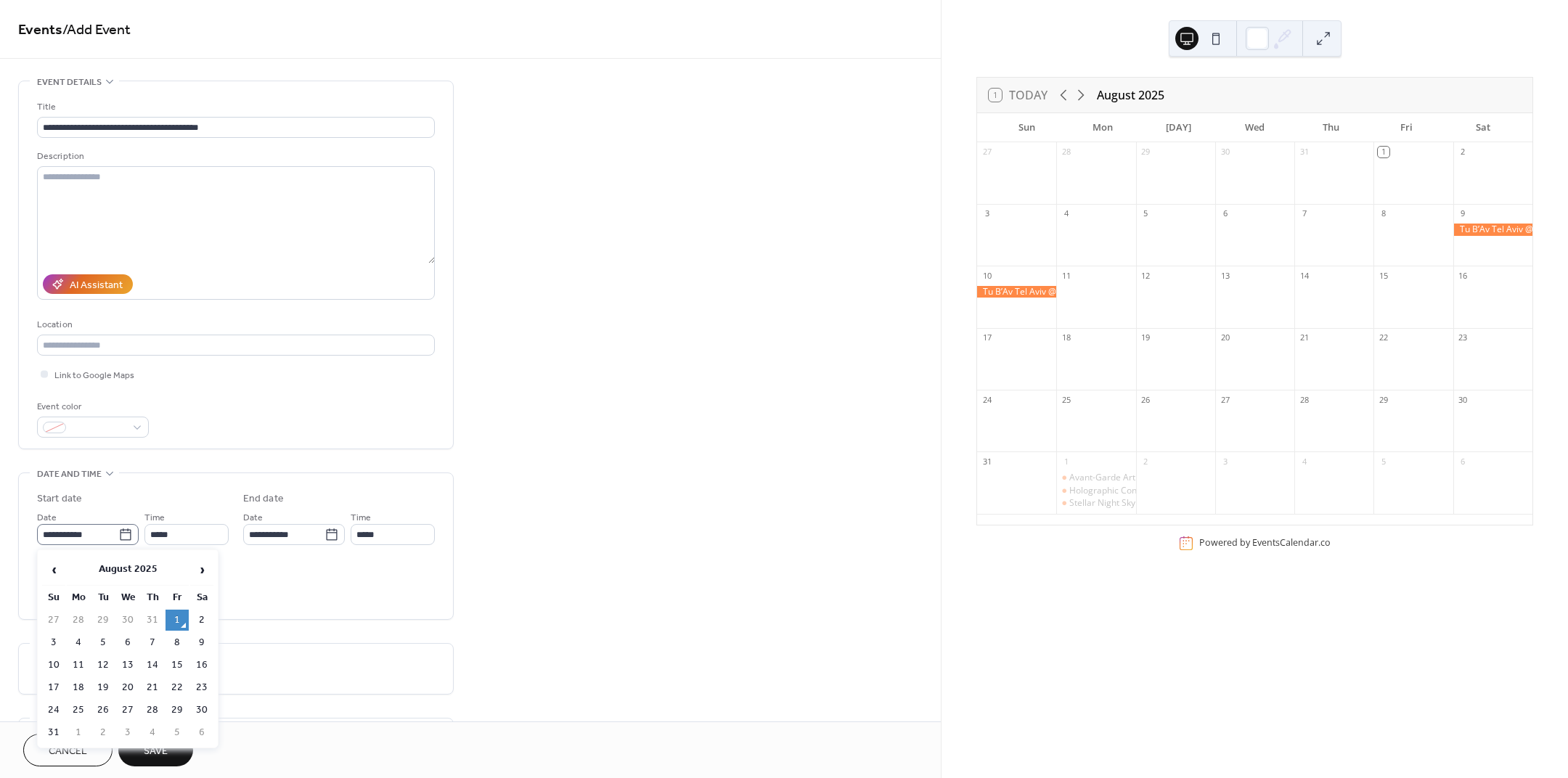 click 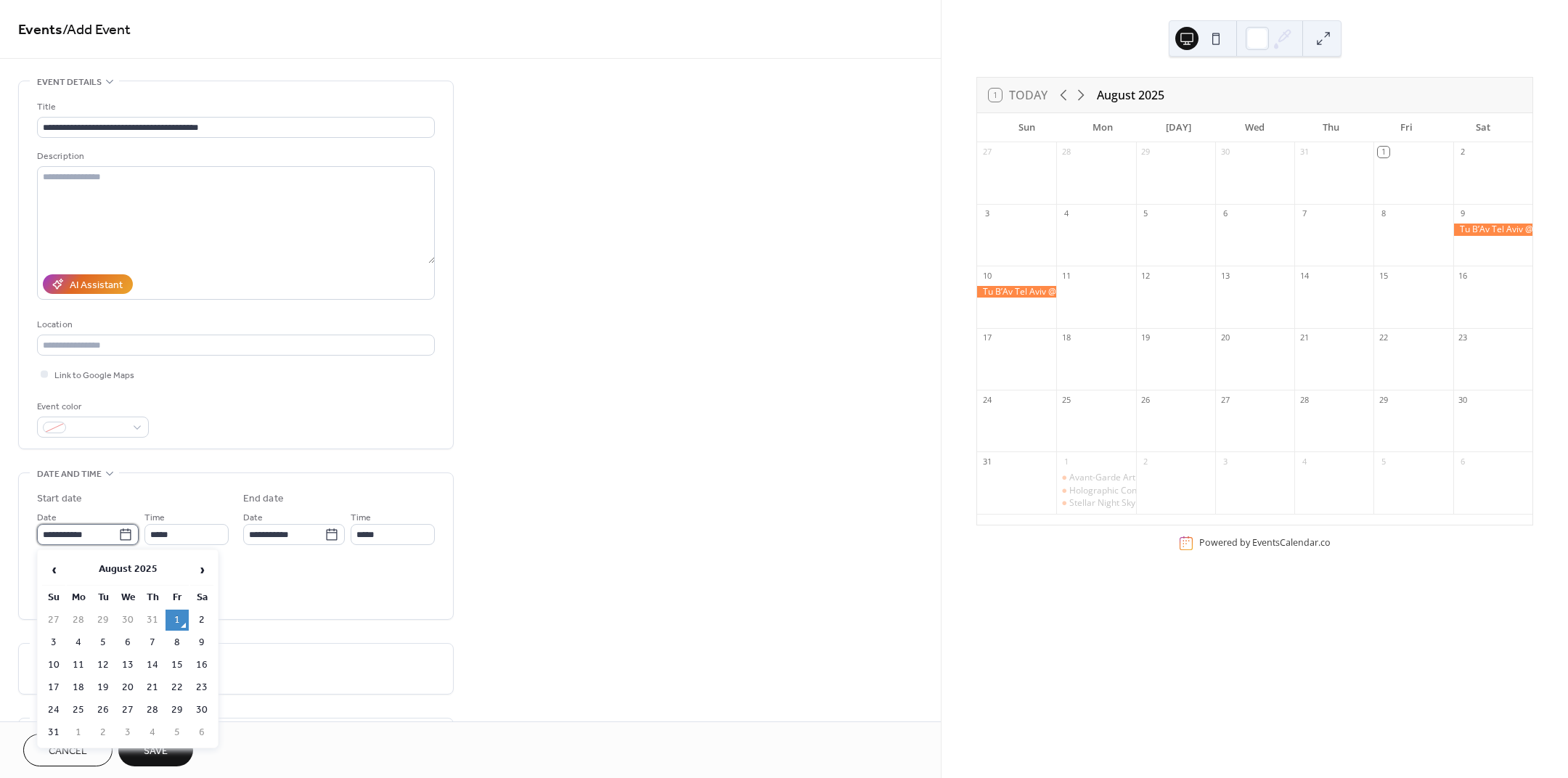 click on "**********" at bounding box center (78, 534) 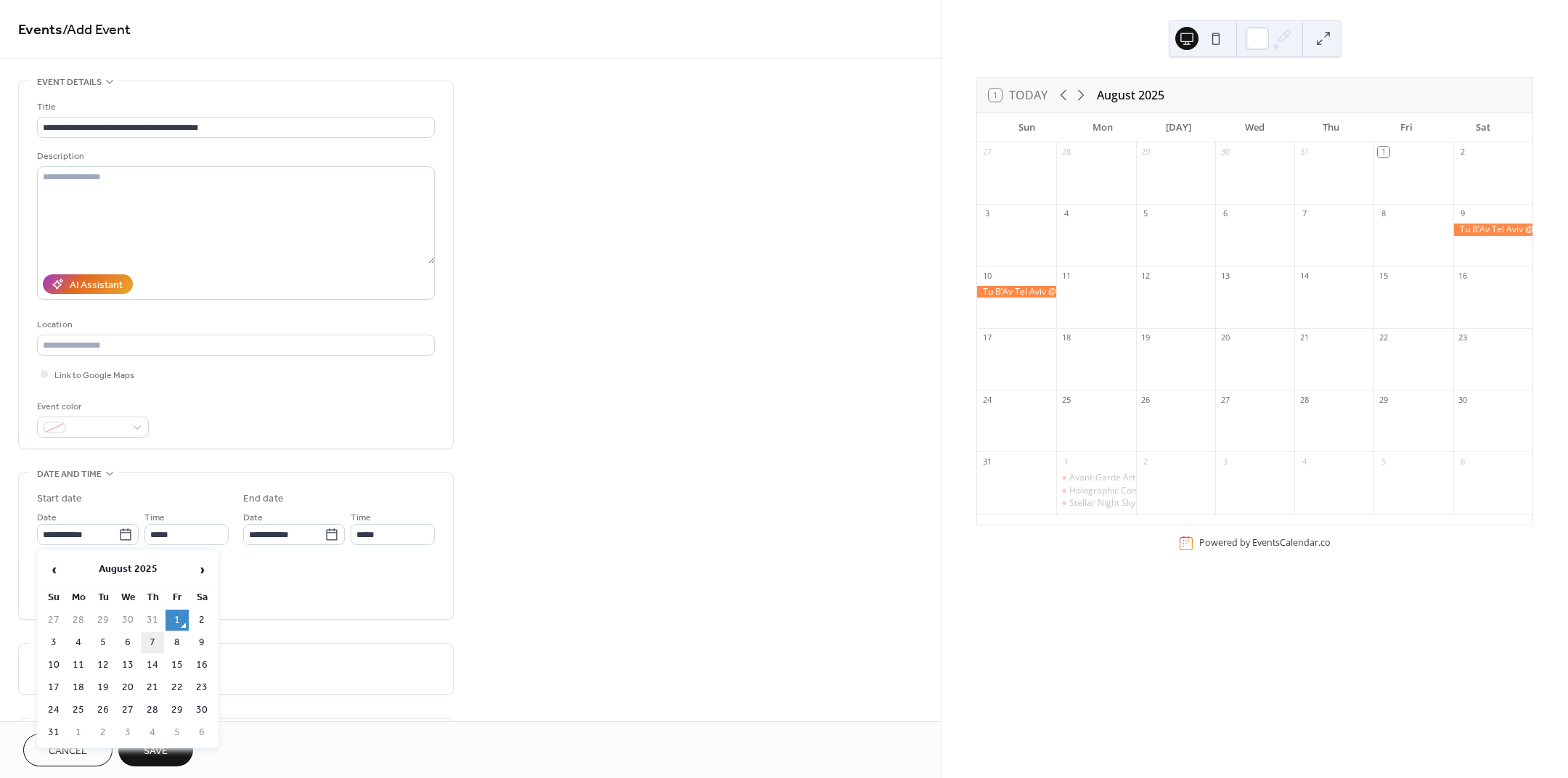 click on "7" at bounding box center (152, 642) 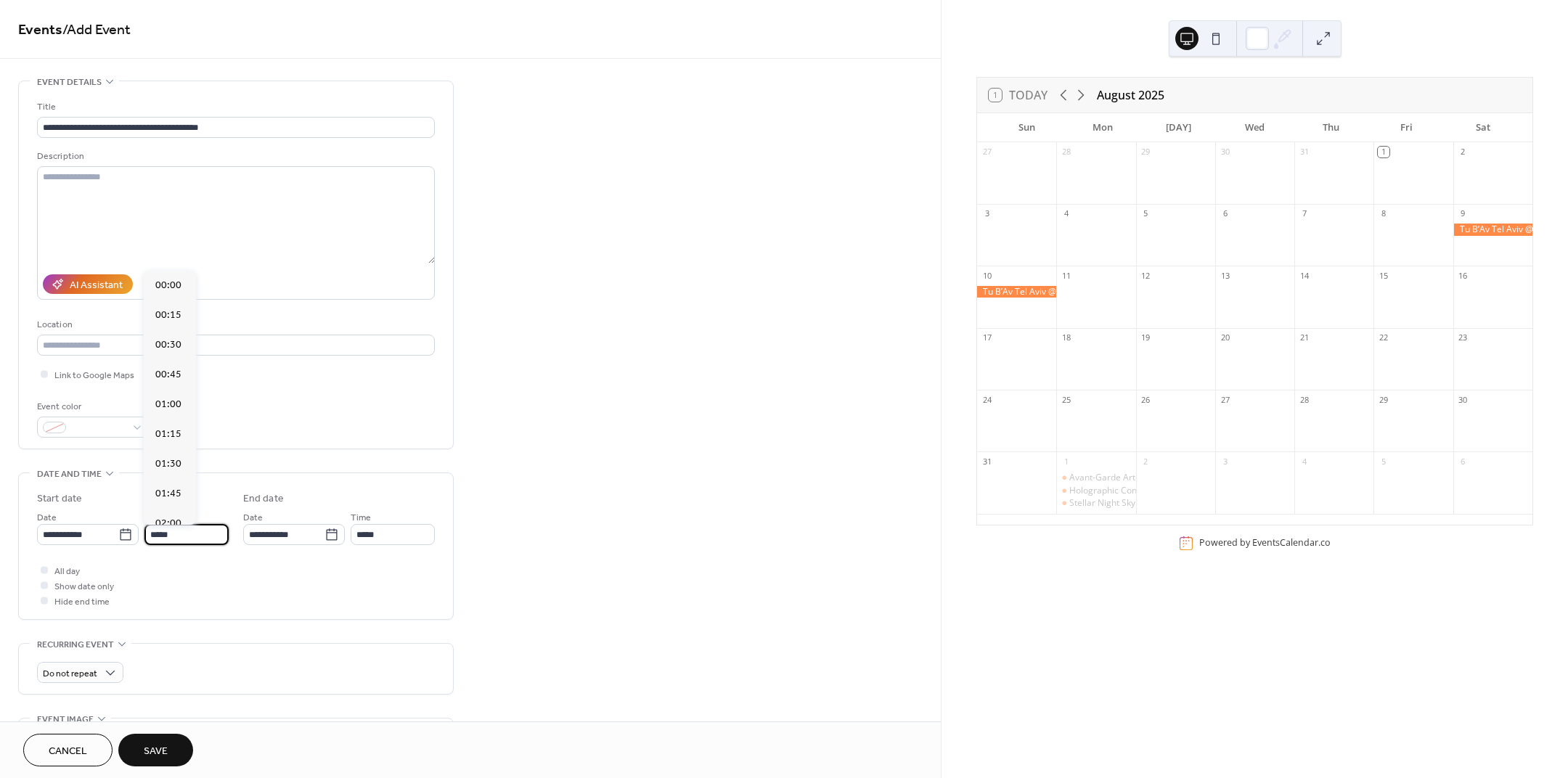 click on "*****" at bounding box center [187, 534] 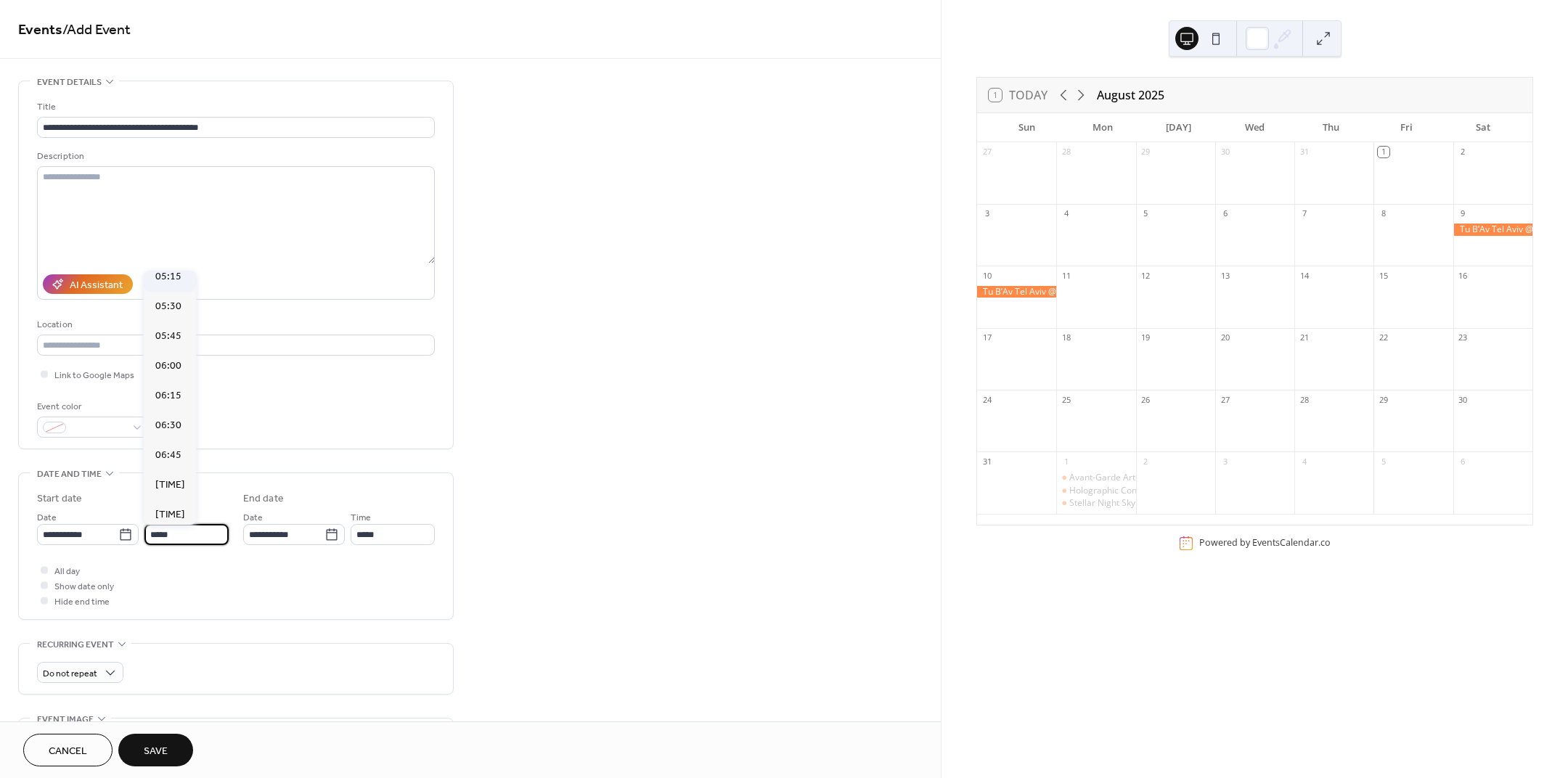 scroll, scrollTop: 726, scrollLeft: 0, axis: vertical 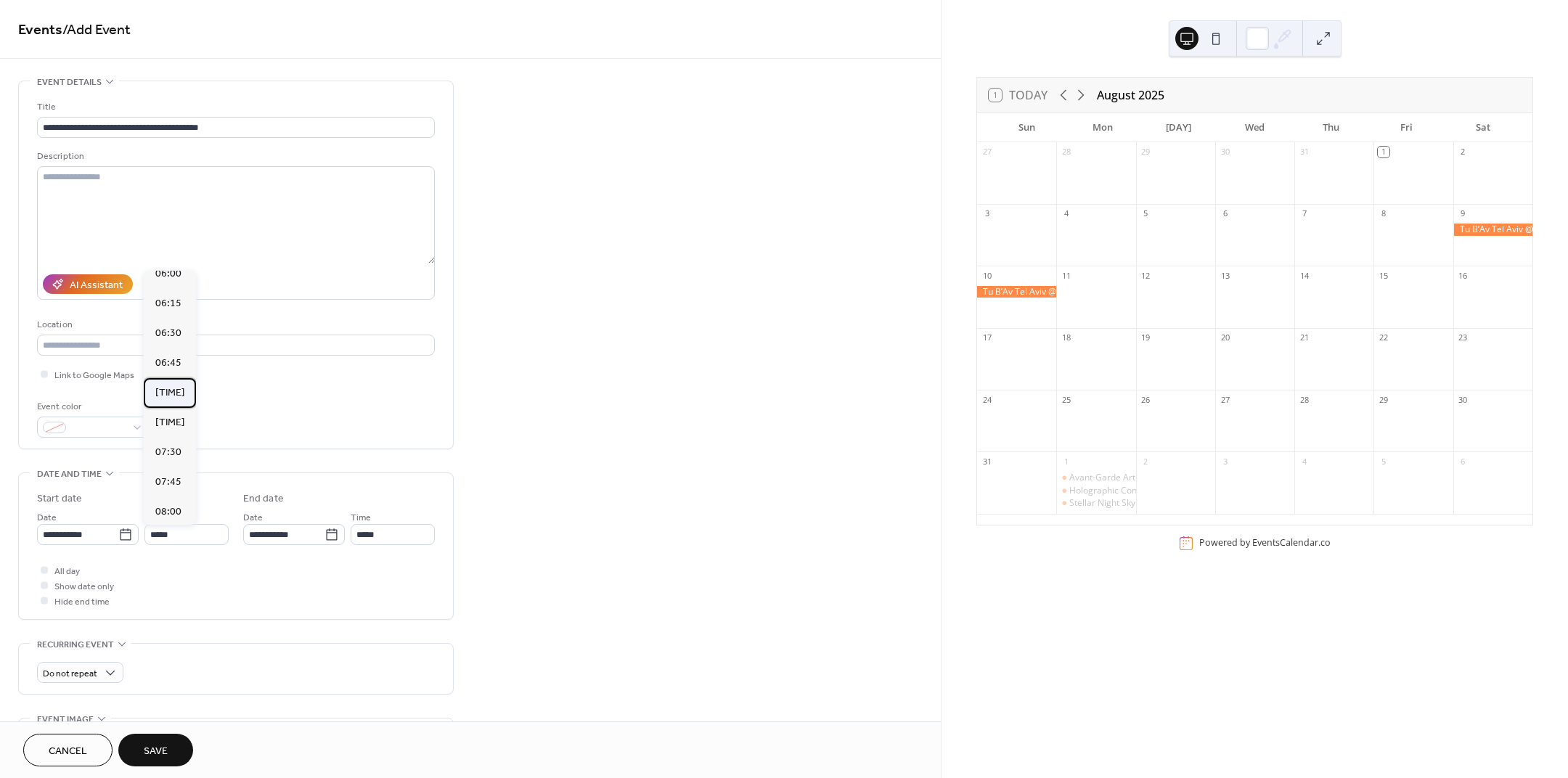 click on "07:00" at bounding box center [170, 392] 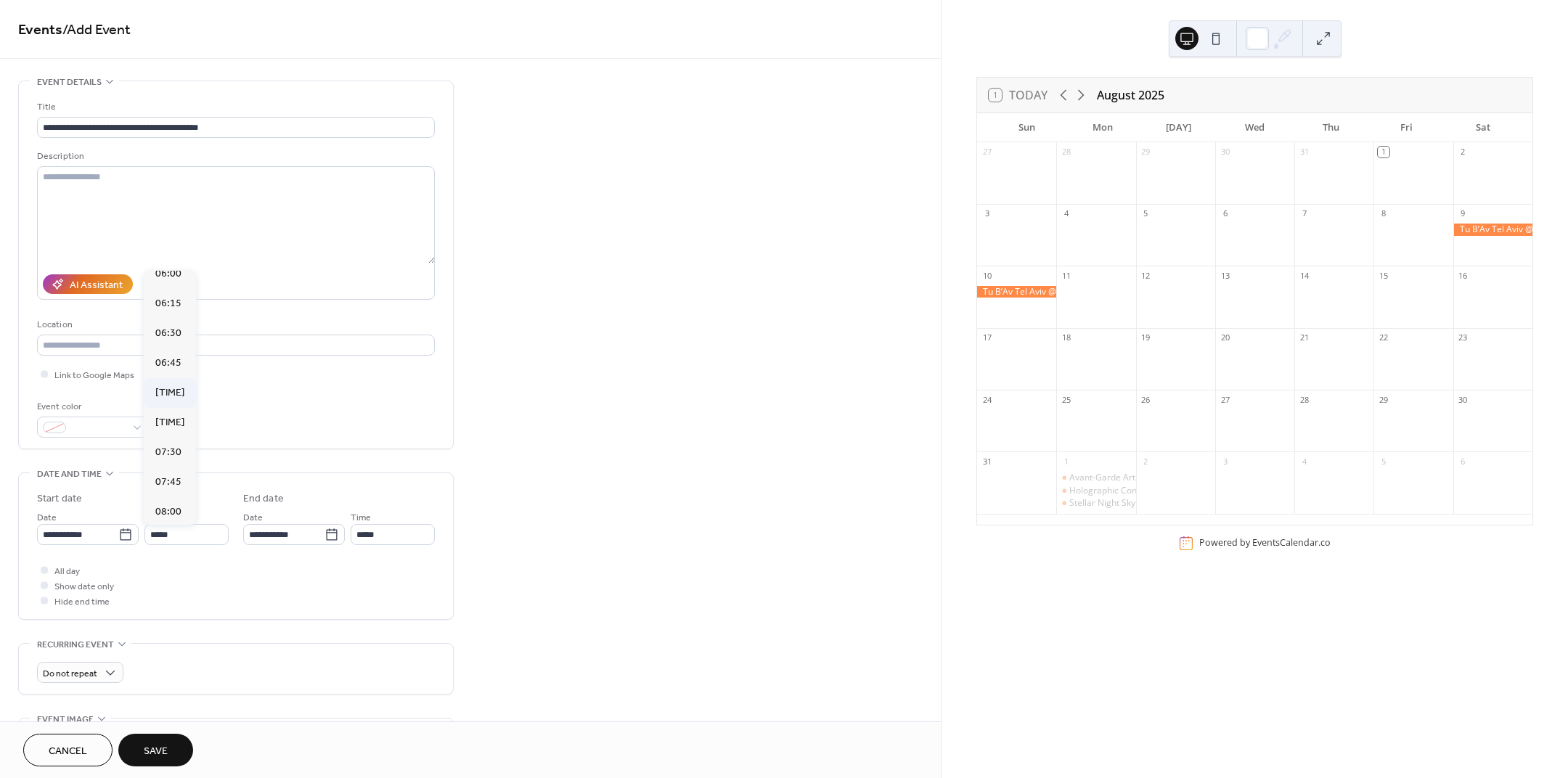 type on "*****" 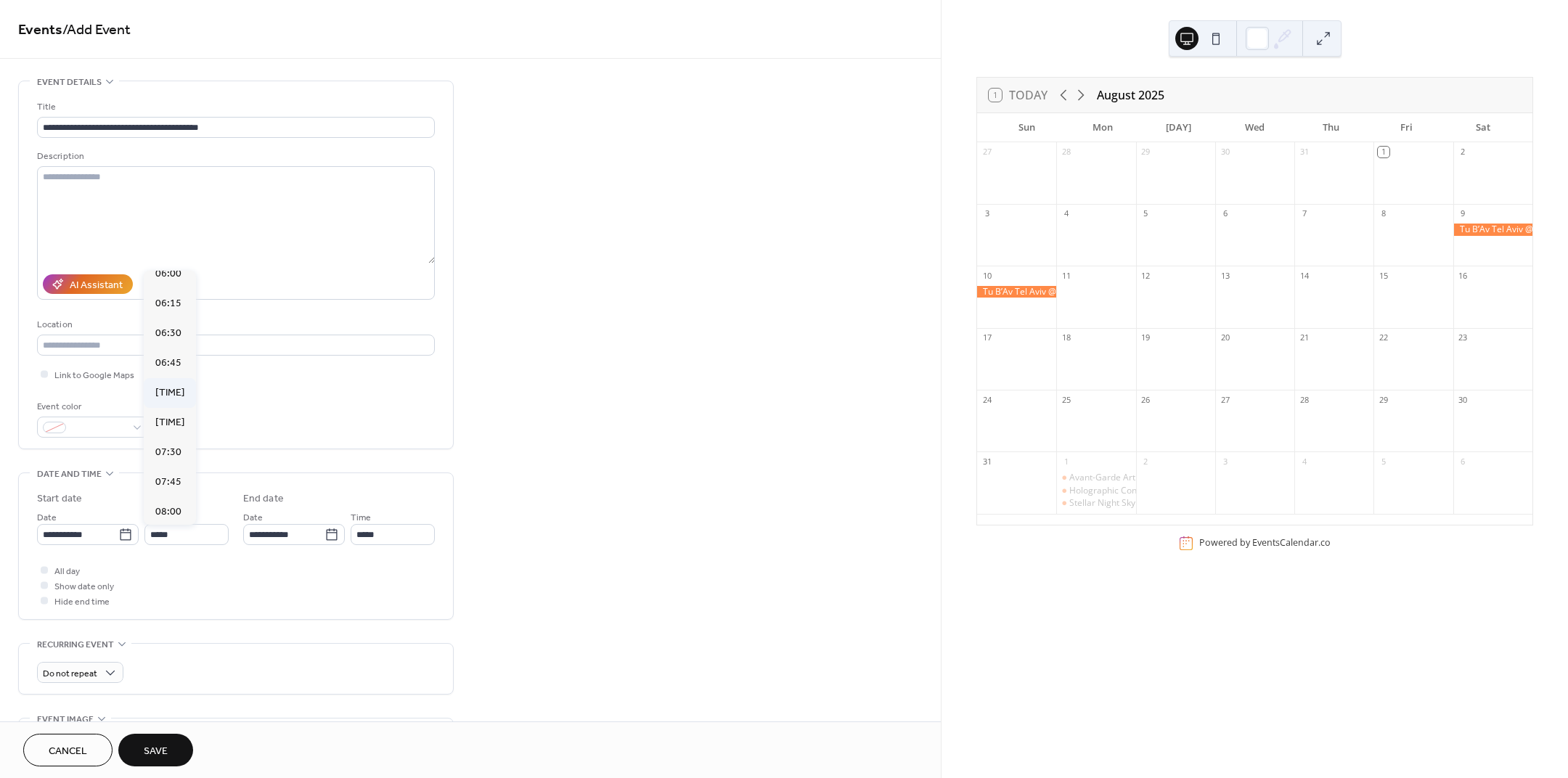 type on "*****" 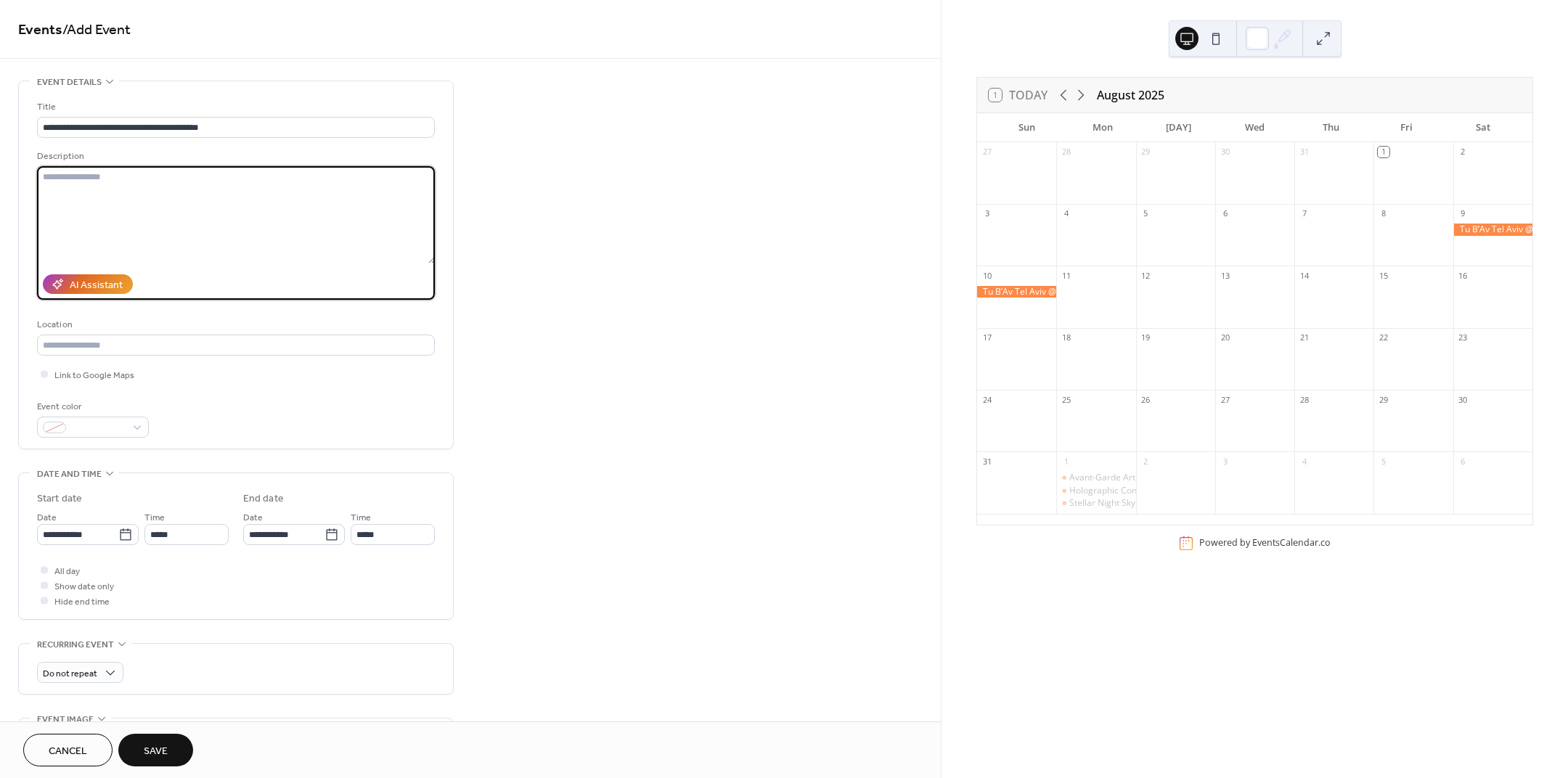 click at bounding box center (236, 215) 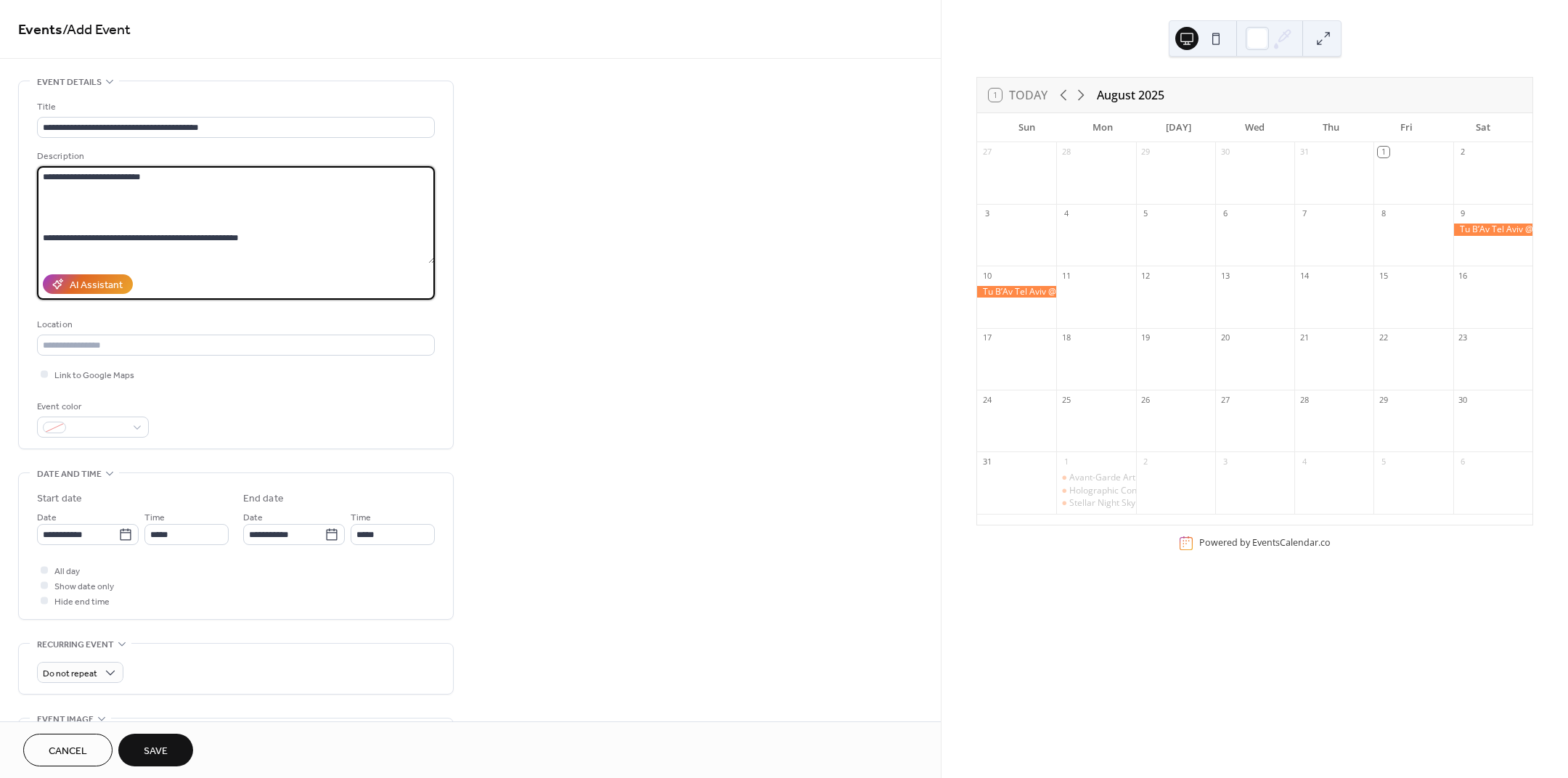 scroll, scrollTop: 3060, scrollLeft: 0, axis: vertical 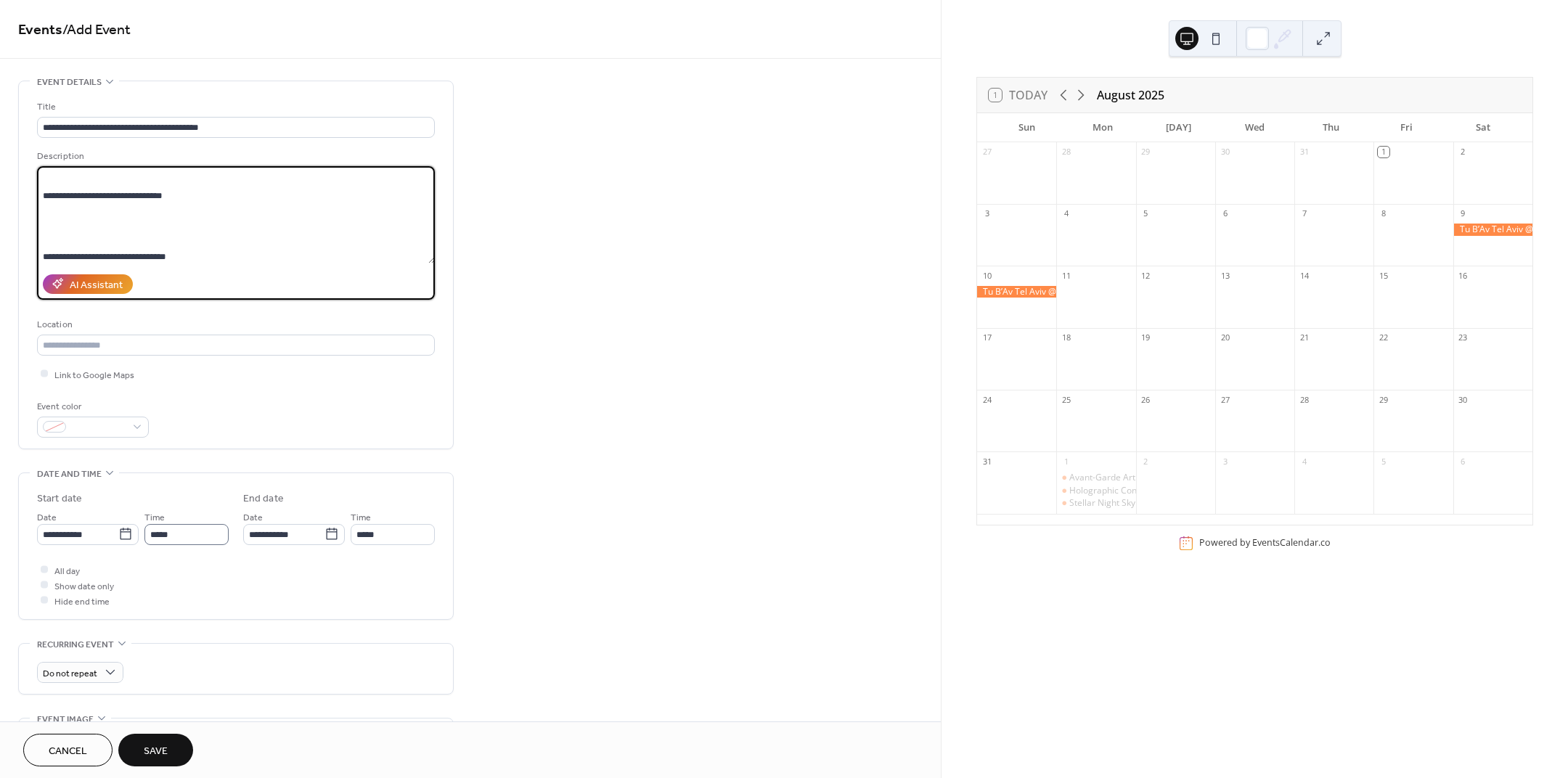 type on "**********" 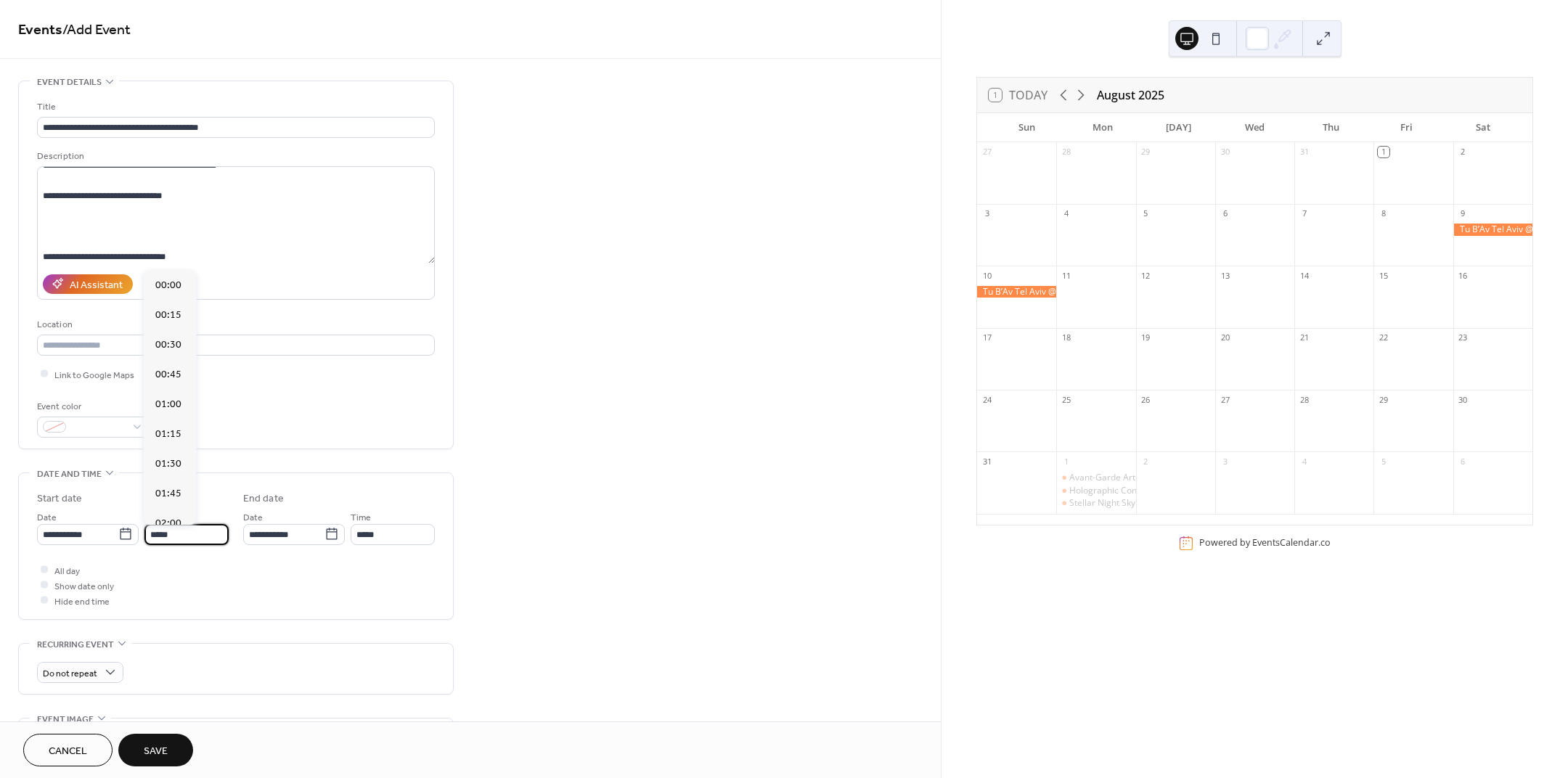 click on "*****" at bounding box center (187, 534) 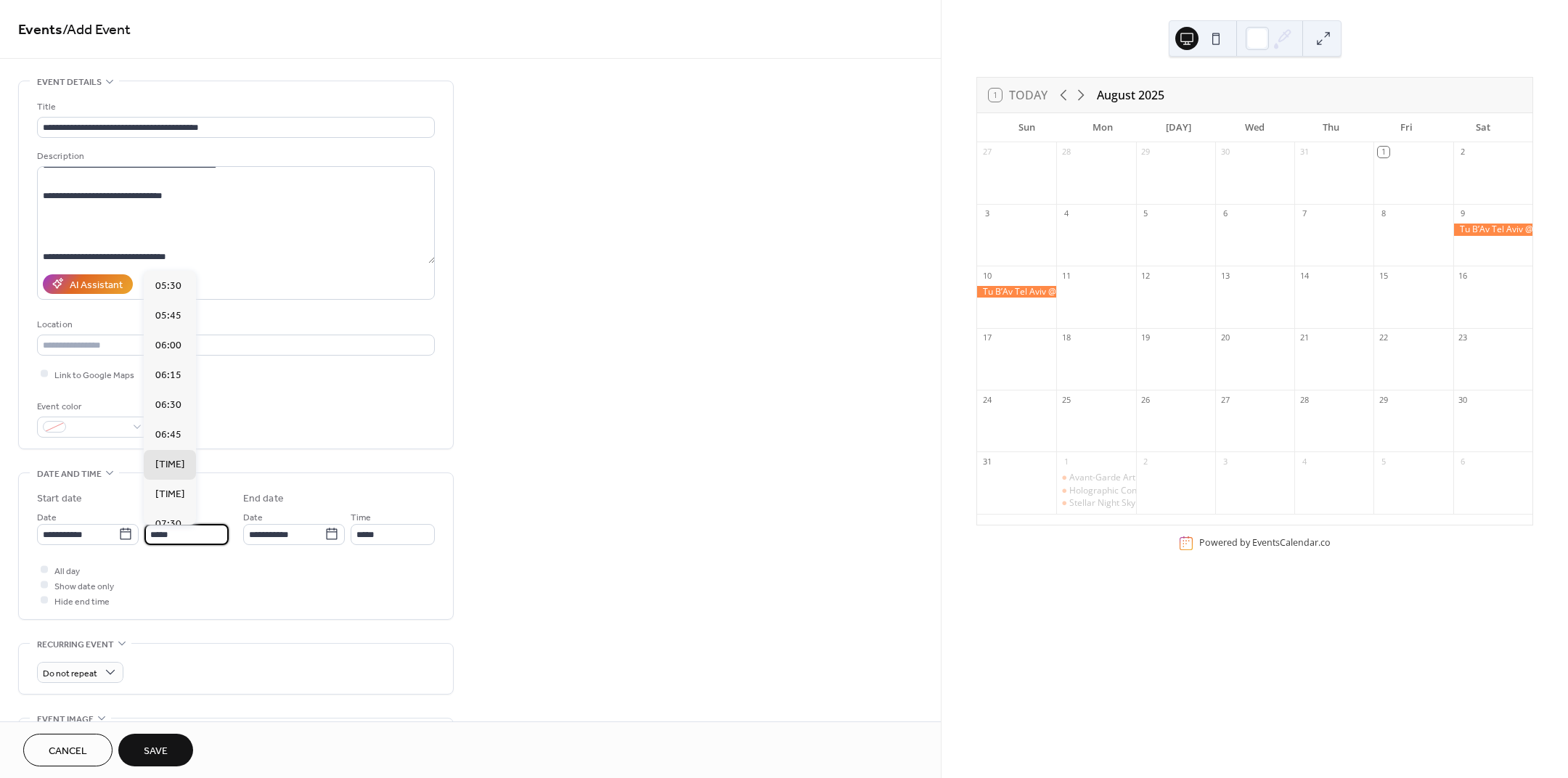 scroll, scrollTop: 560, scrollLeft: 0, axis: vertical 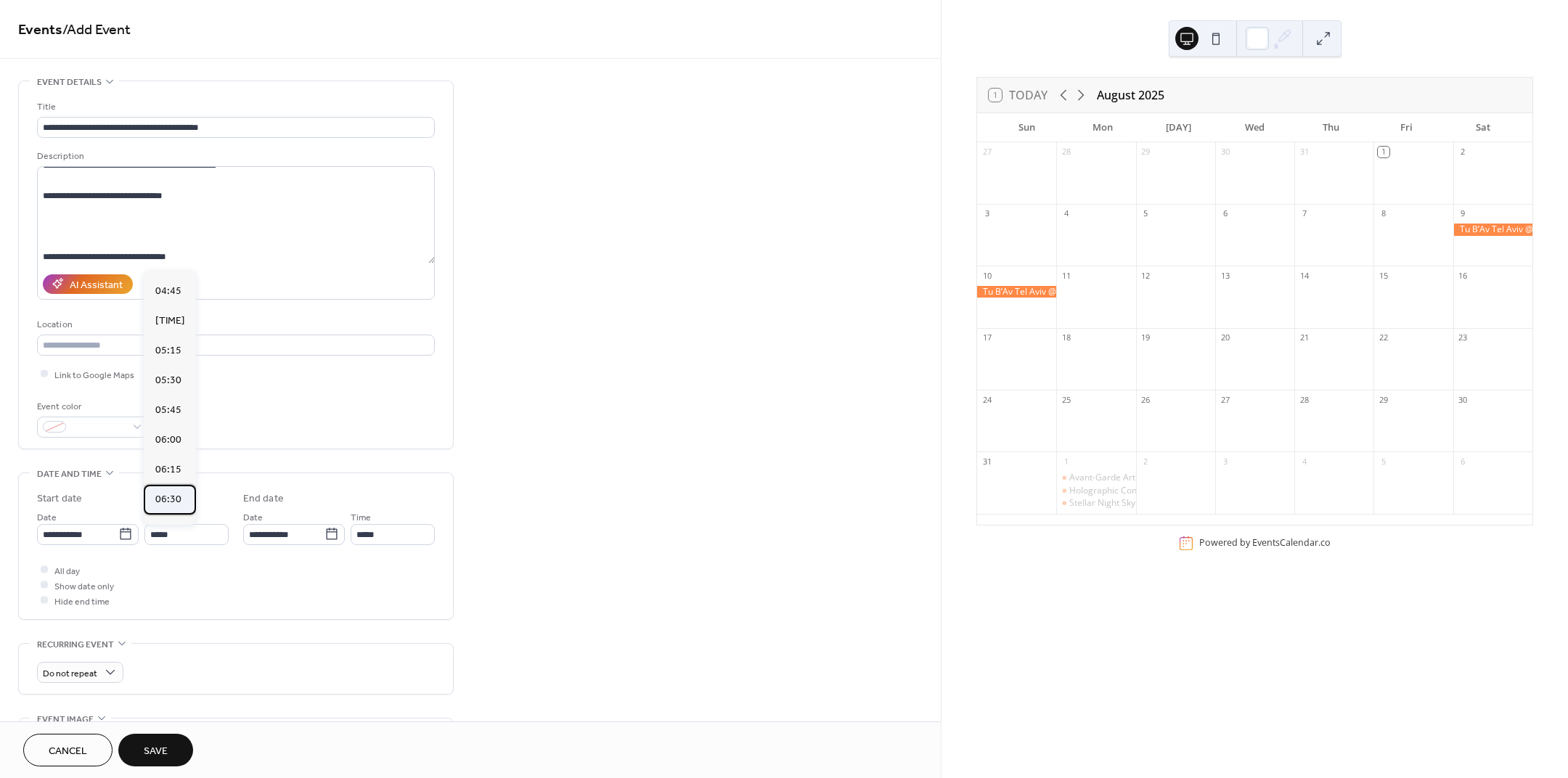 click on "06:30" at bounding box center [168, 499] 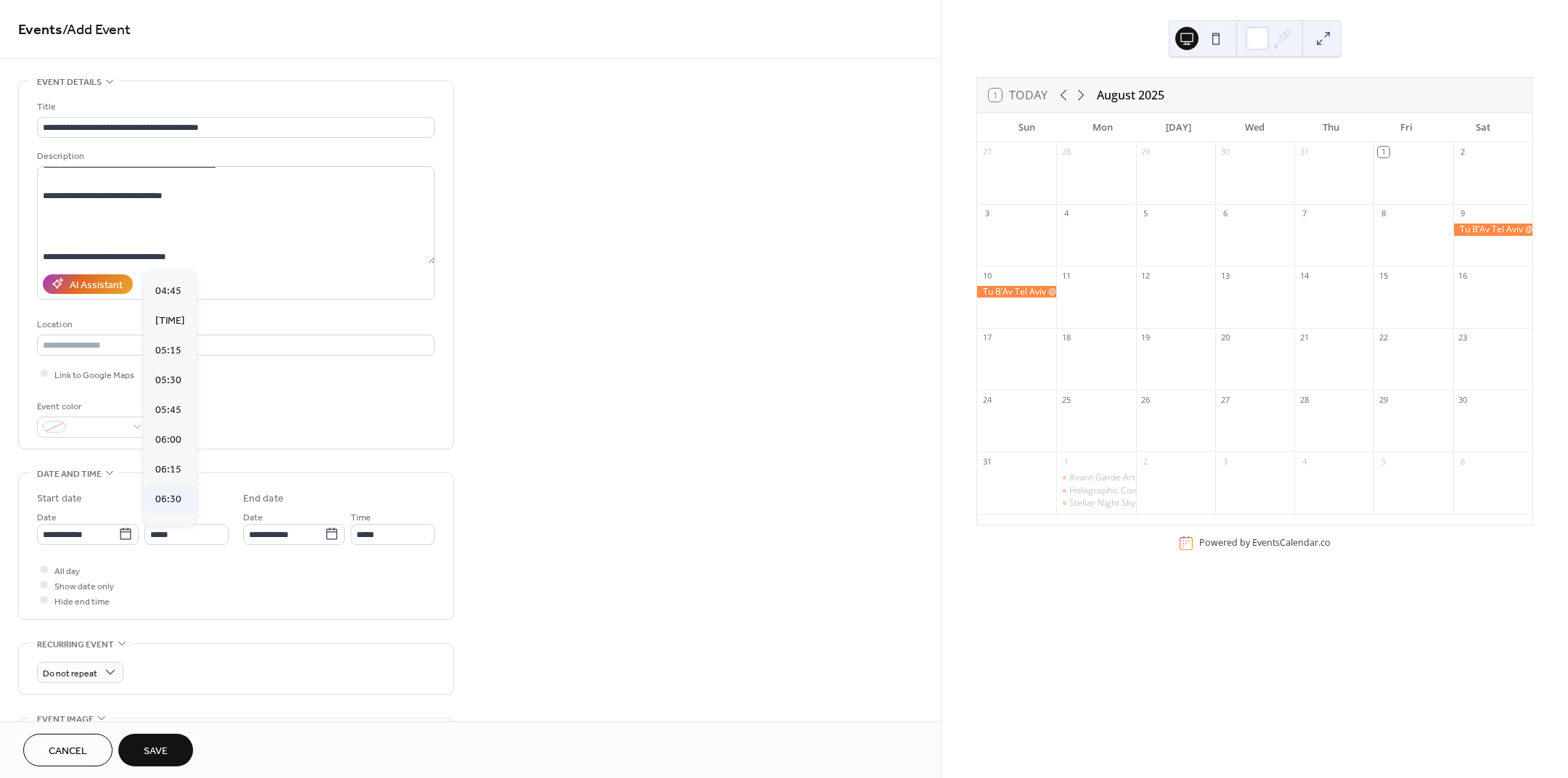 type on "*****" 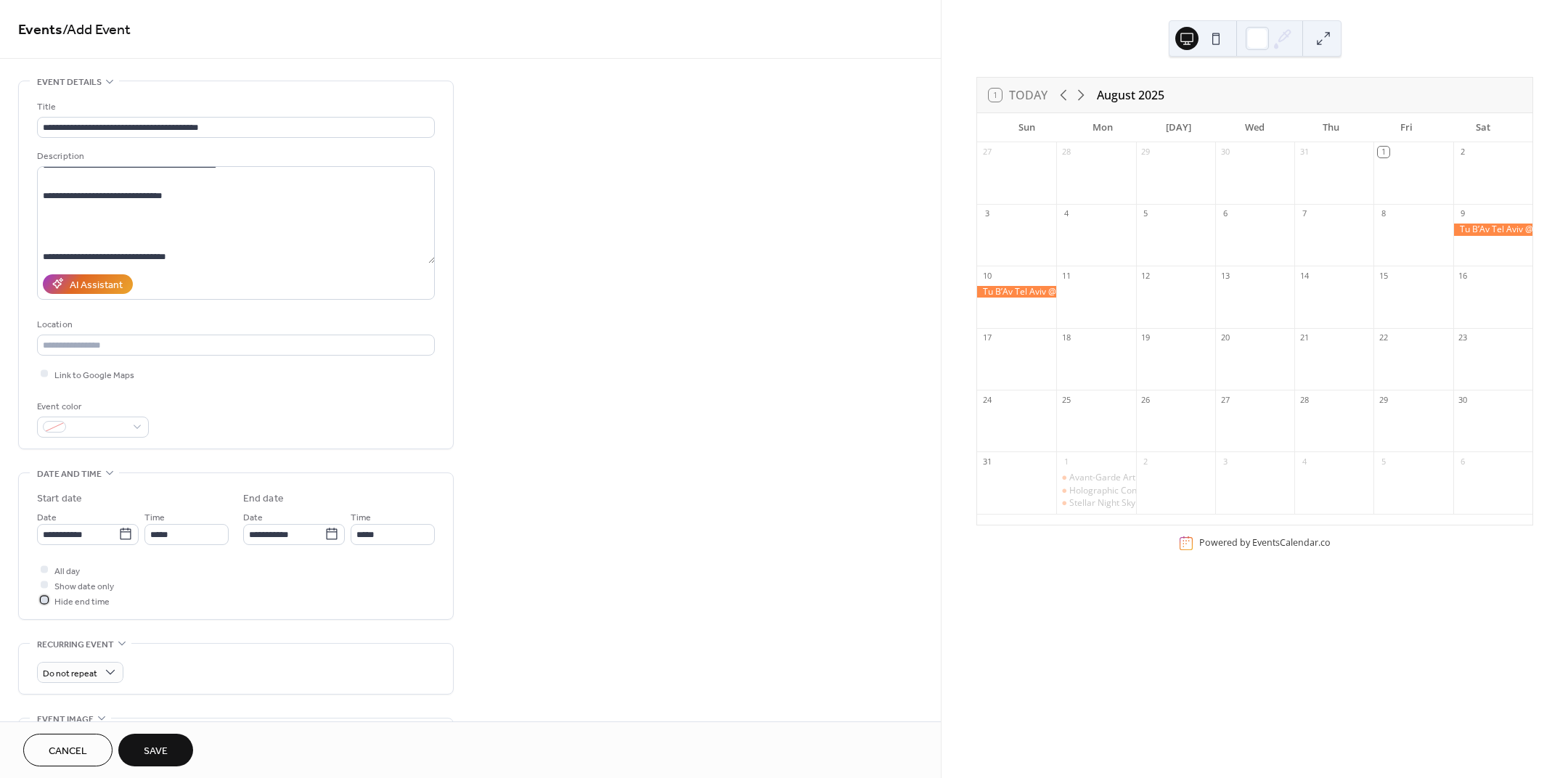 click on "Hide end time" at bounding box center (82, 601) 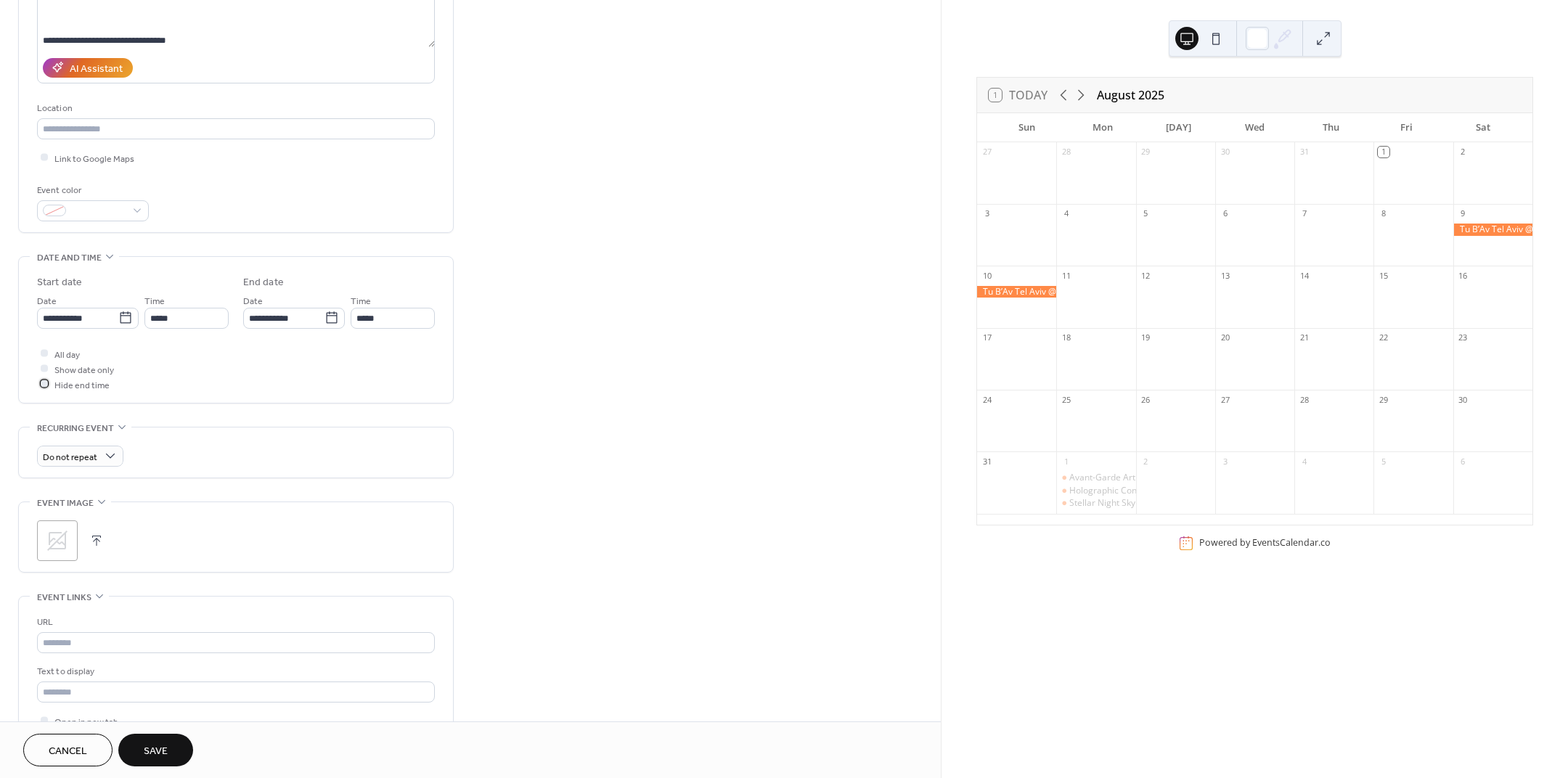 scroll, scrollTop: 242, scrollLeft: 0, axis: vertical 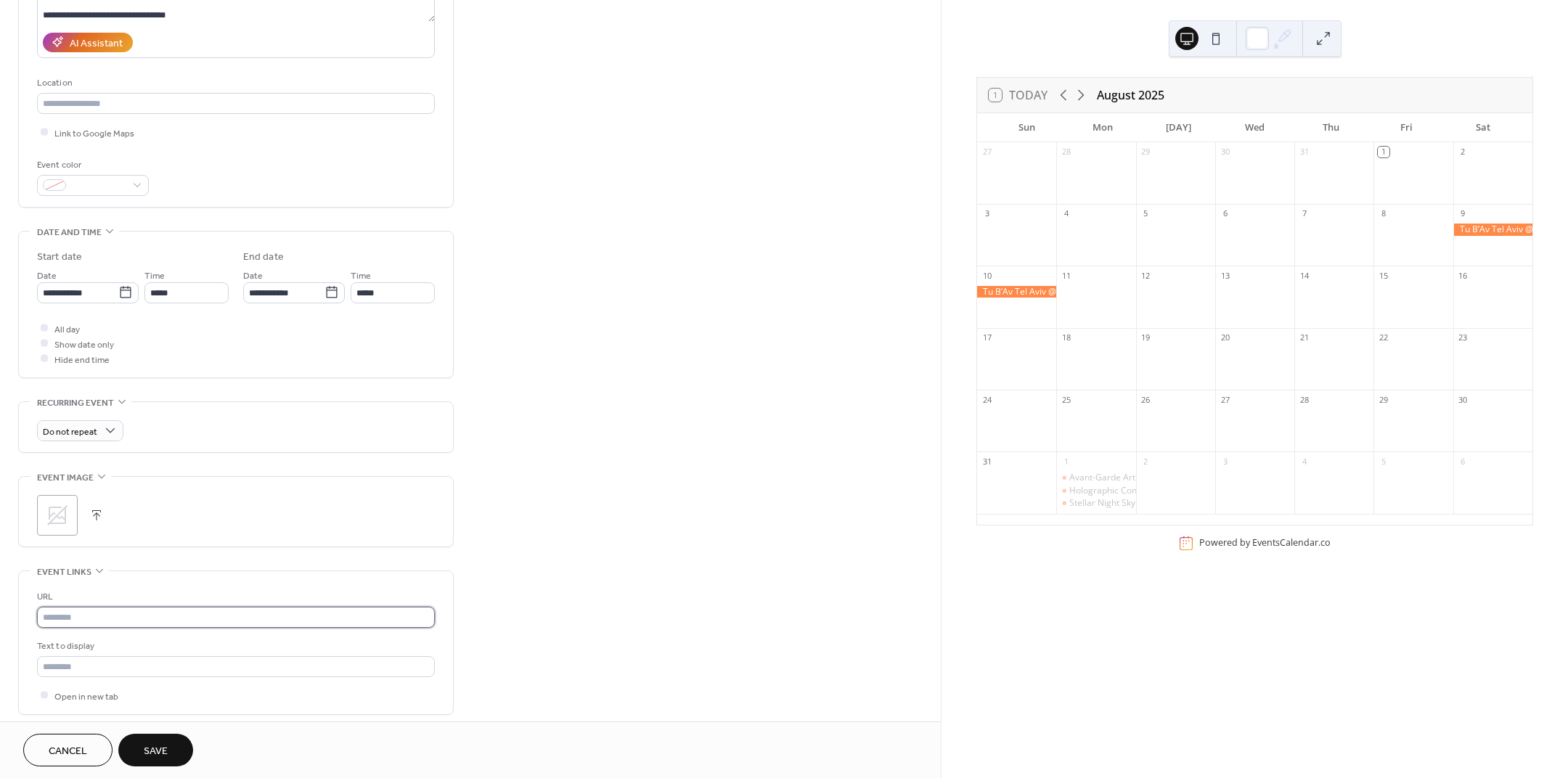 click at bounding box center [236, 617] 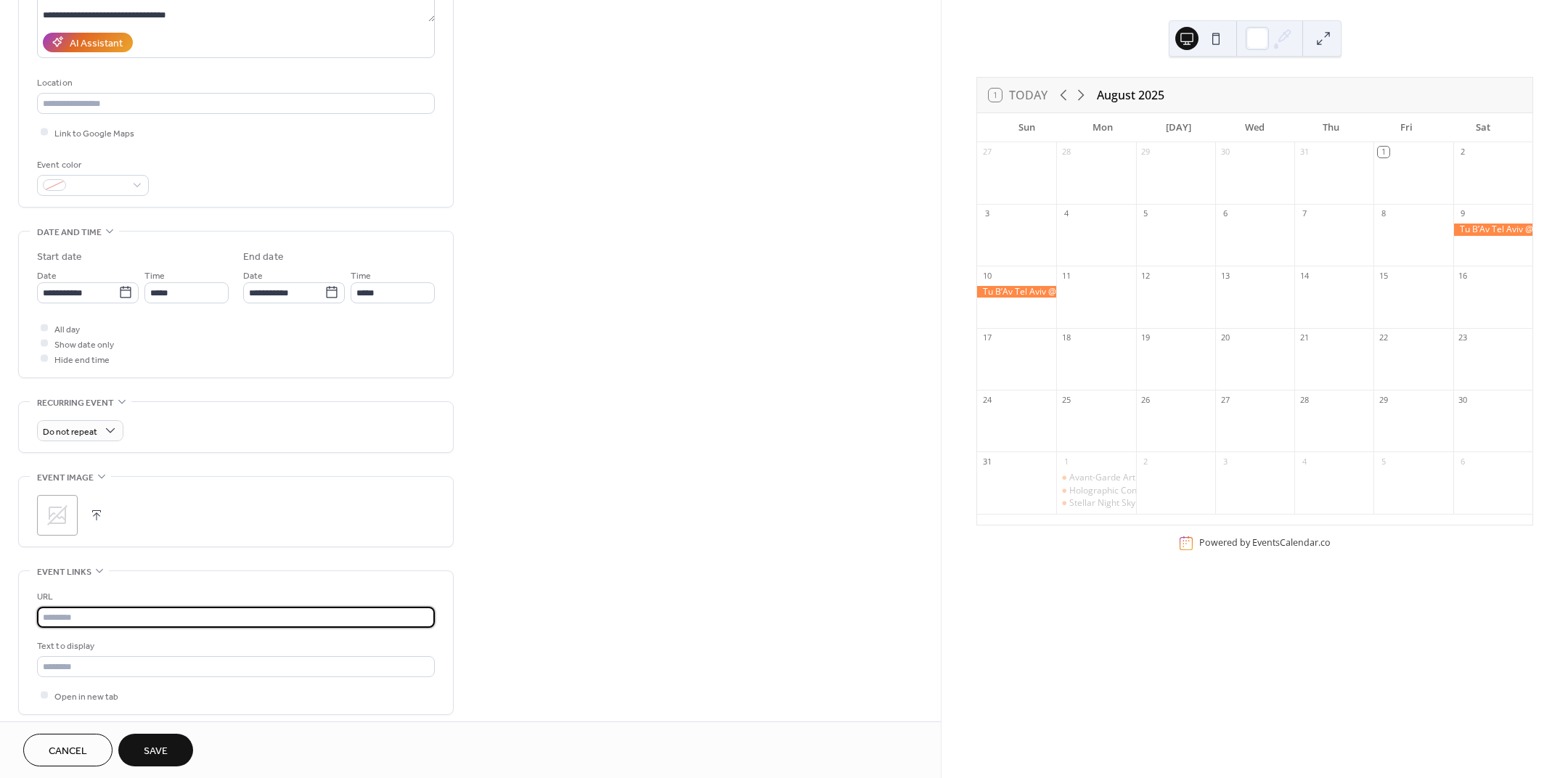 paste on "**********" 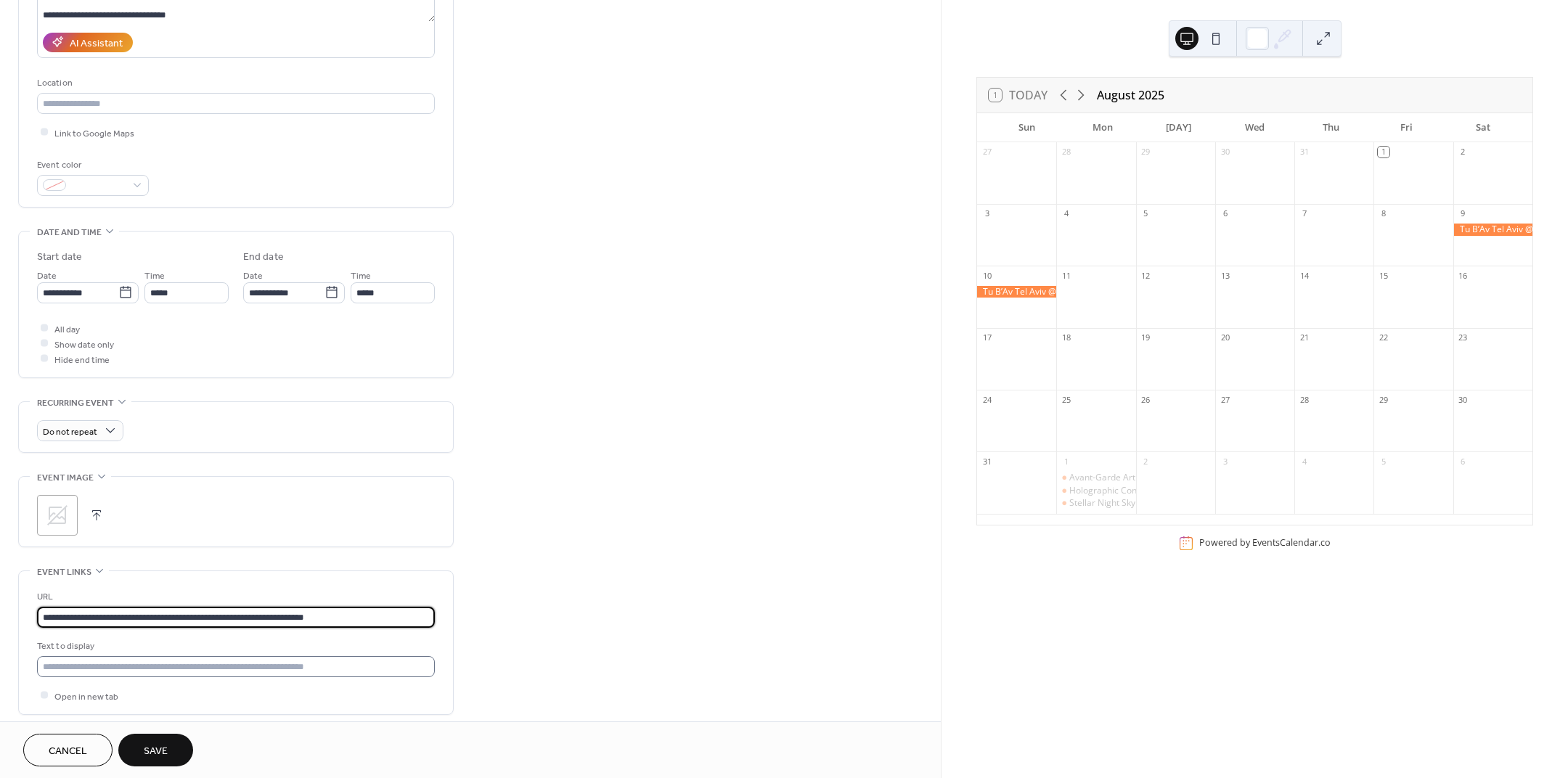 type on "**********" 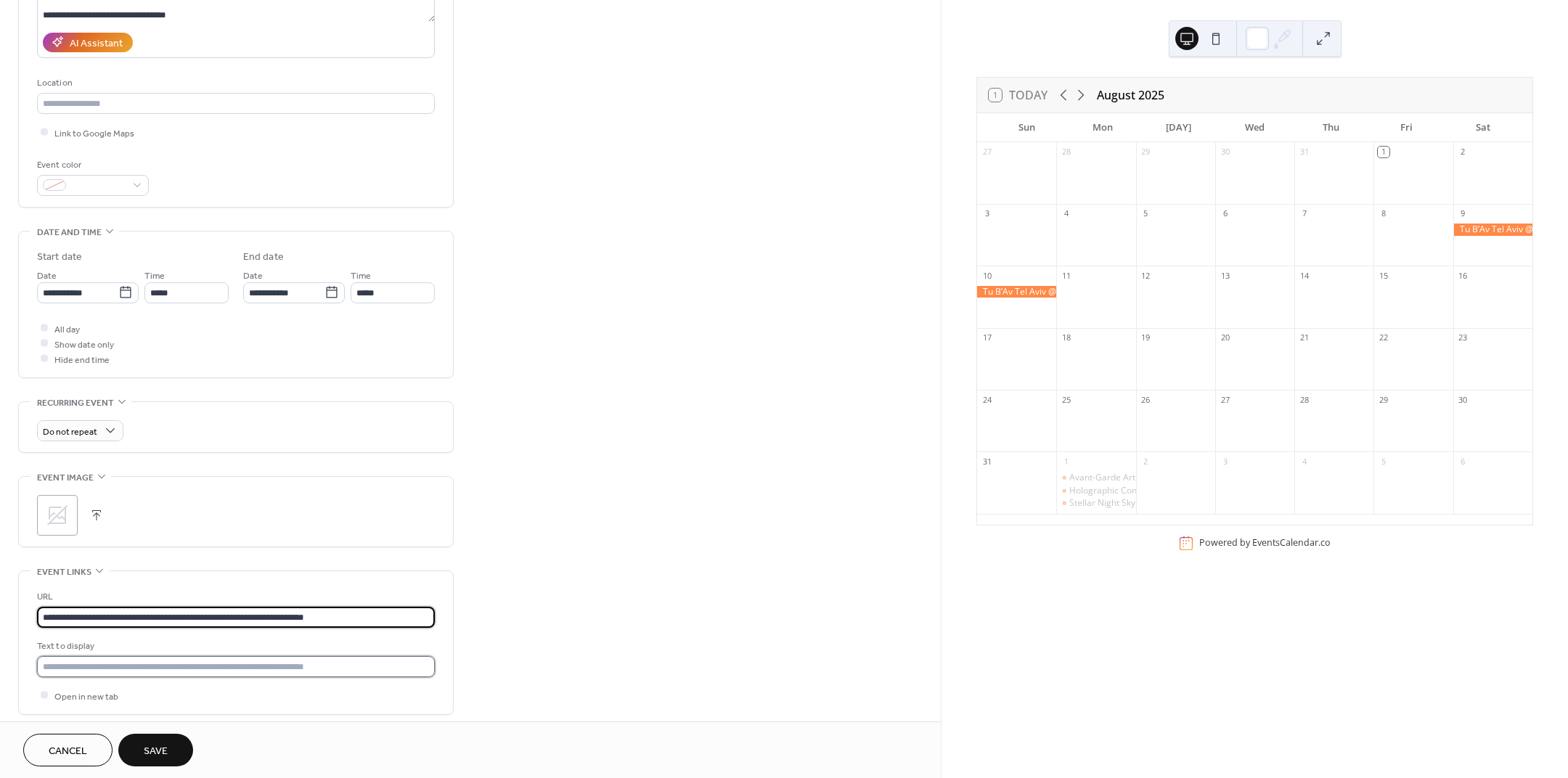 click at bounding box center (236, 666) 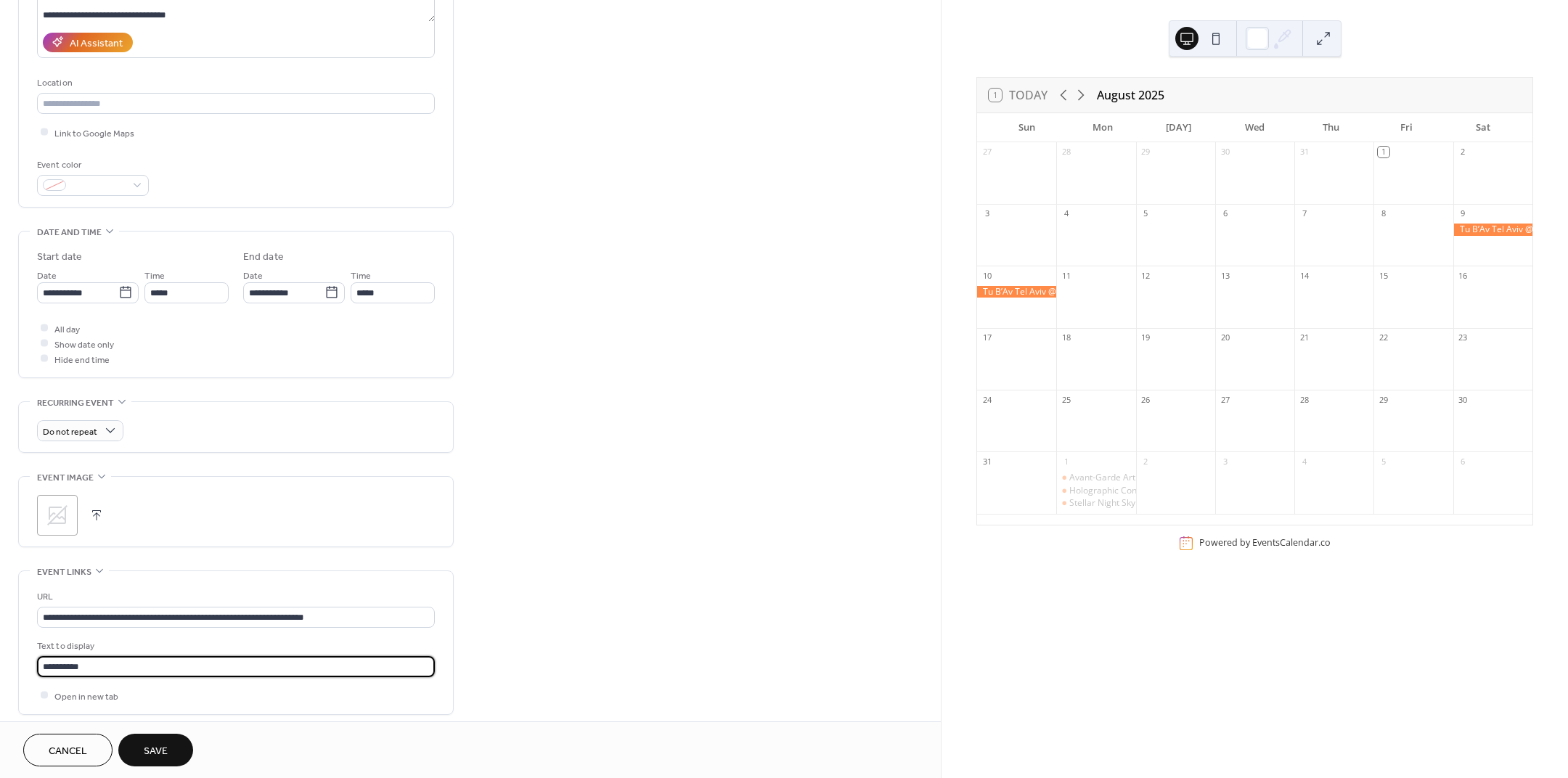 scroll, scrollTop: 470, scrollLeft: 0, axis: vertical 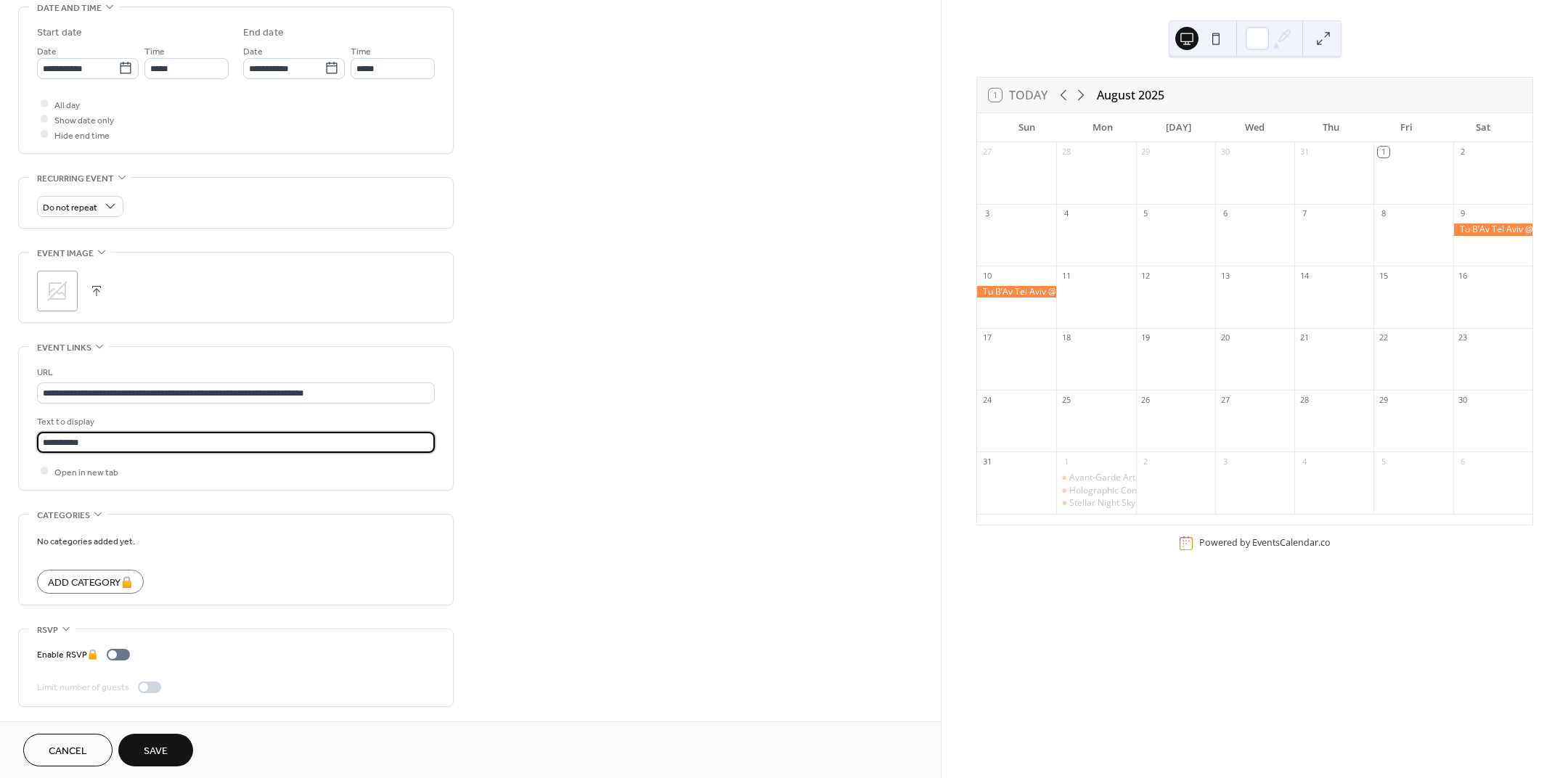type on "*********" 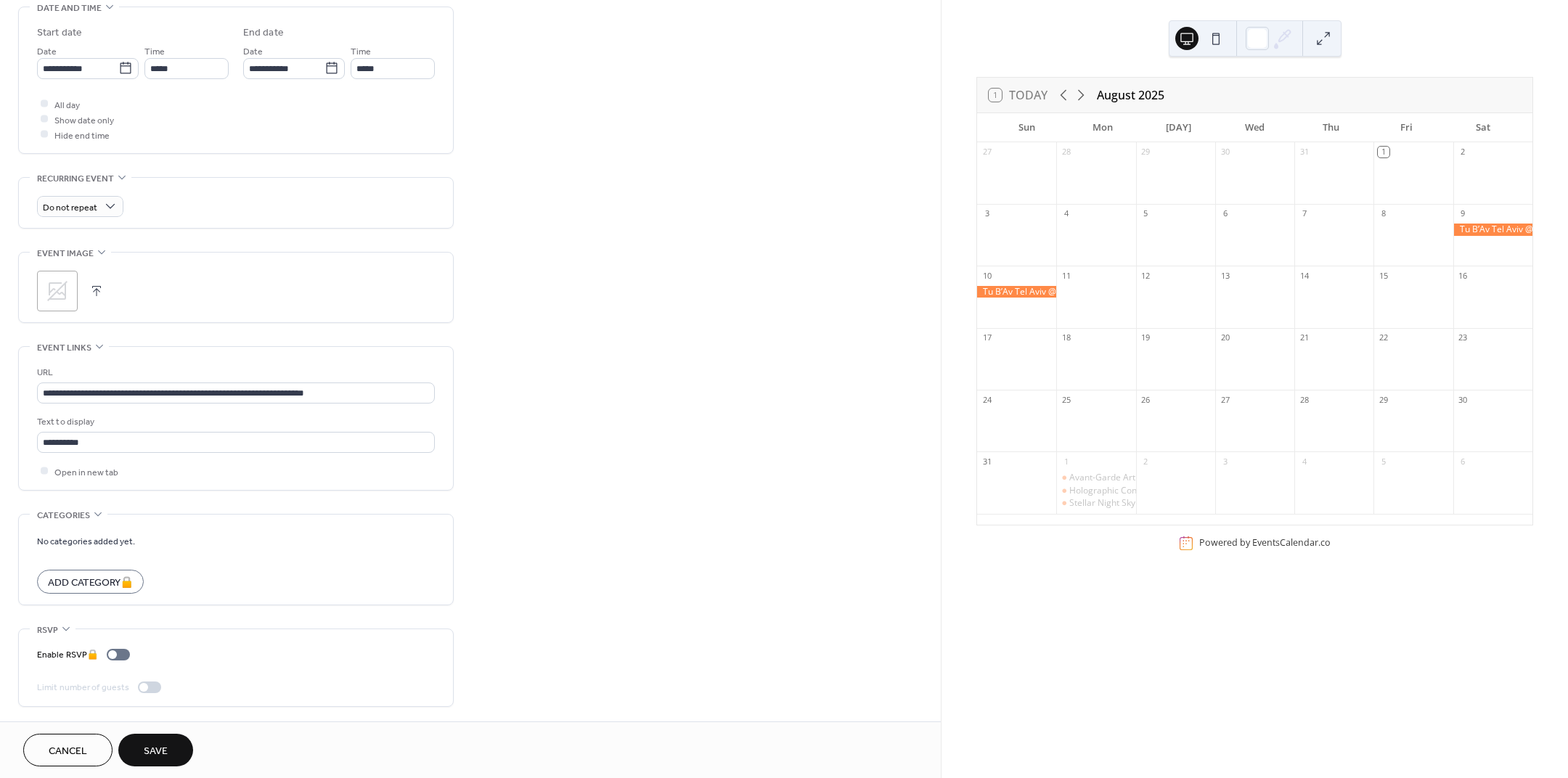 click at bounding box center (97, 291) 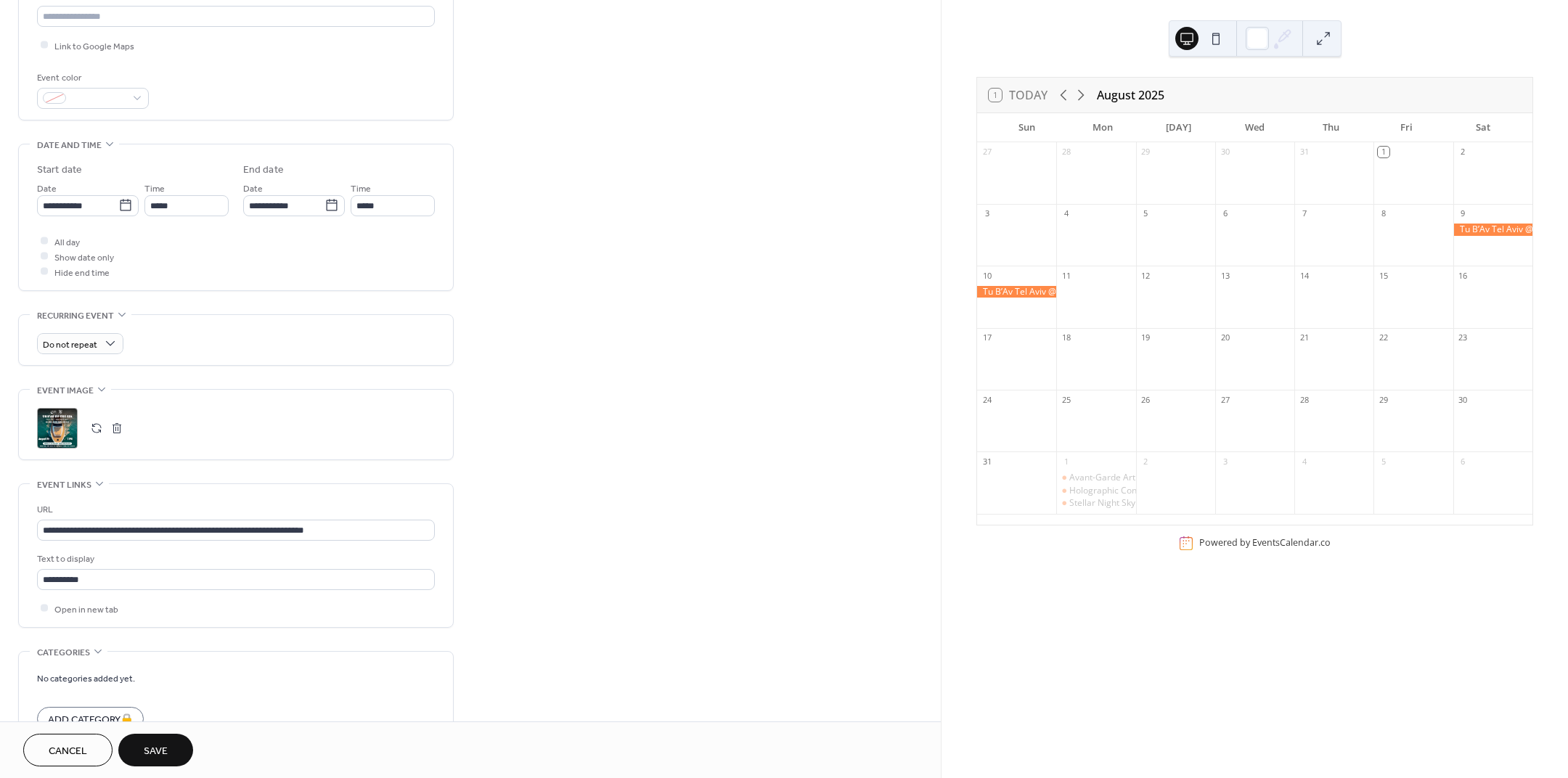 scroll, scrollTop: 227, scrollLeft: 0, axis: vertical 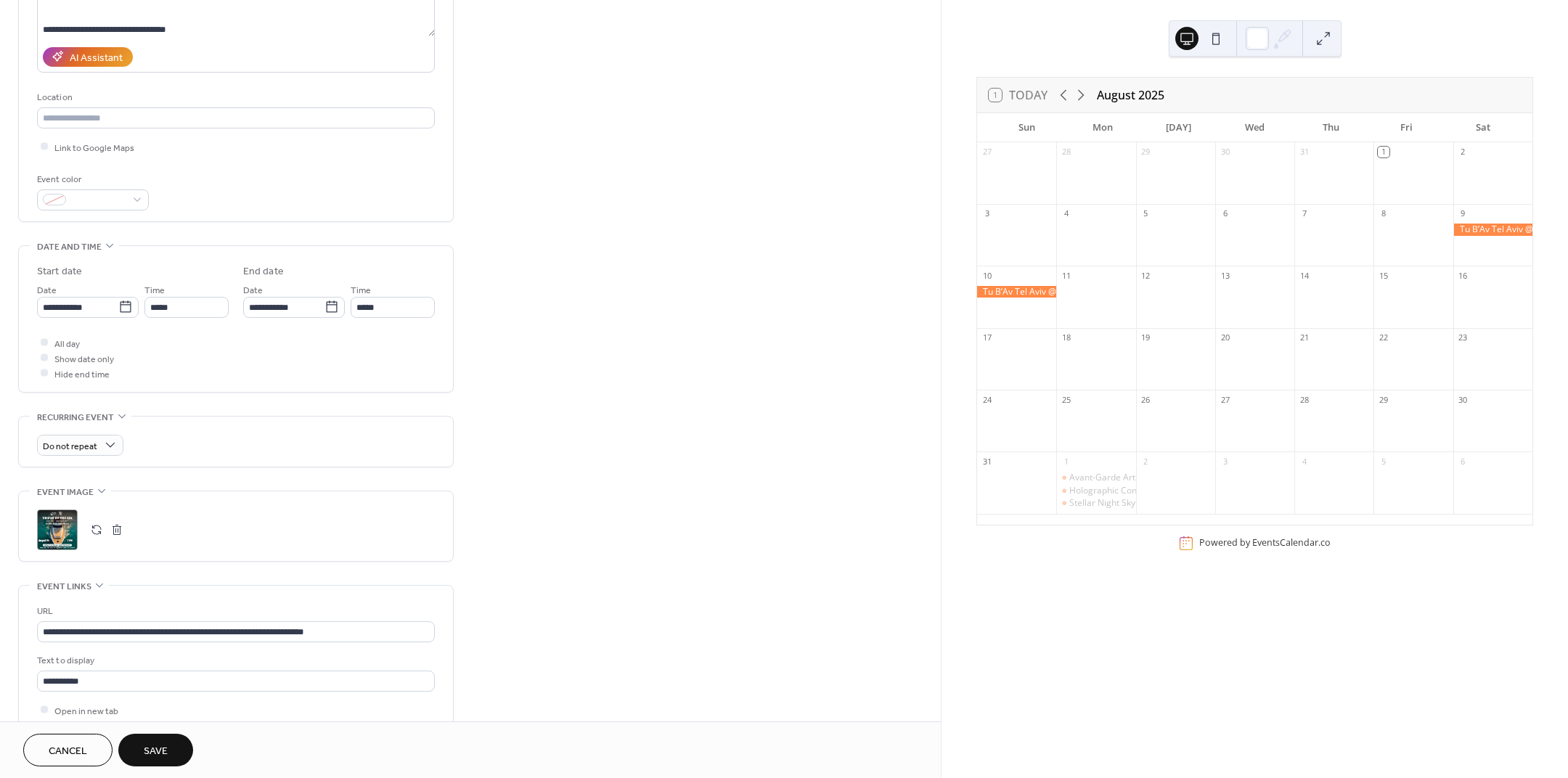 click on "Save" at bounding box center [155, 750] 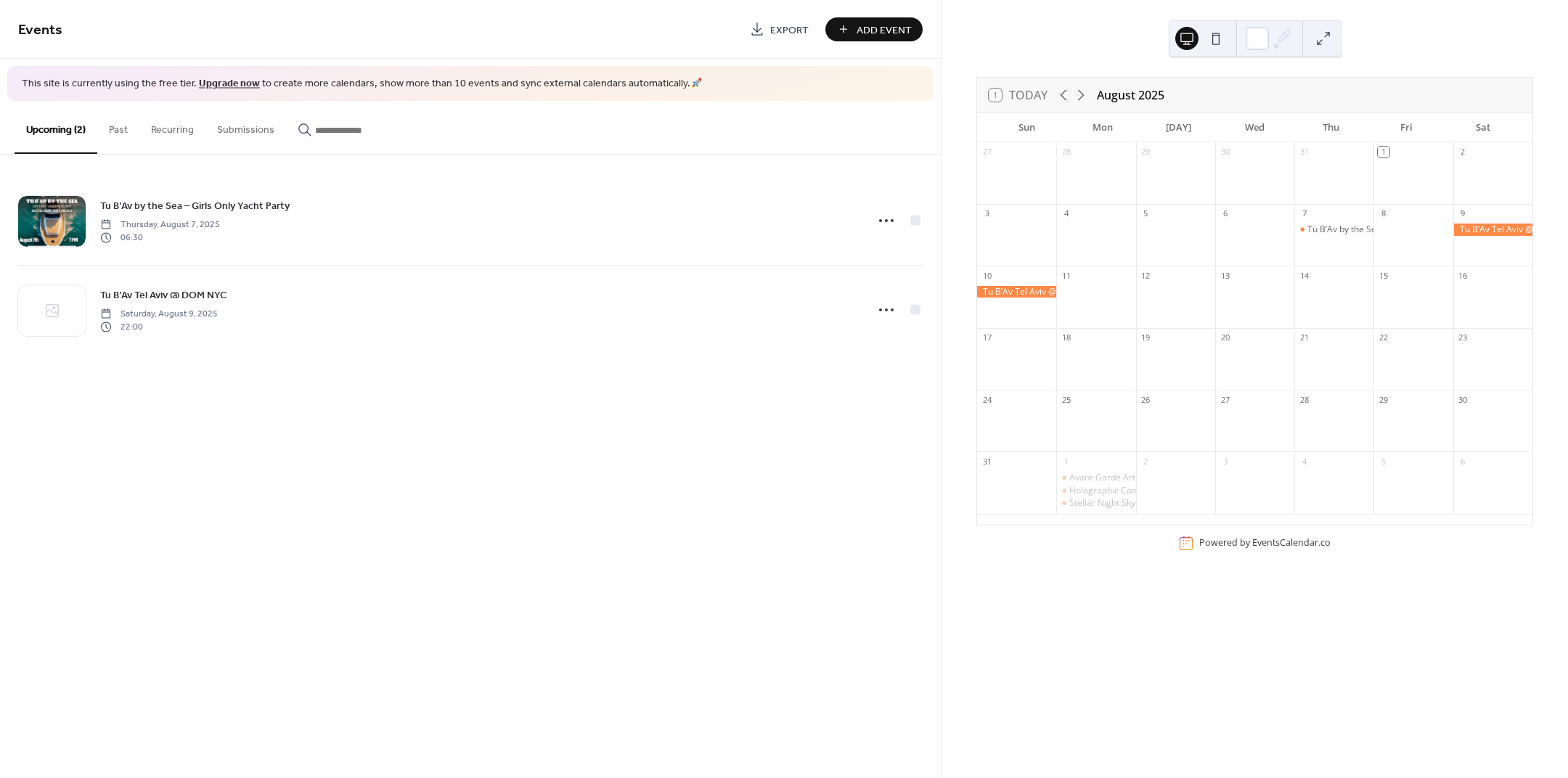 click at bounding box center (1493, 229) 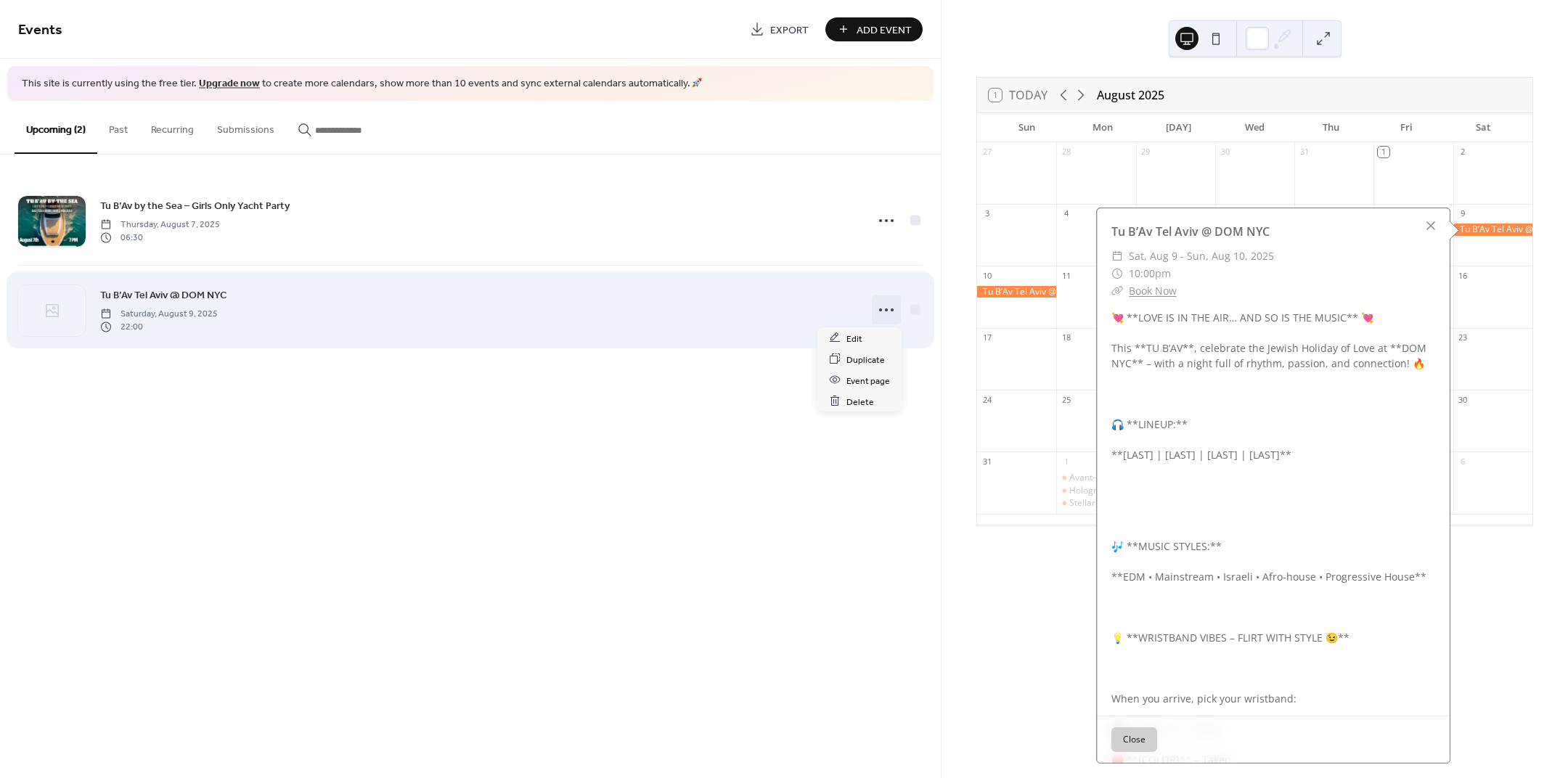 click 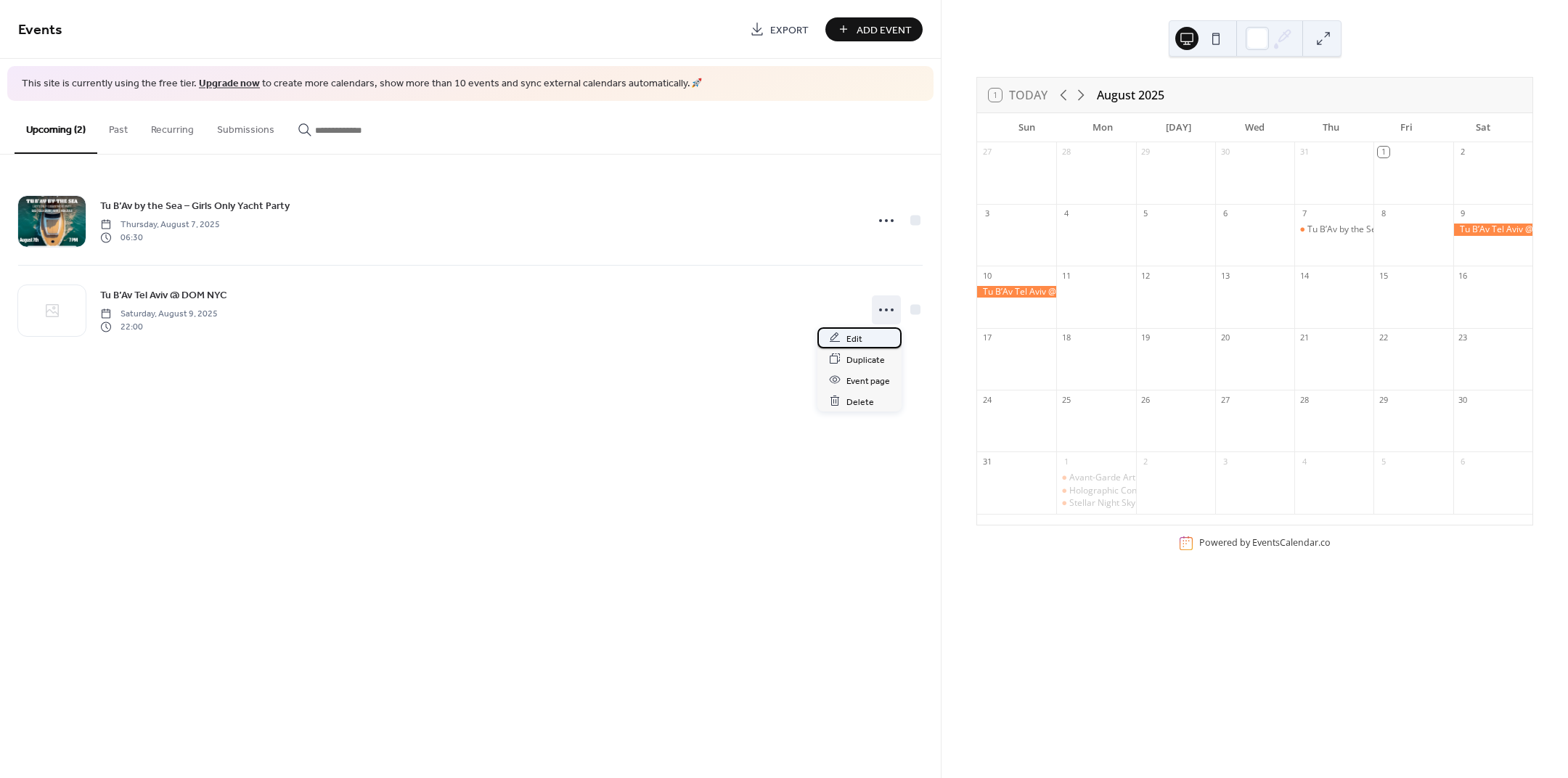 click on "Edit" at bounding box center (854, 338) 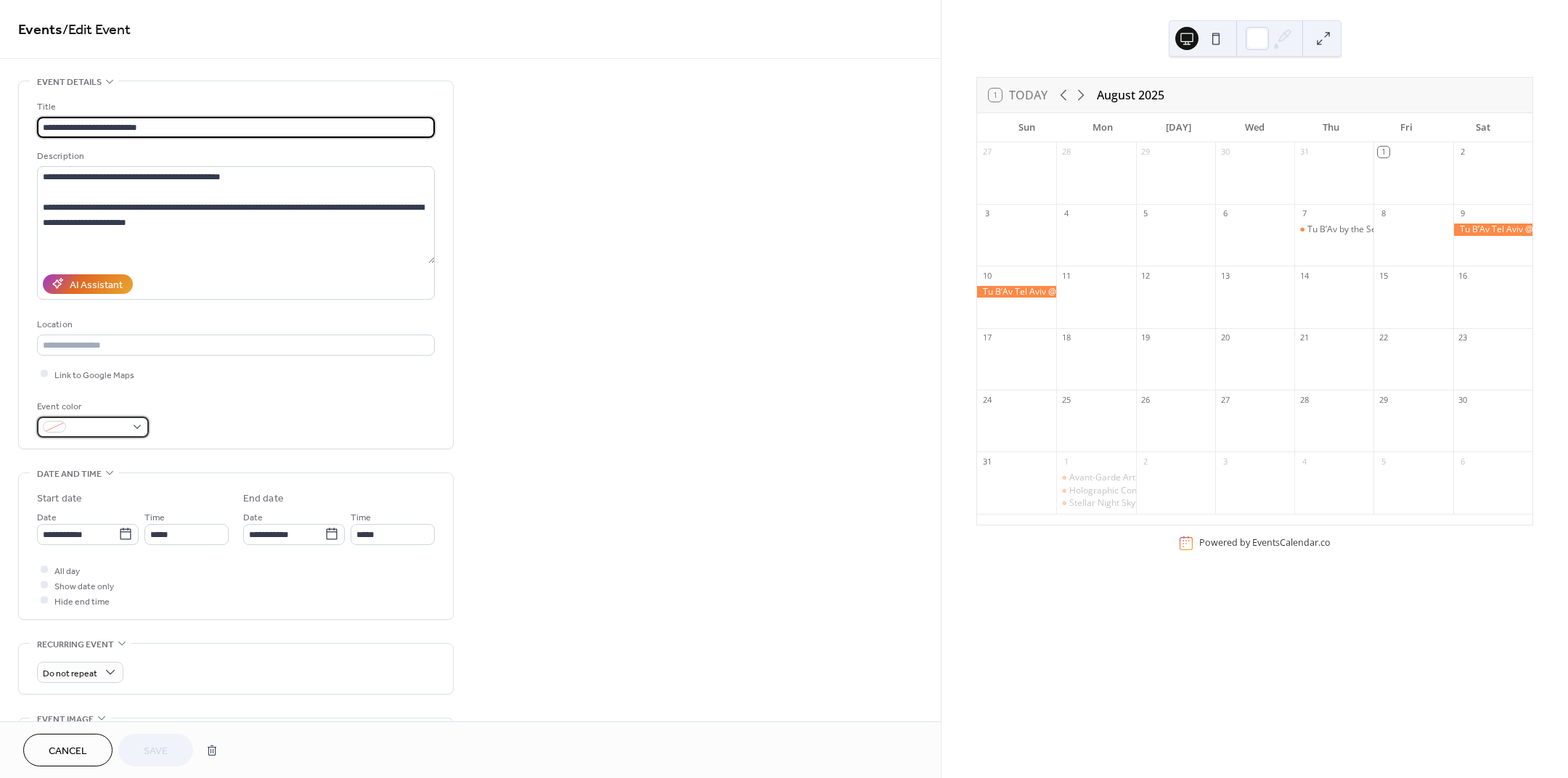 click at bounding box center [99, 427] 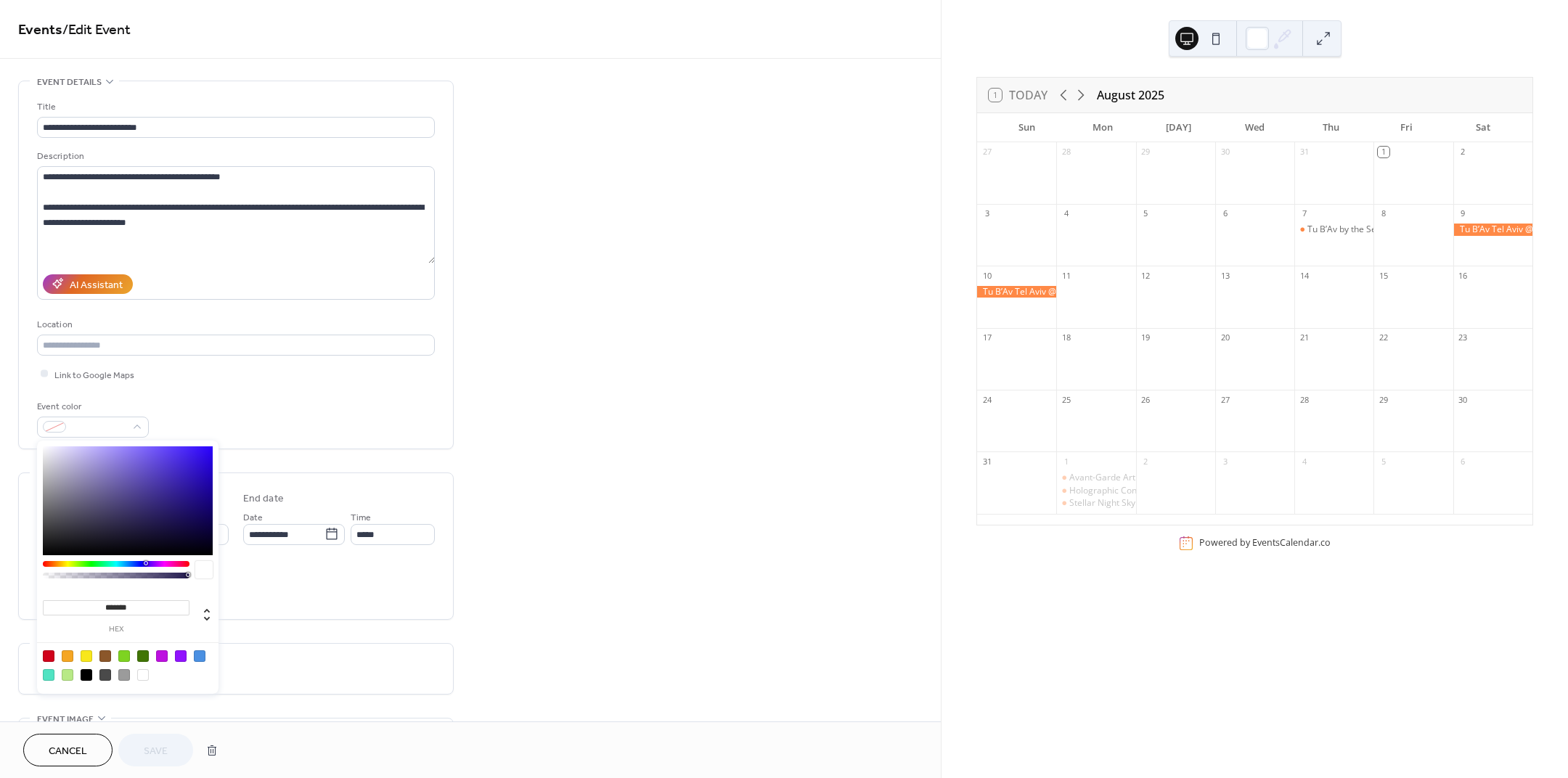 type on "**" 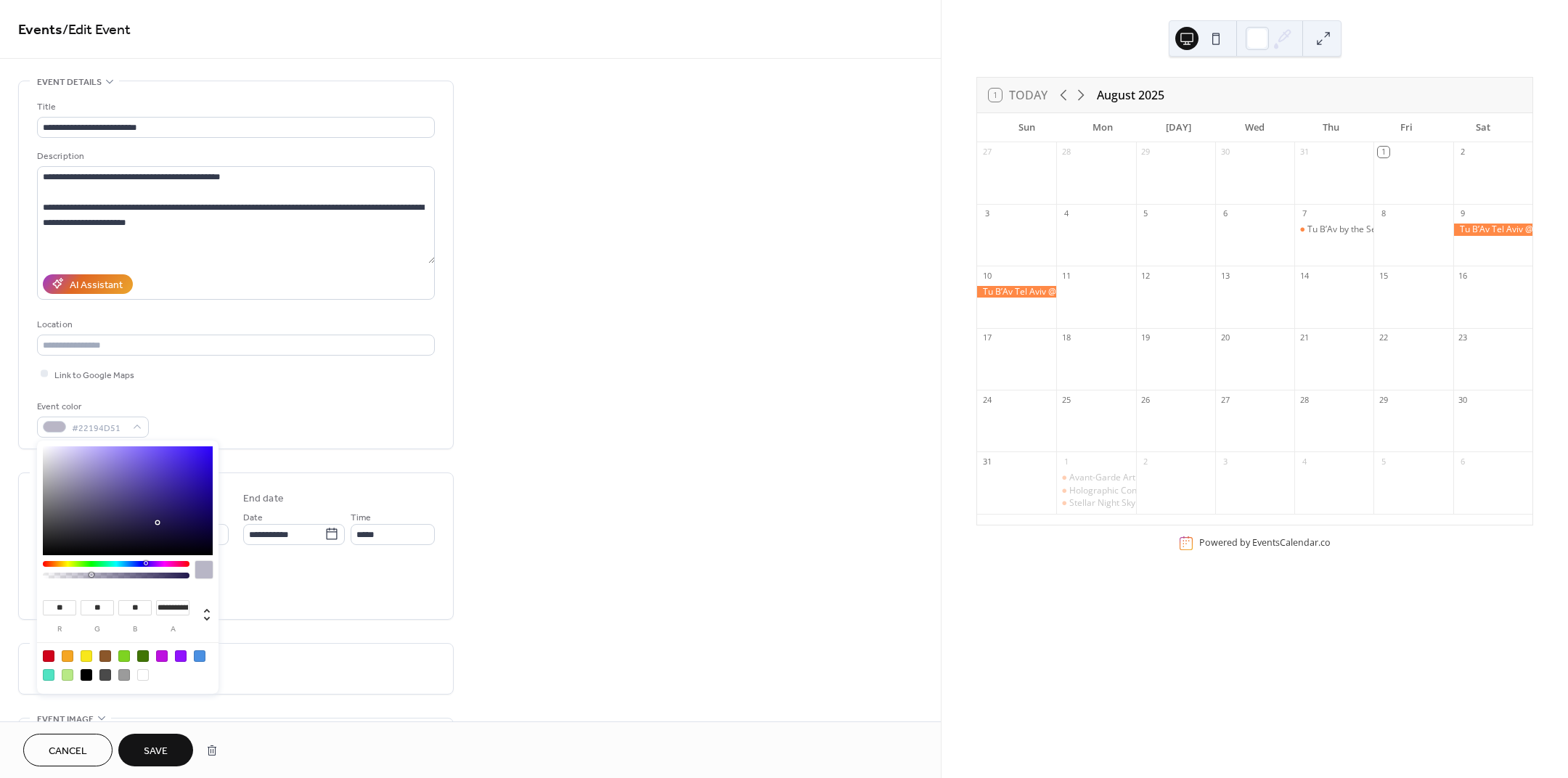 type on "**********" 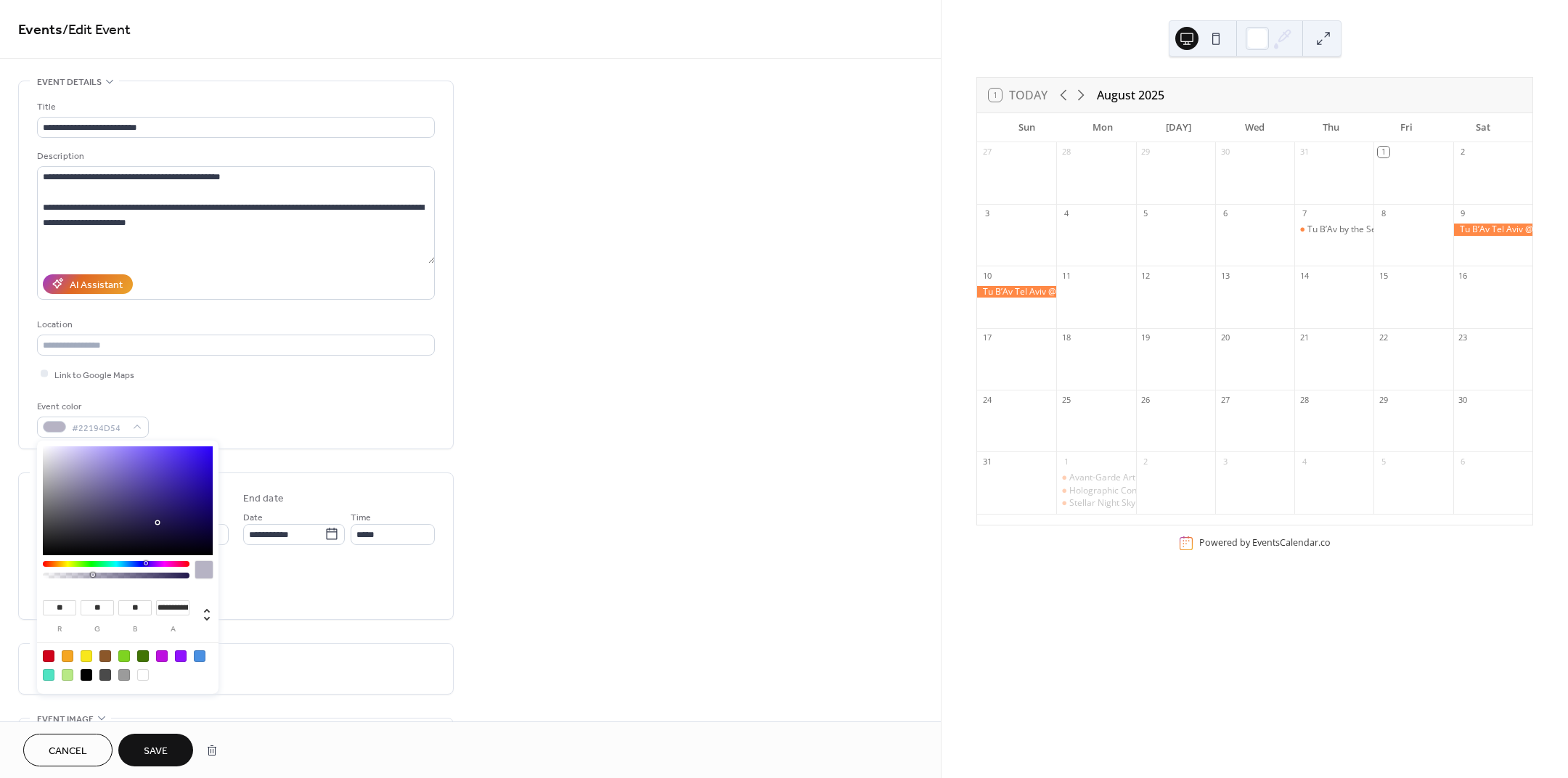 drag, startPoint x: 96, startPoint y: 576, endPoint x: 91, endPoint y: 505, distance: 71.17584 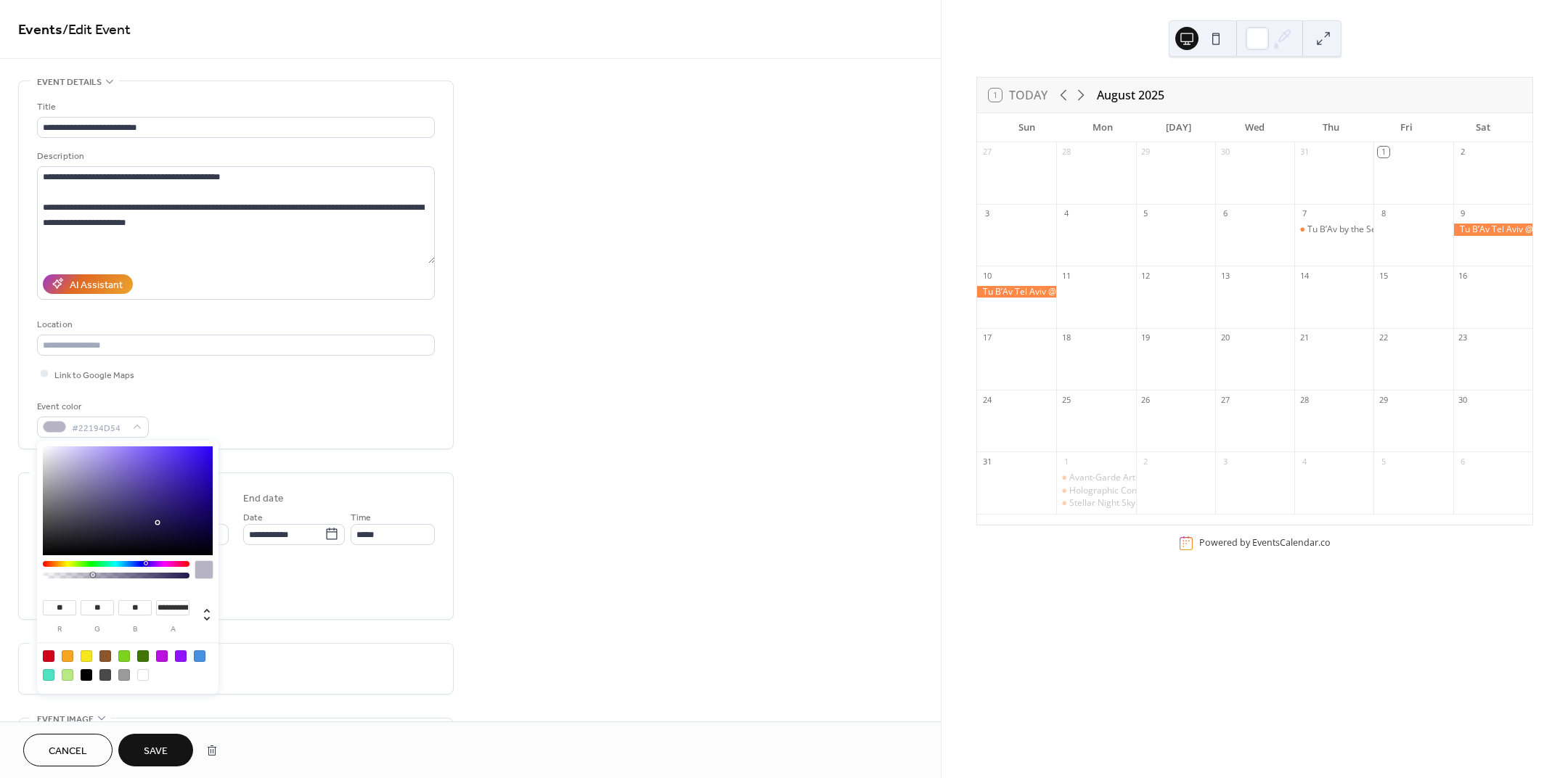 drag, startPoint x: 142, startPoint y: 560, endPoint x: 152, endPoint y: 567, distance: 12.206556 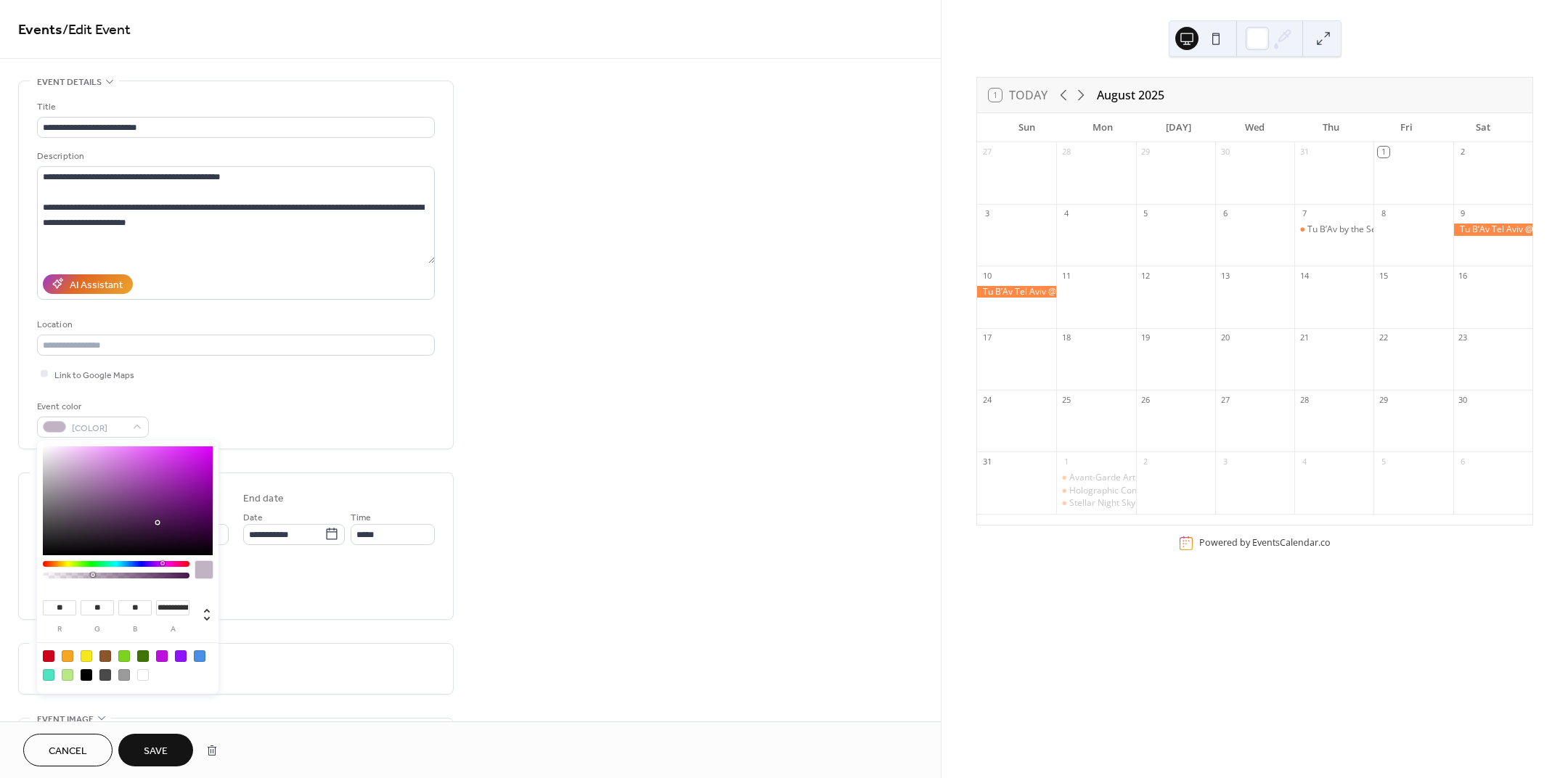 type on "**" 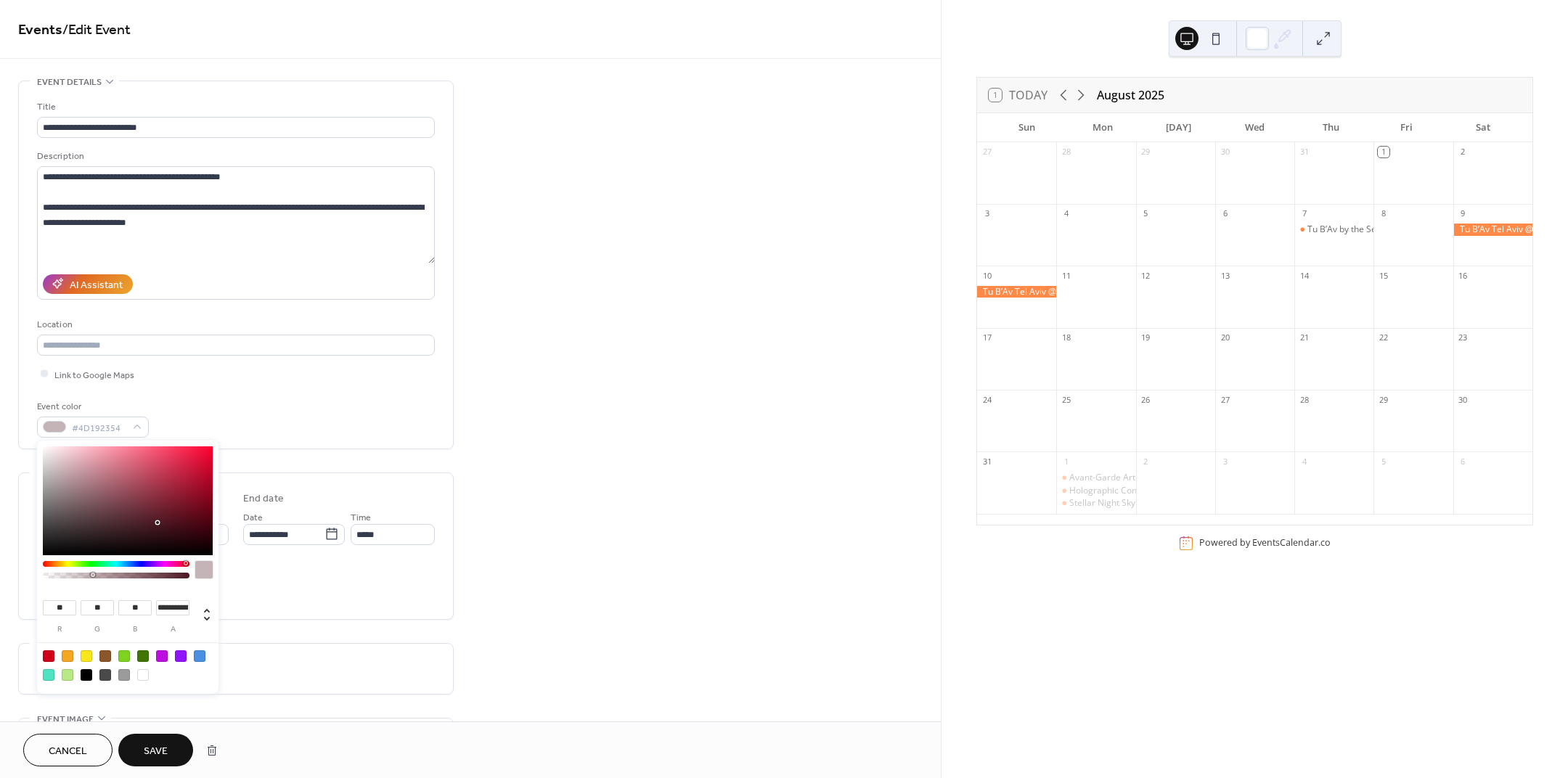 type on "**" 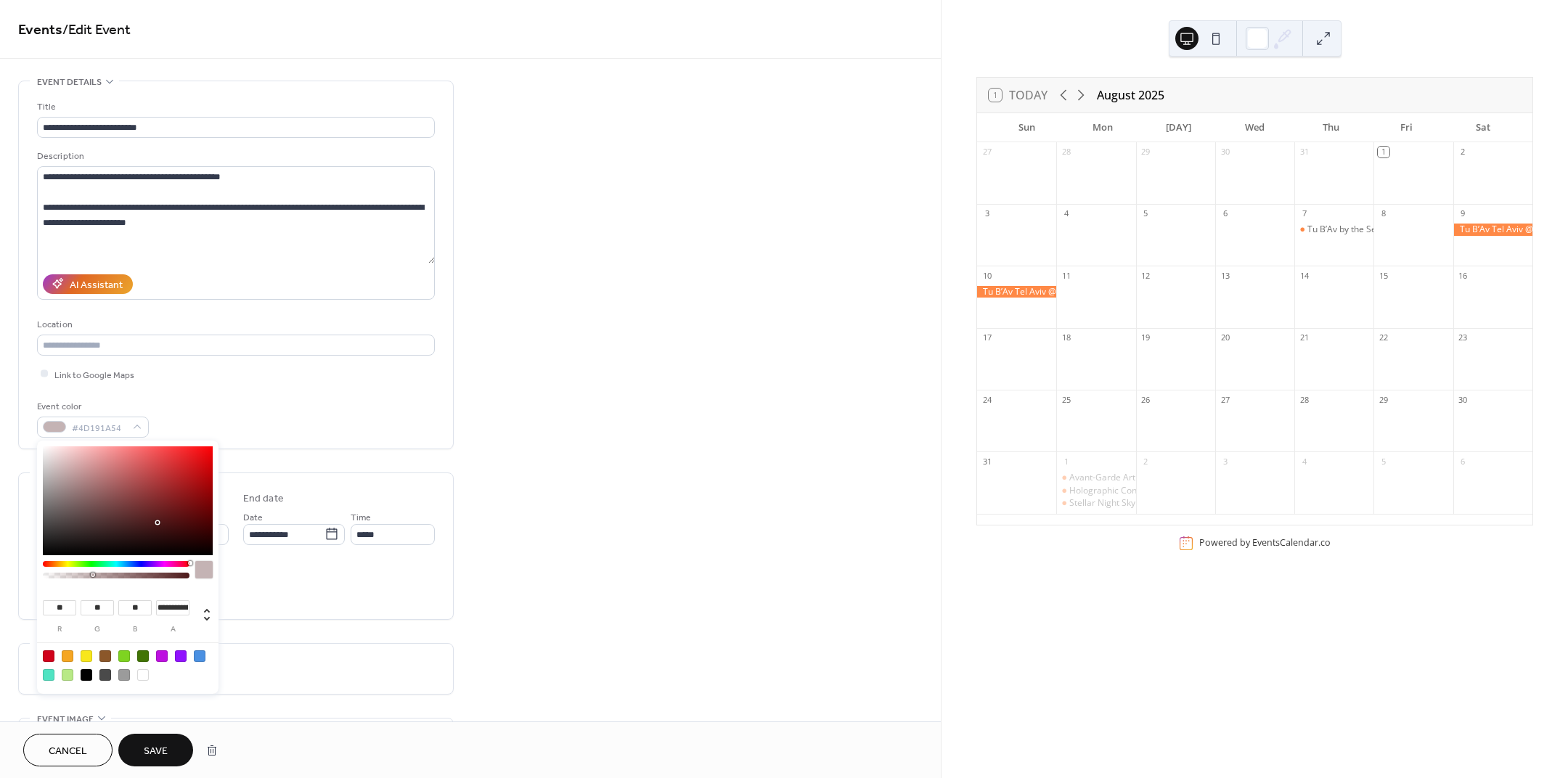 drag, startPoint x: 150, startPoint y: 564, endPoint x: 214, endPoint y: 559, distance: 64.19502 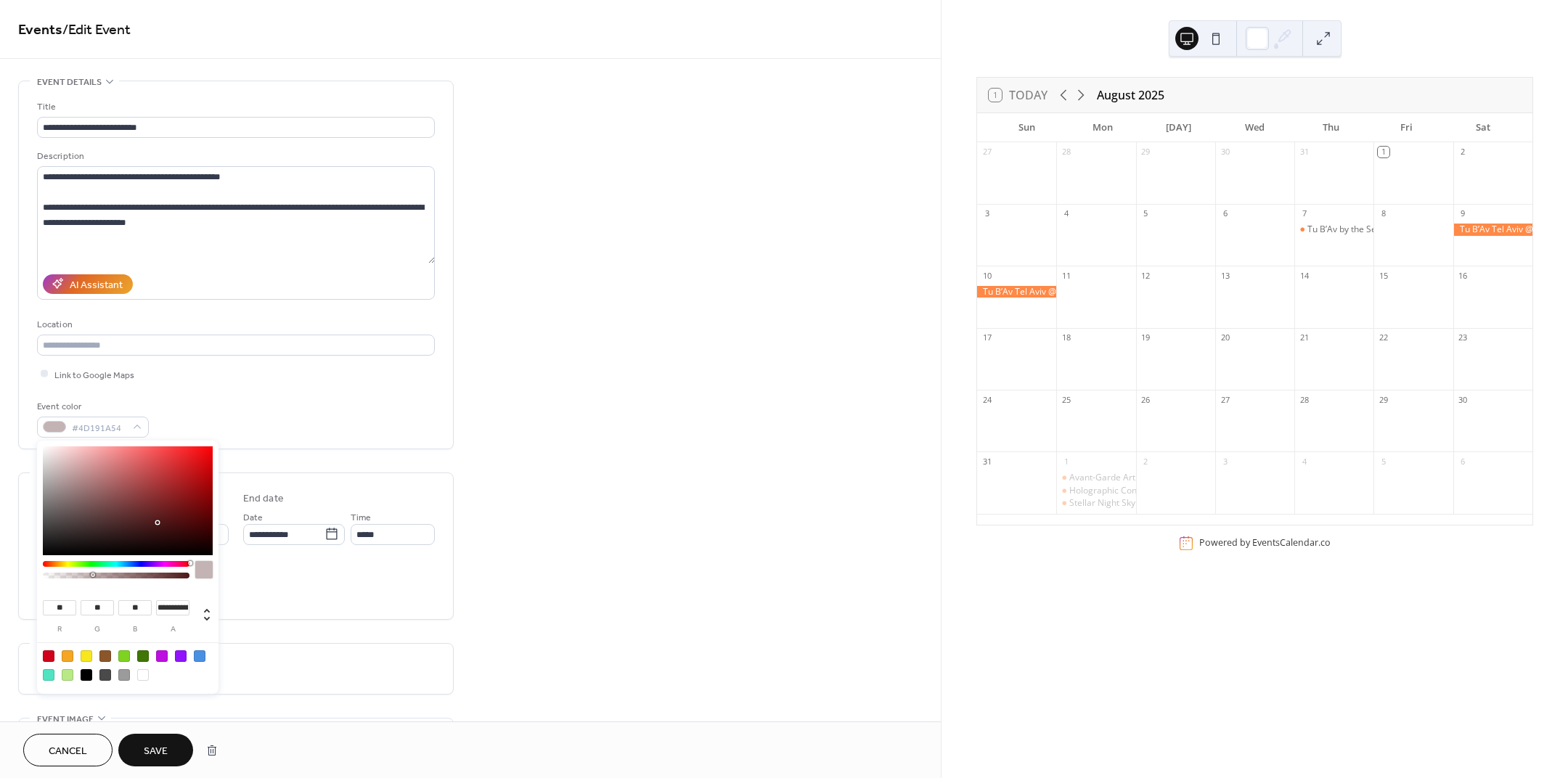 click on "**********" at bounding box center [128, 567] 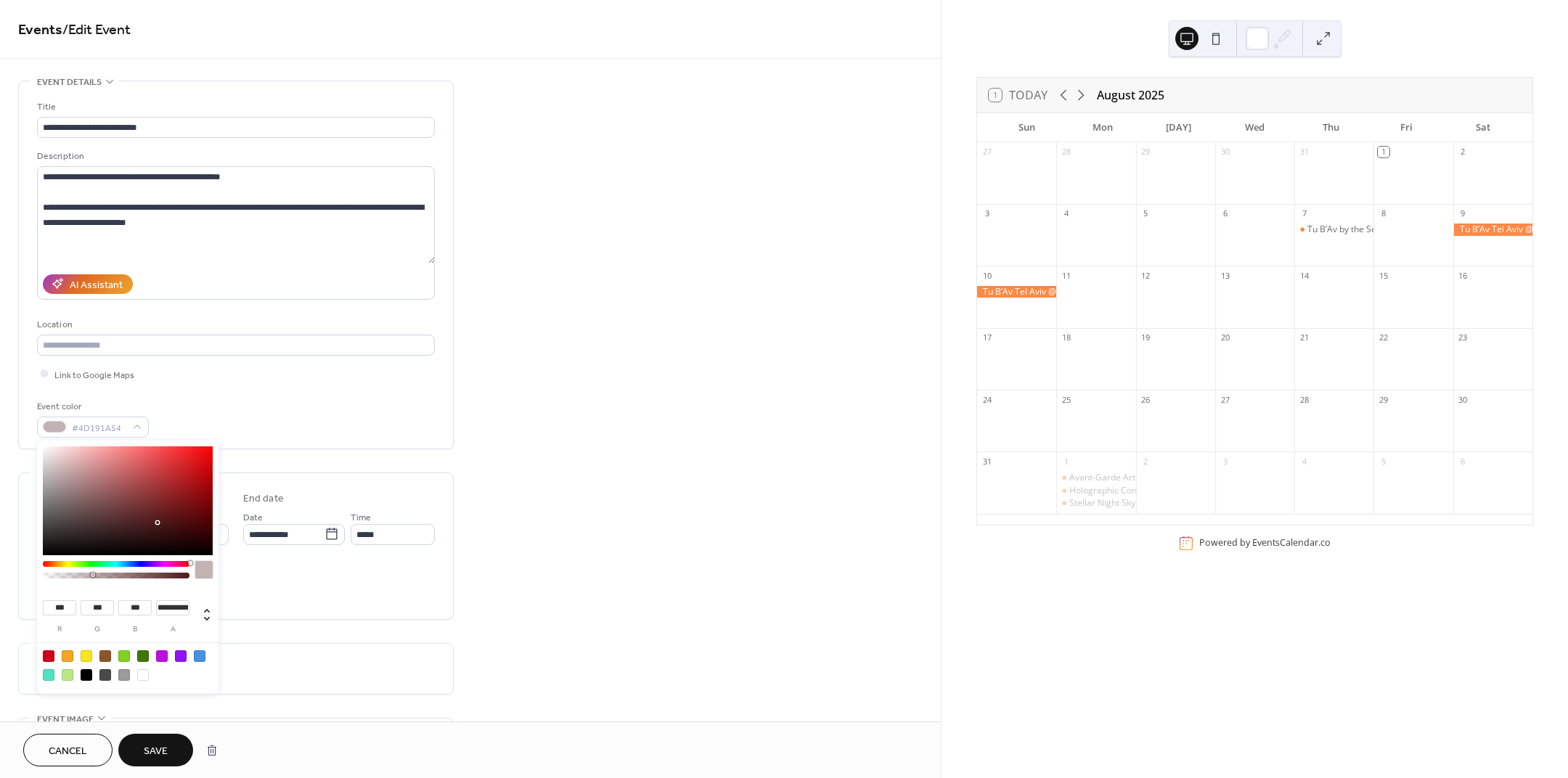 type on "***" 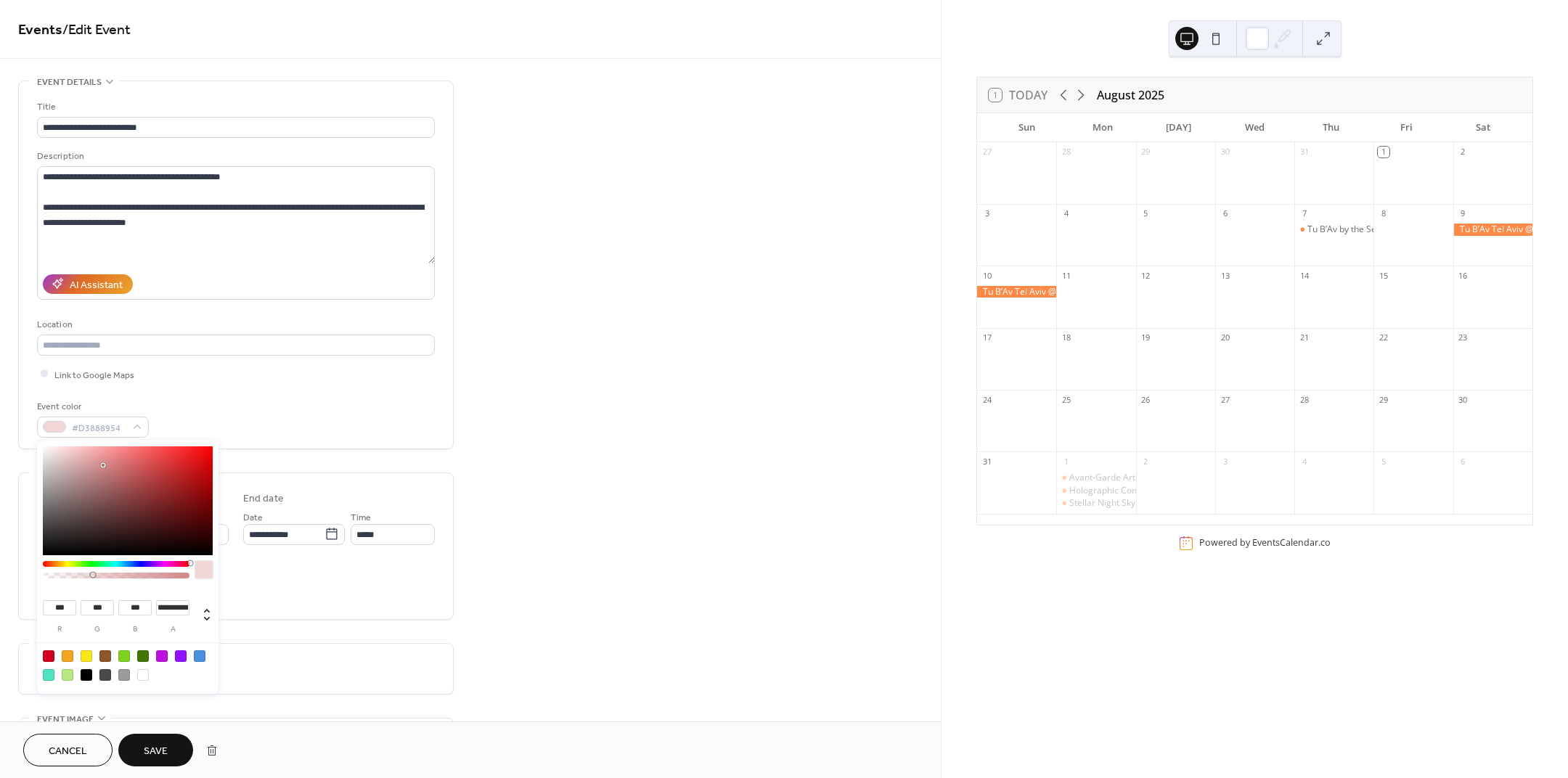type on "***" 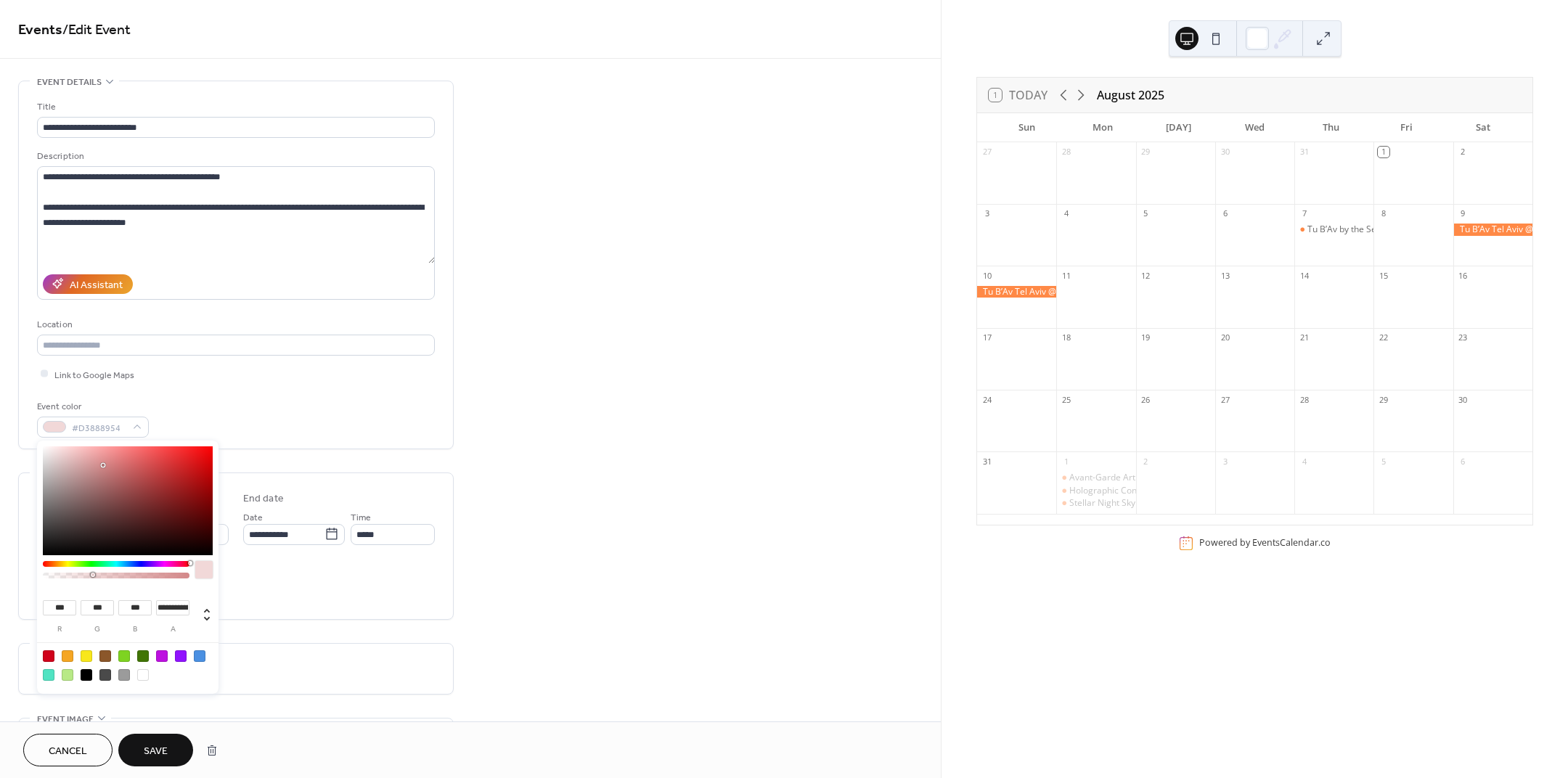 type on "***" 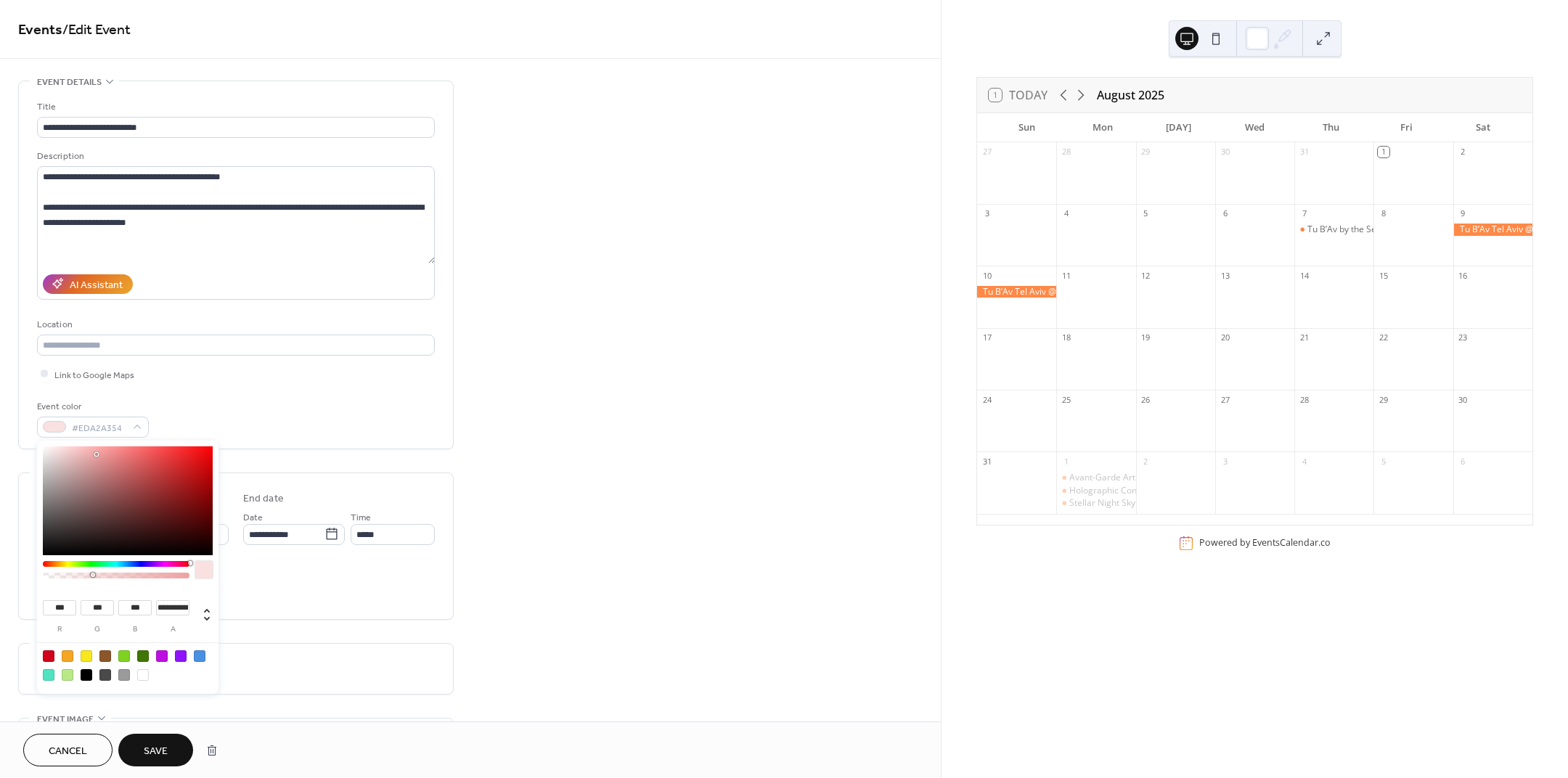 type on "***" 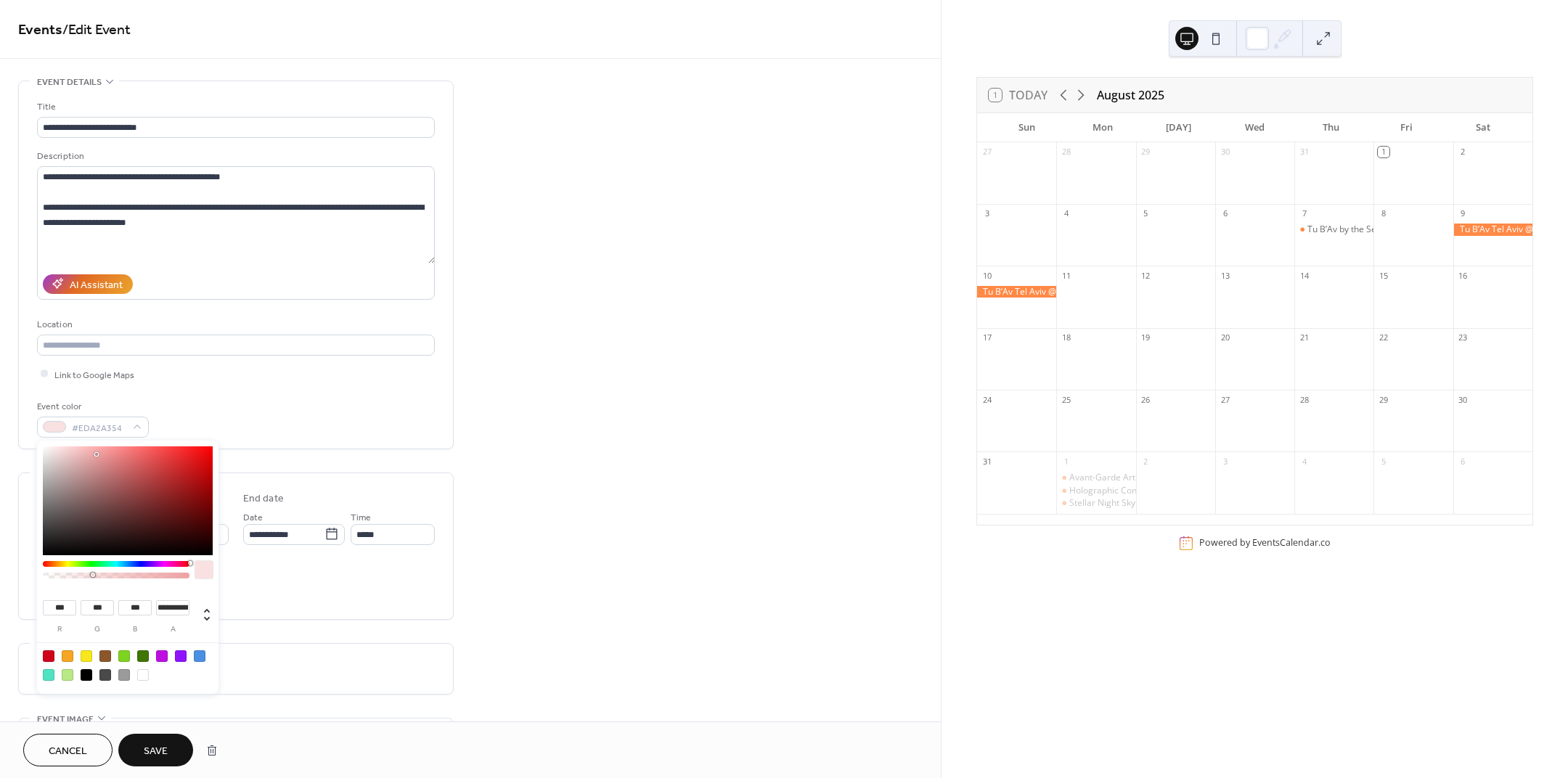 type on "***" 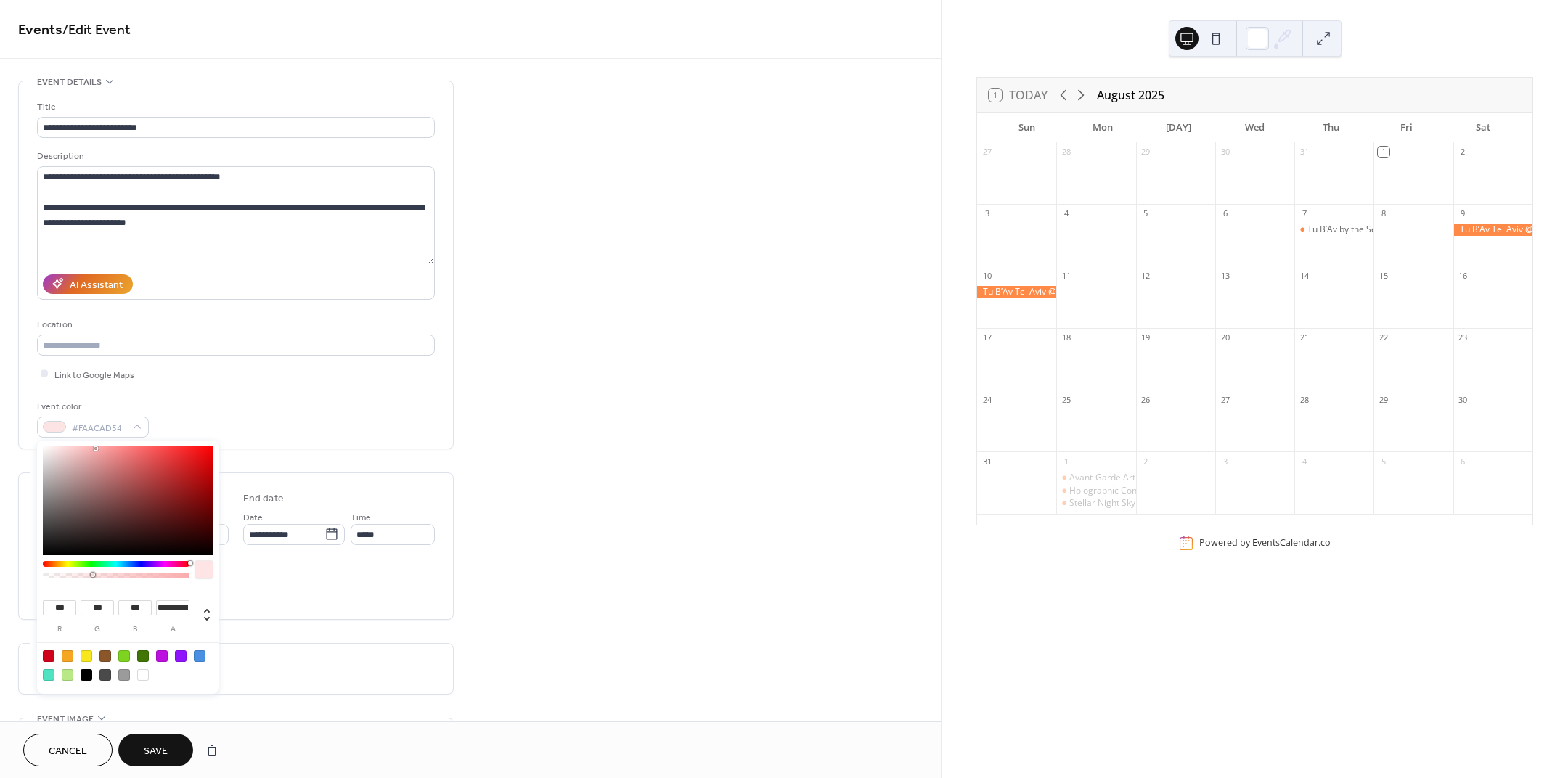type on "***" 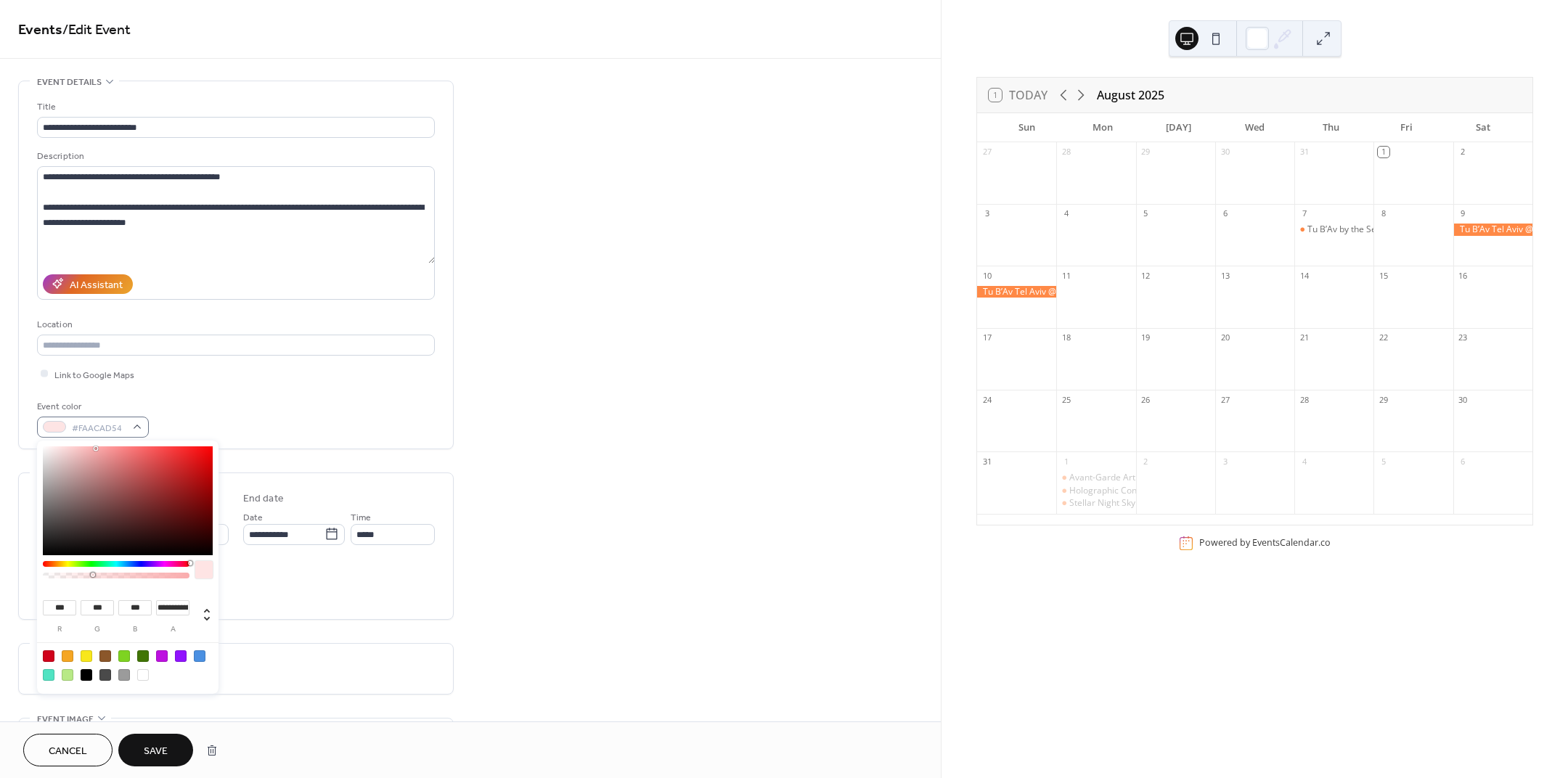 type on "***" 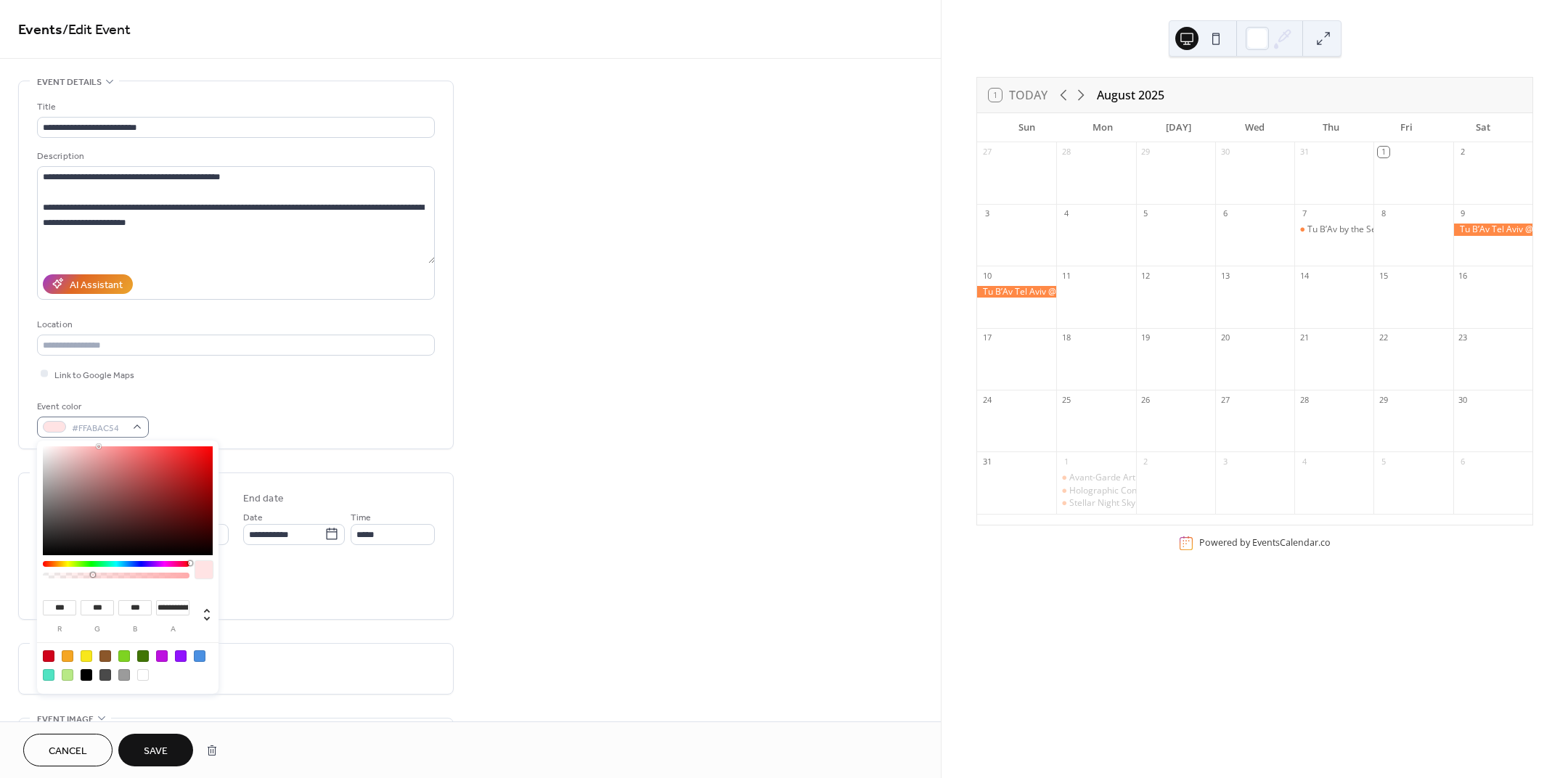 type on "***" 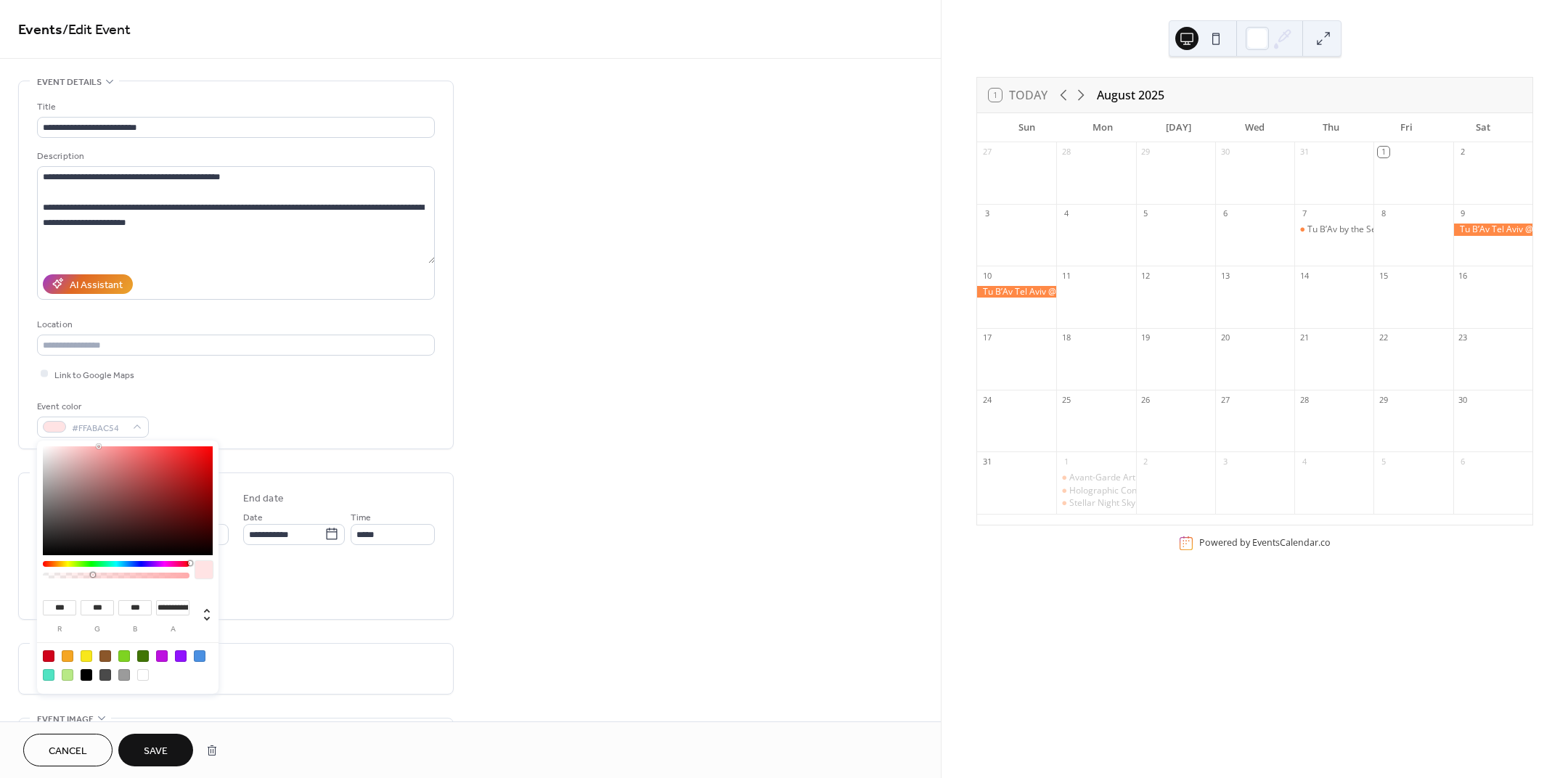 type on "***" 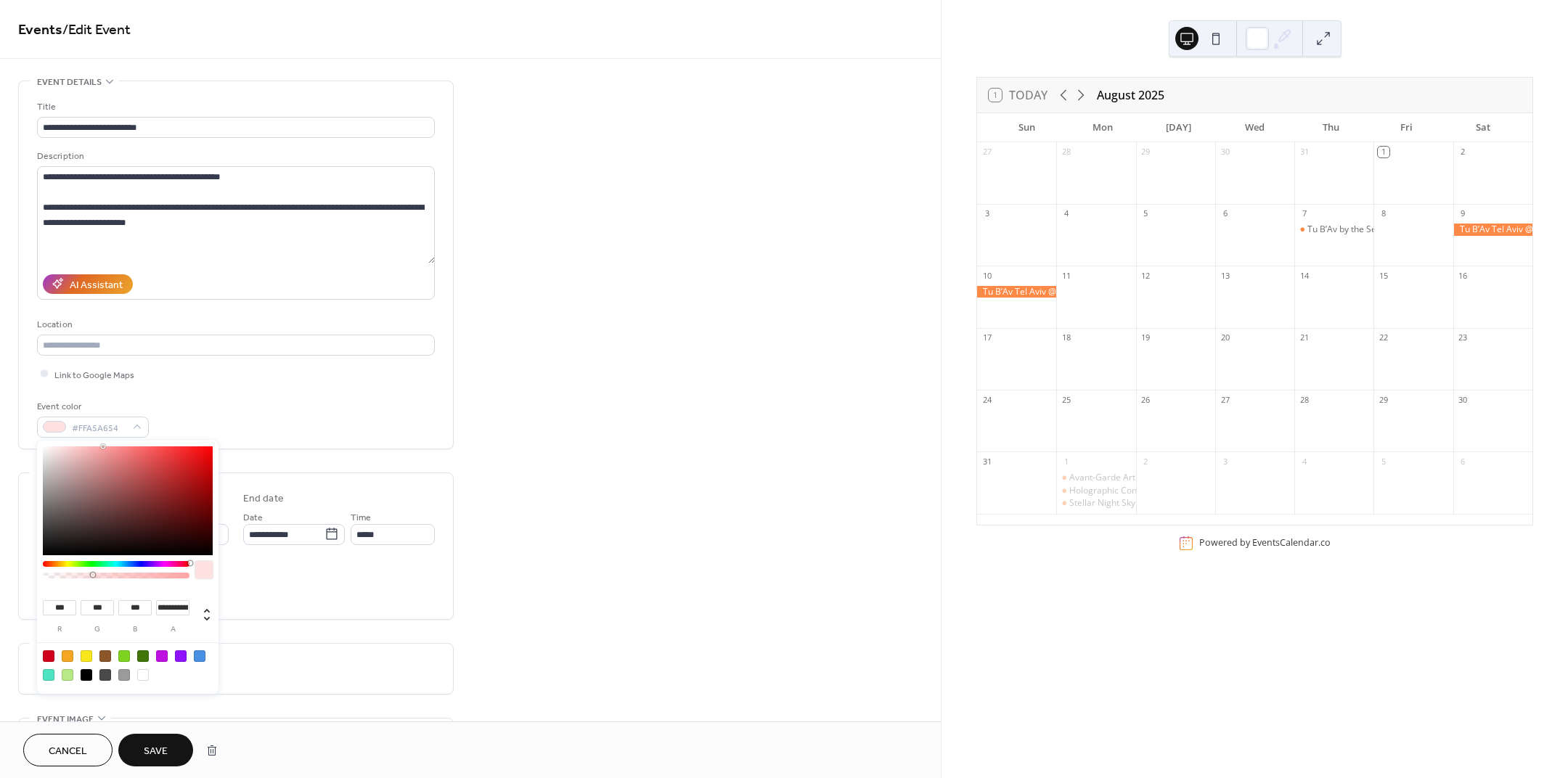 type on "***" 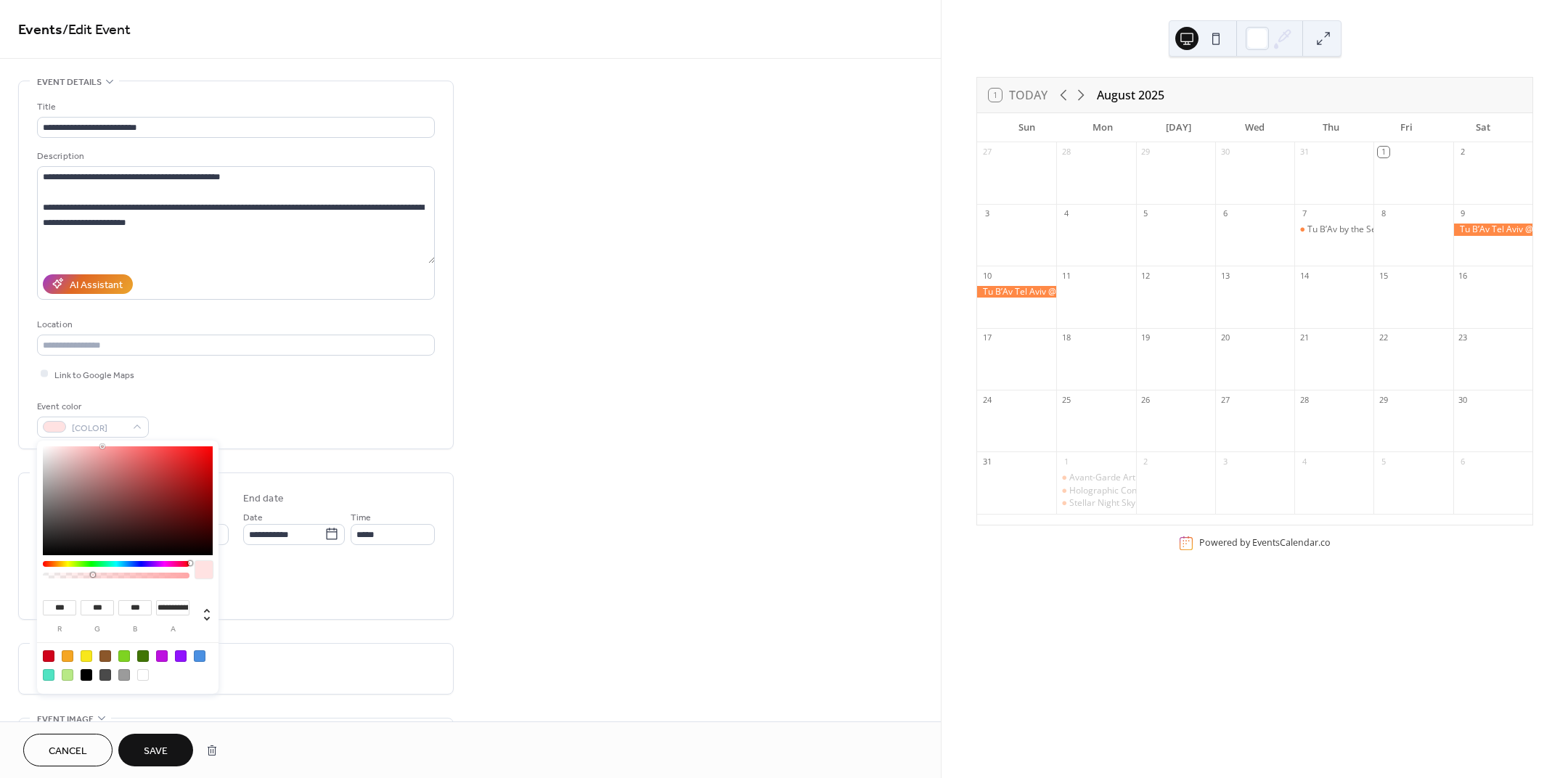 type on "***" 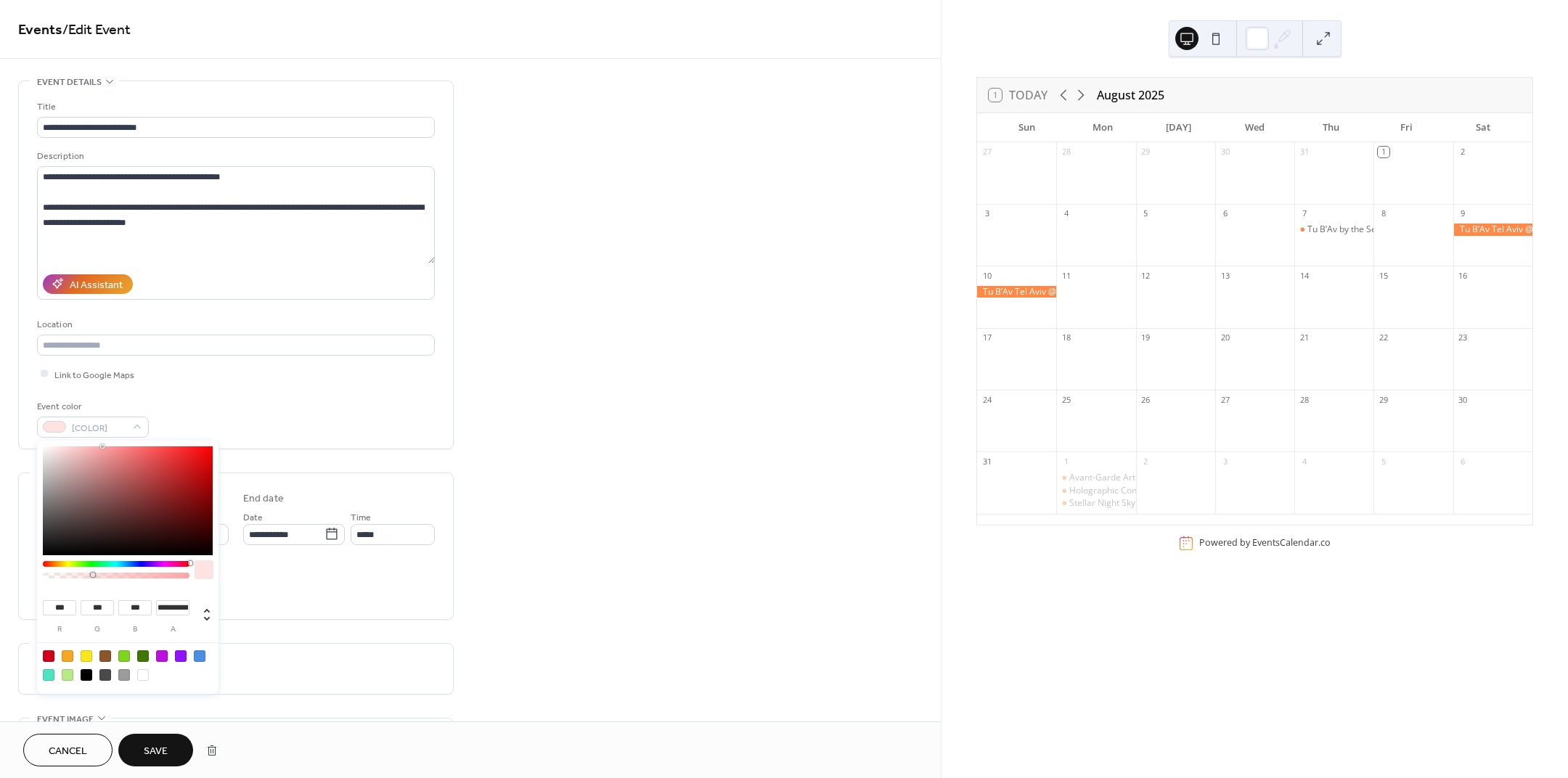 type on "***" 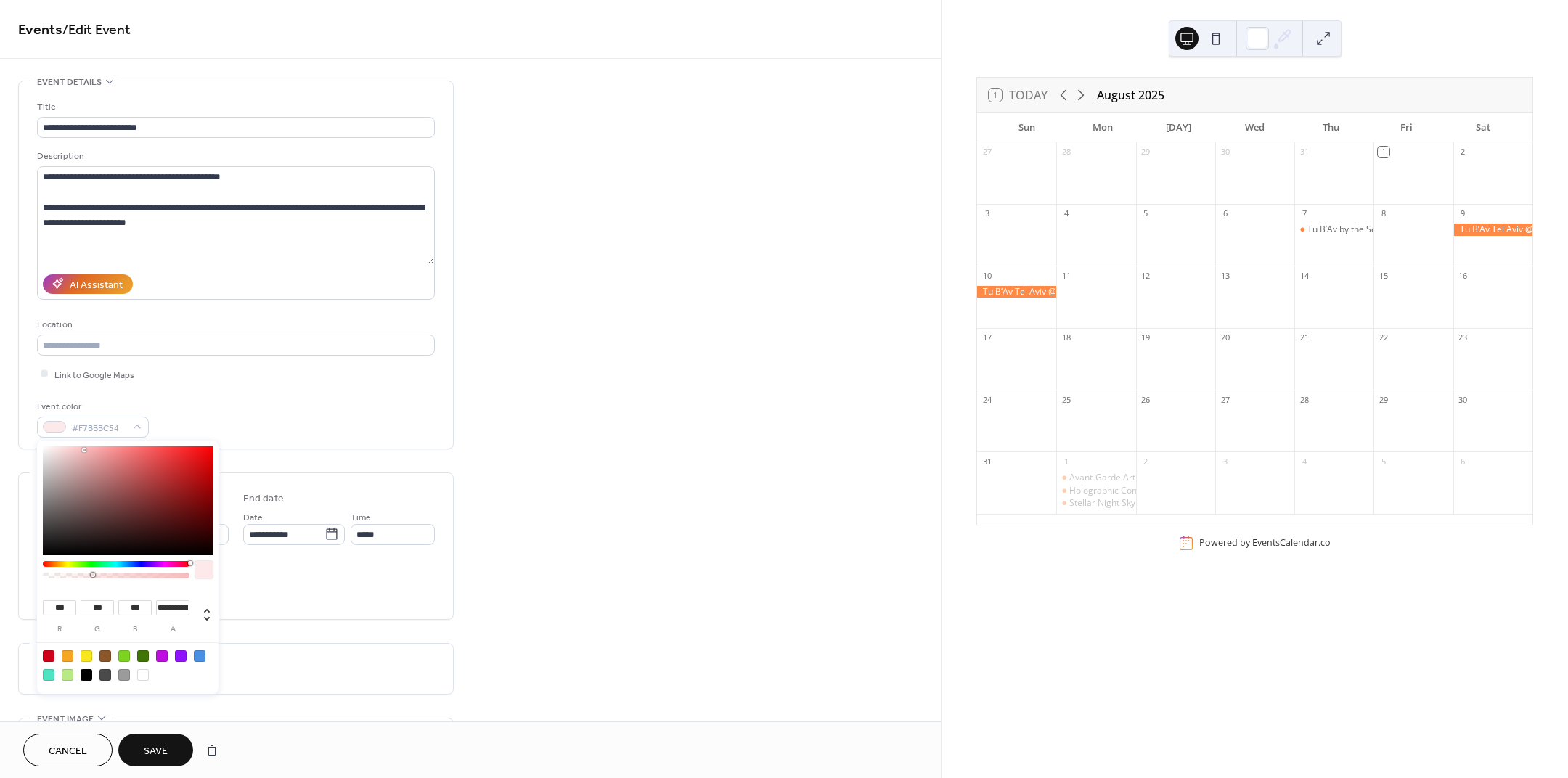 type on "***" 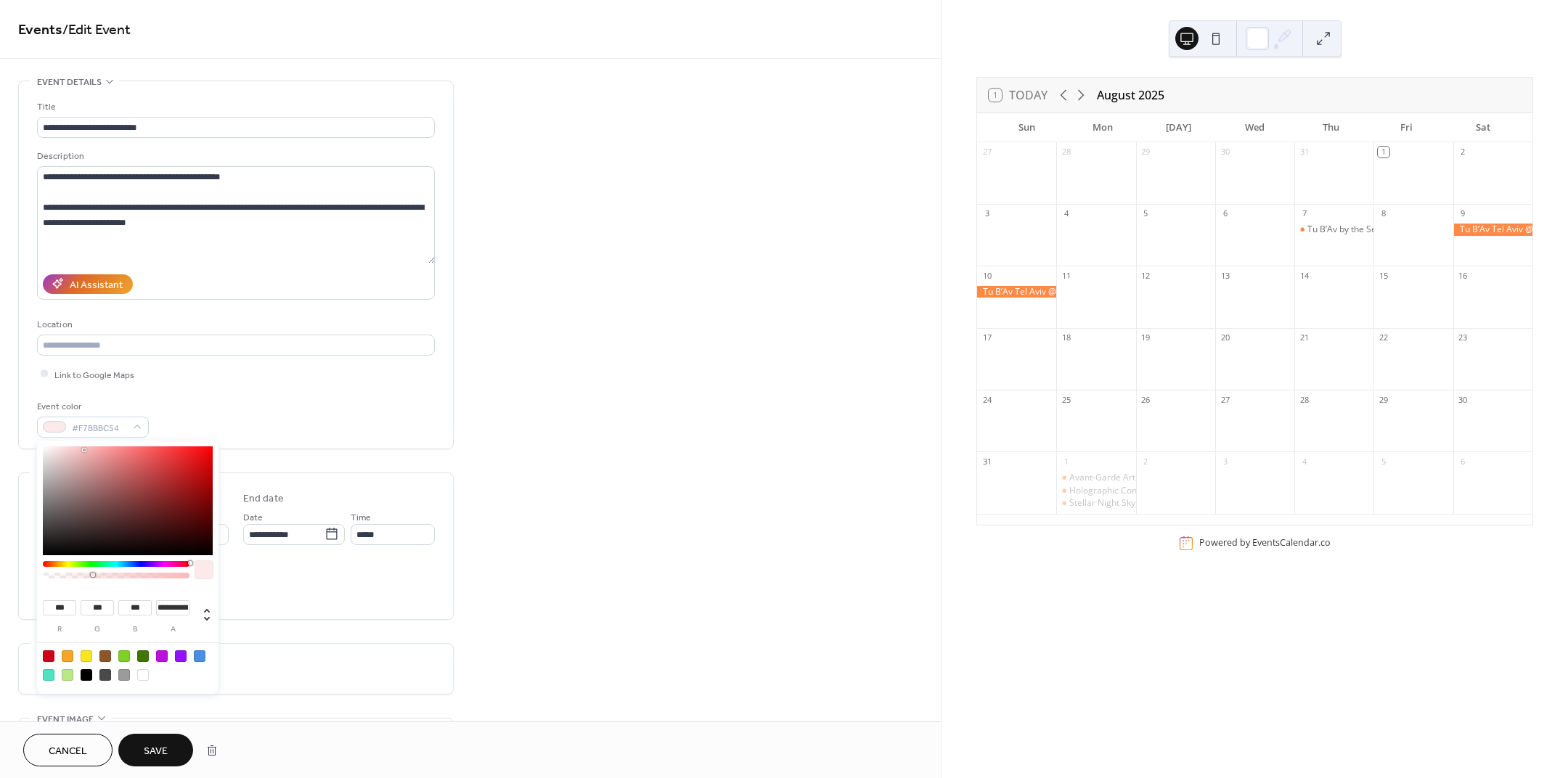 type on "***" 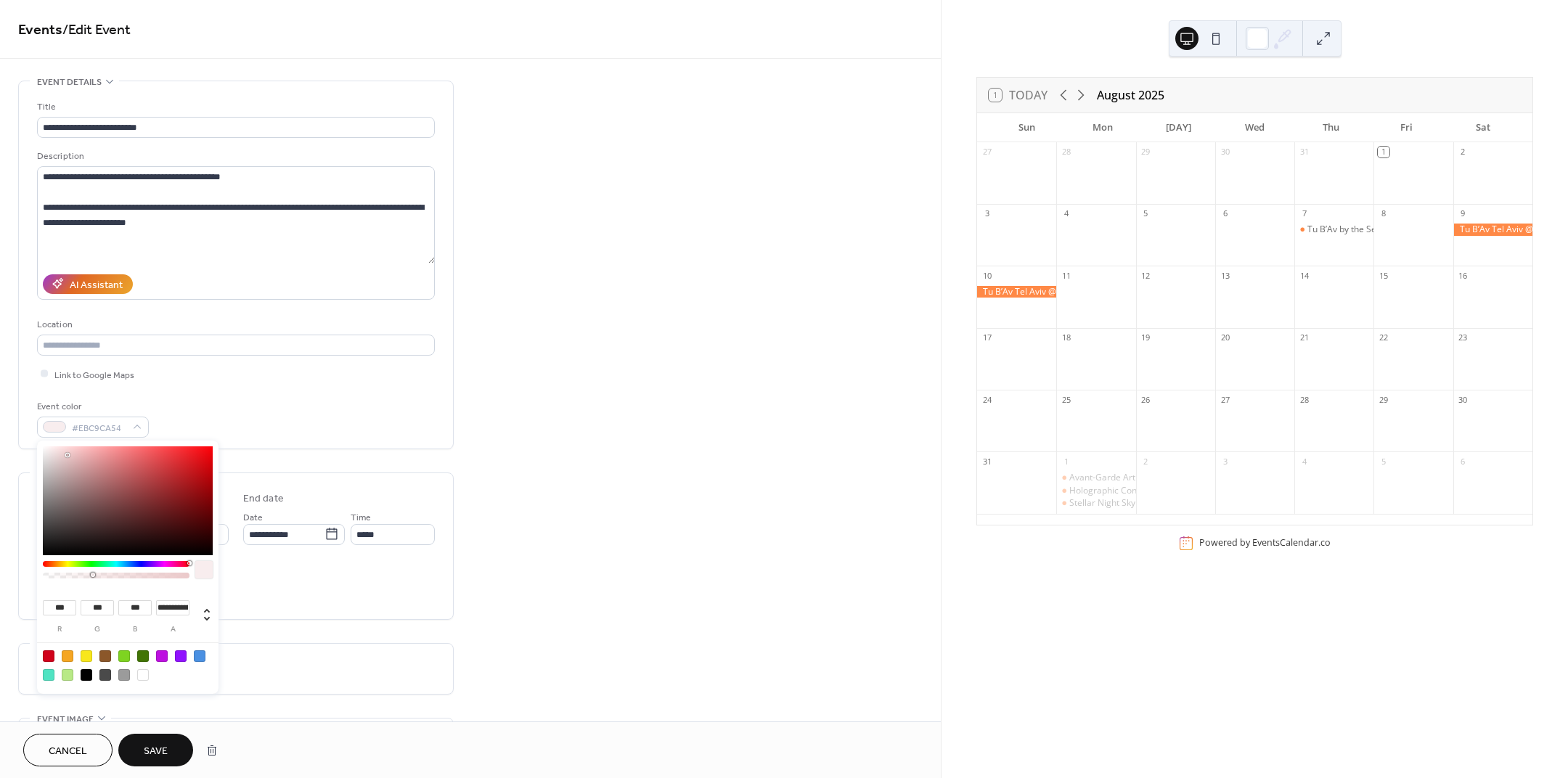 type on "***" 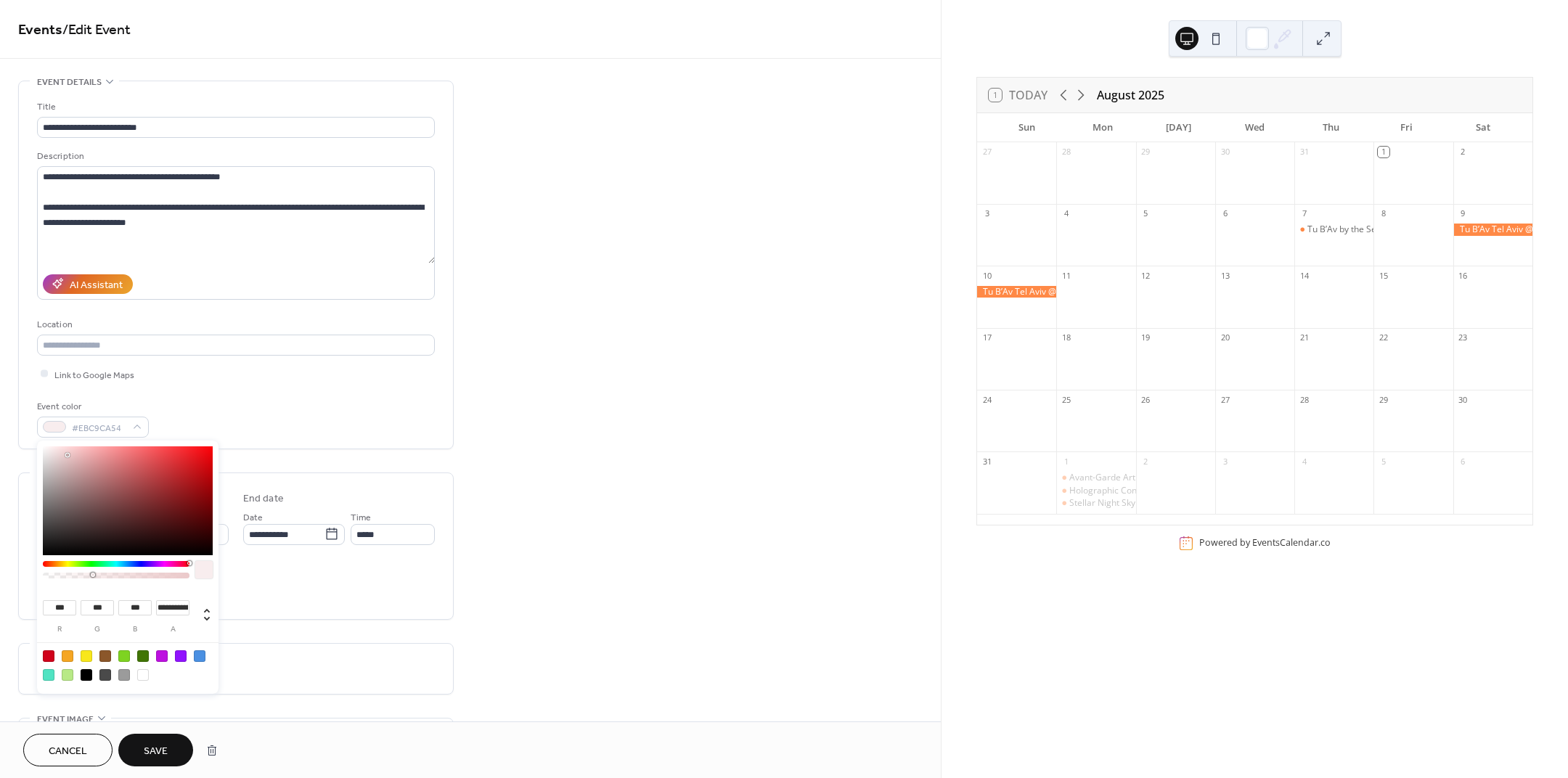 type on "***" 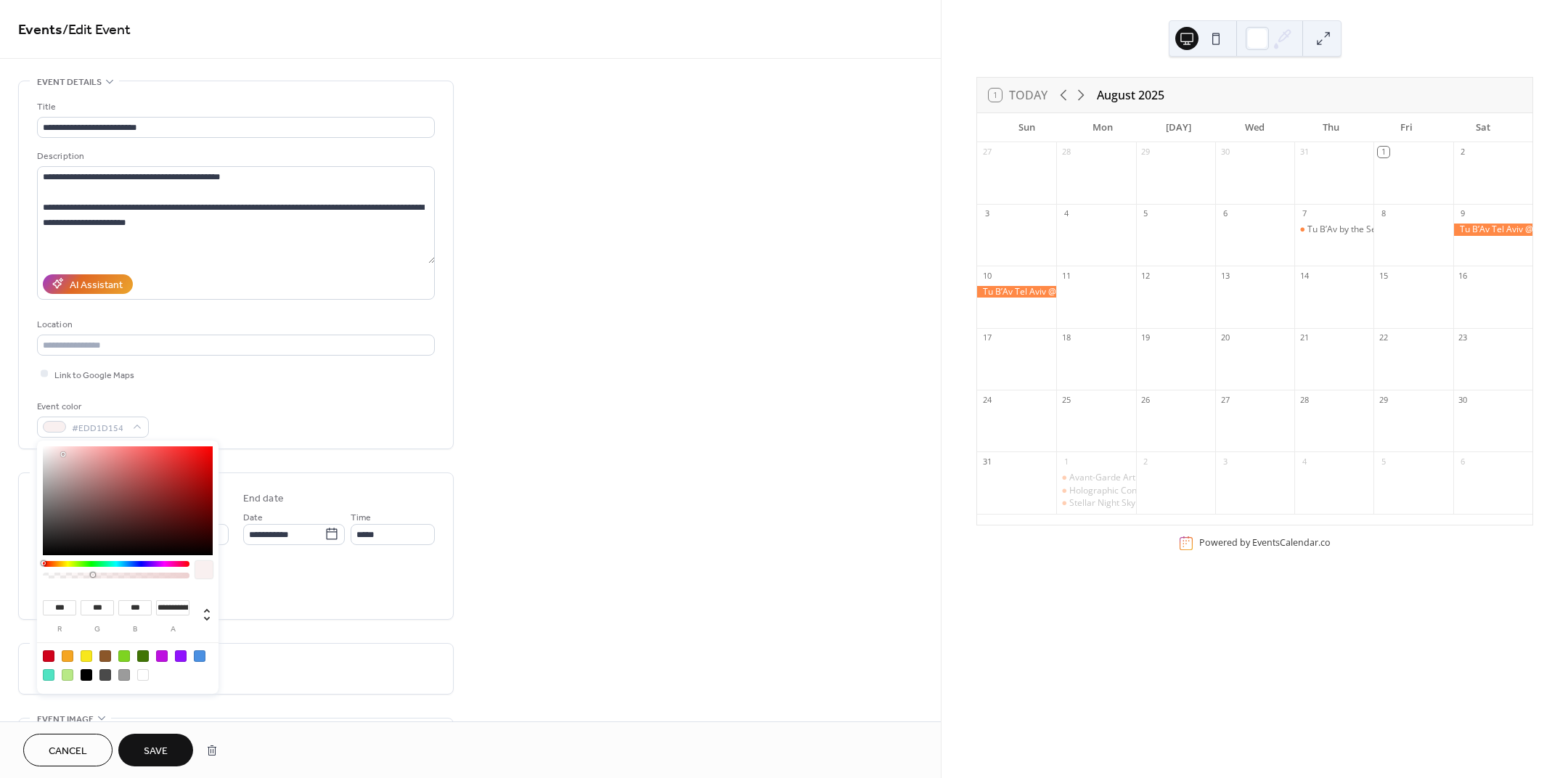 type on "***" 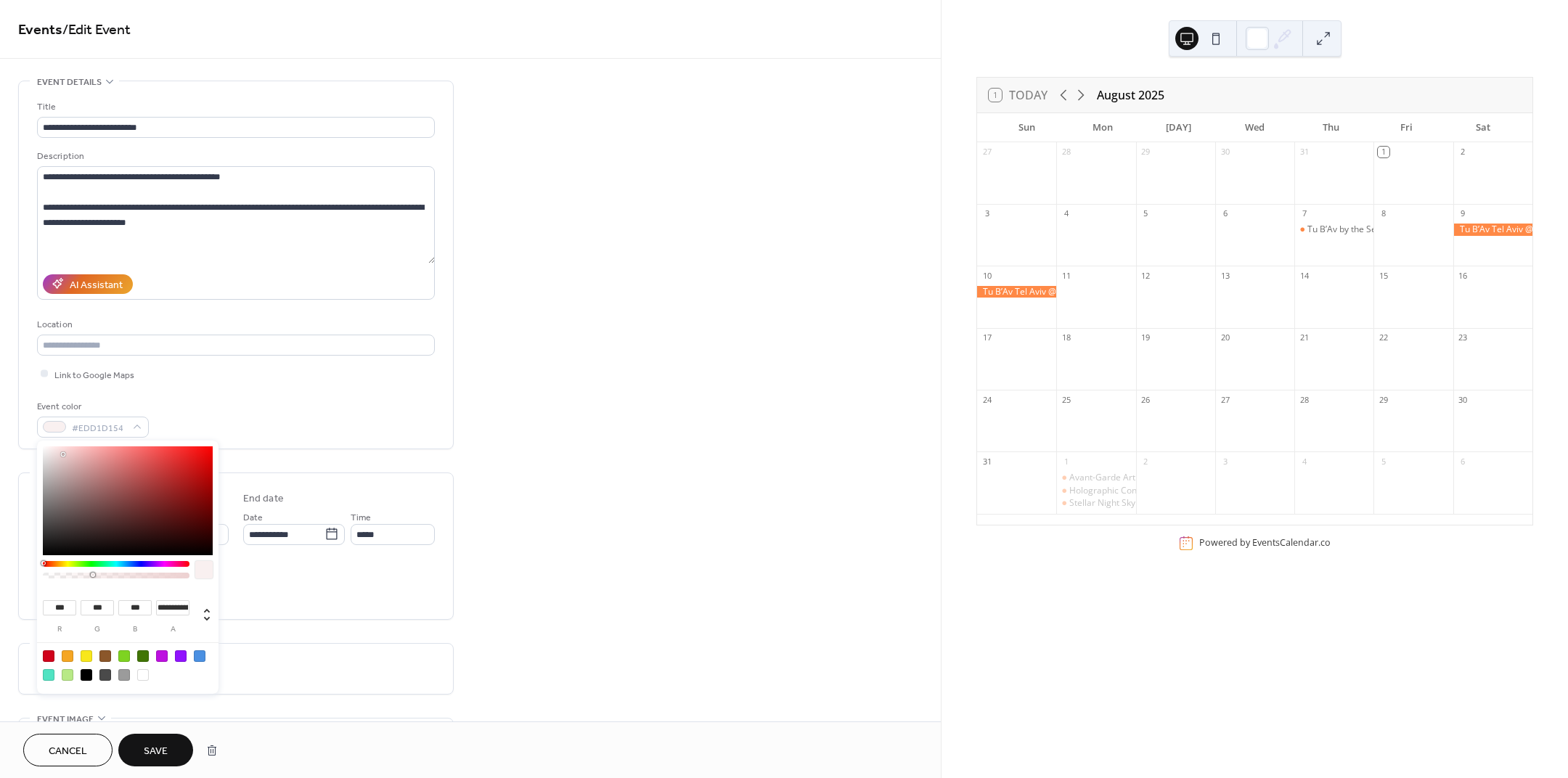 type on "***" 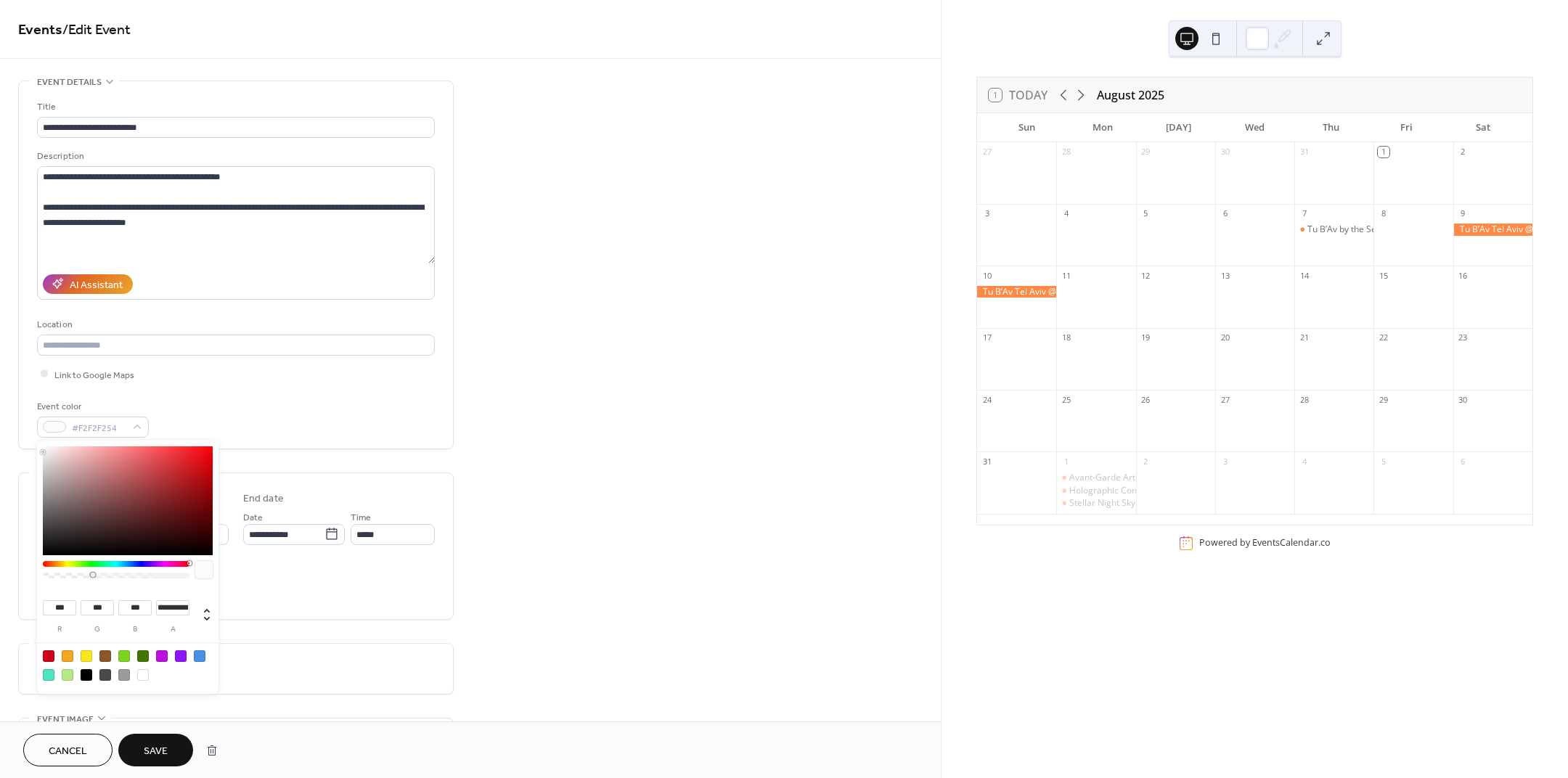 type on "***" 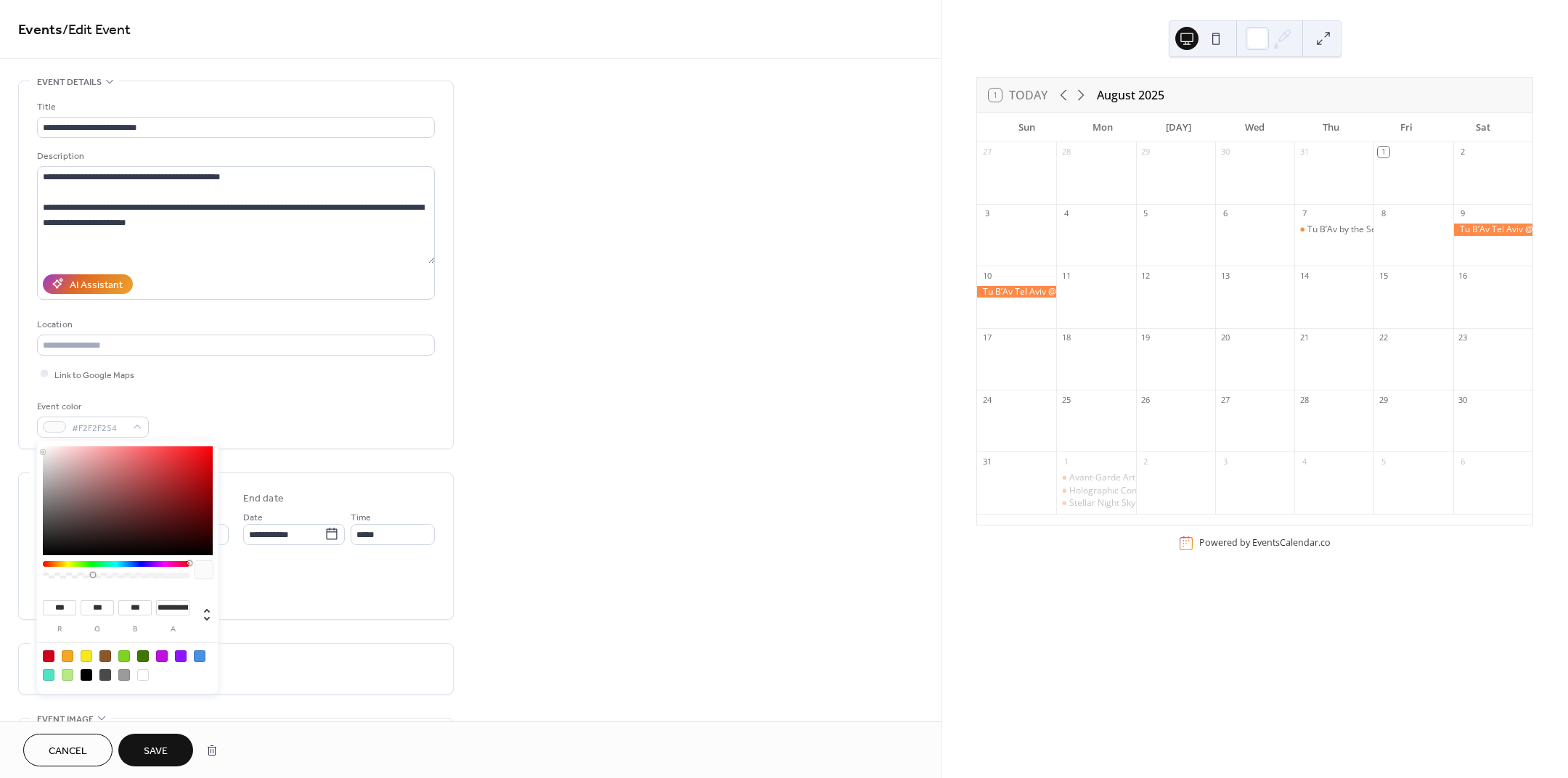 type on "***" 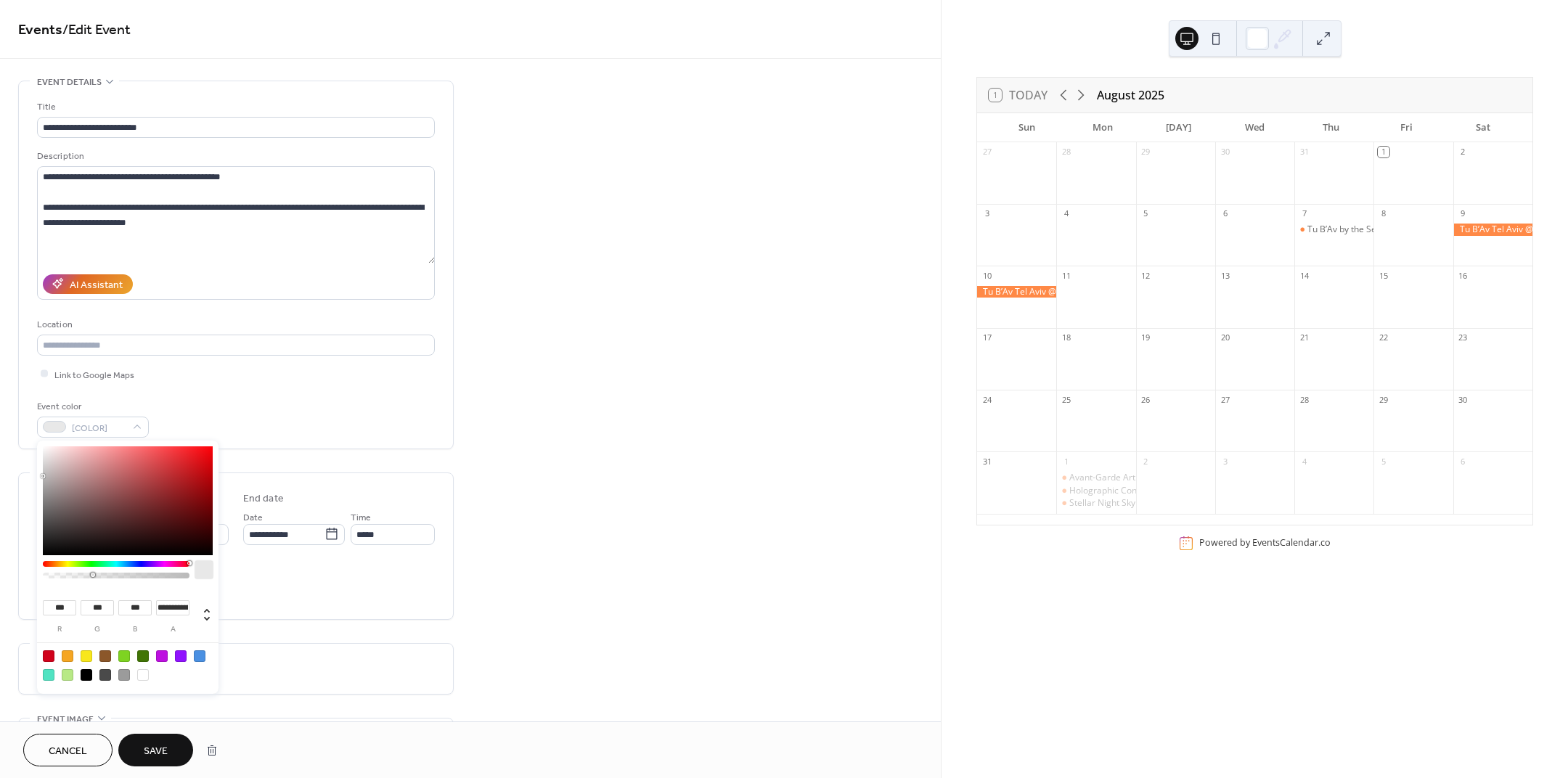 type on "***" 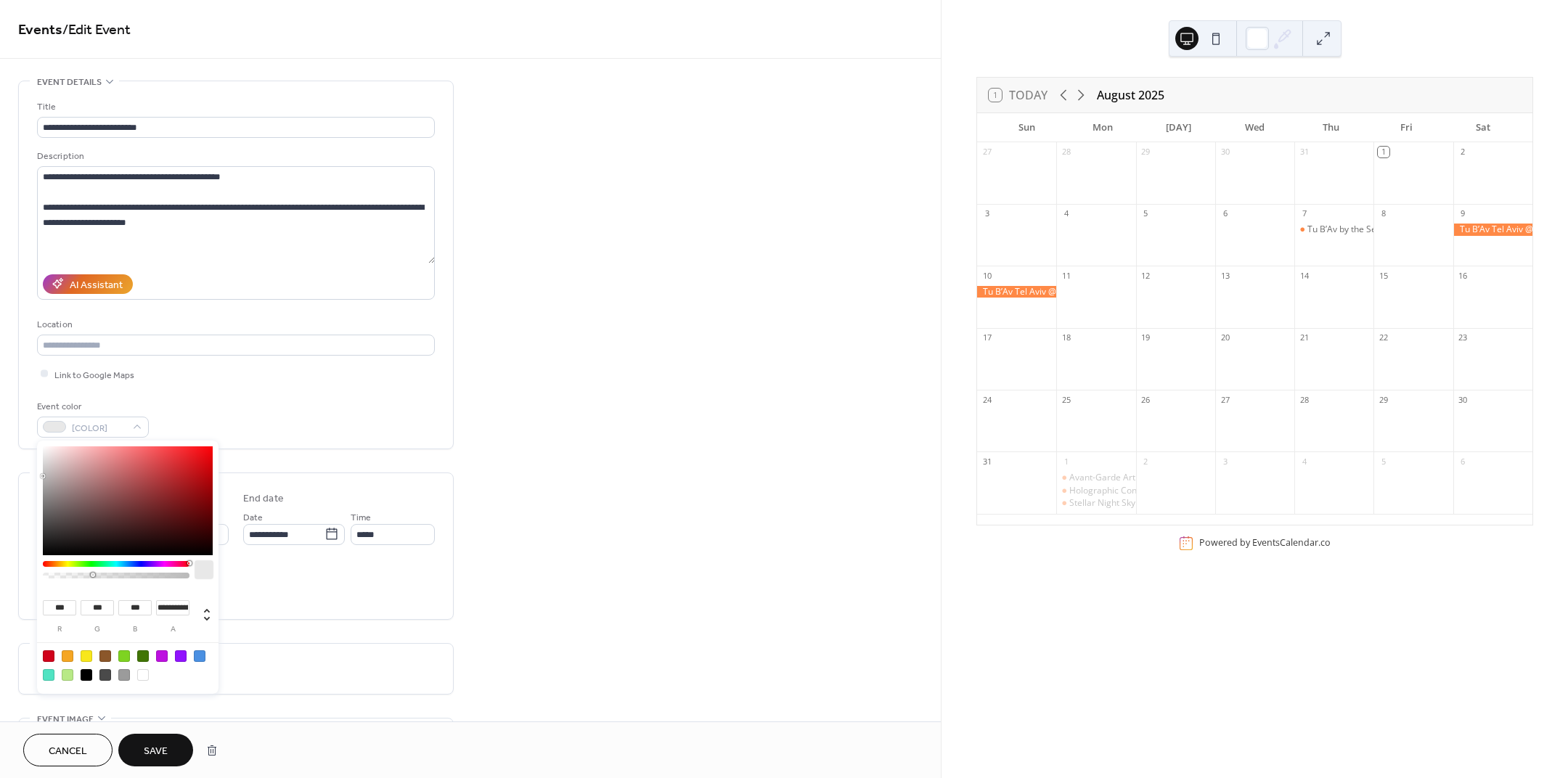 type on "***" 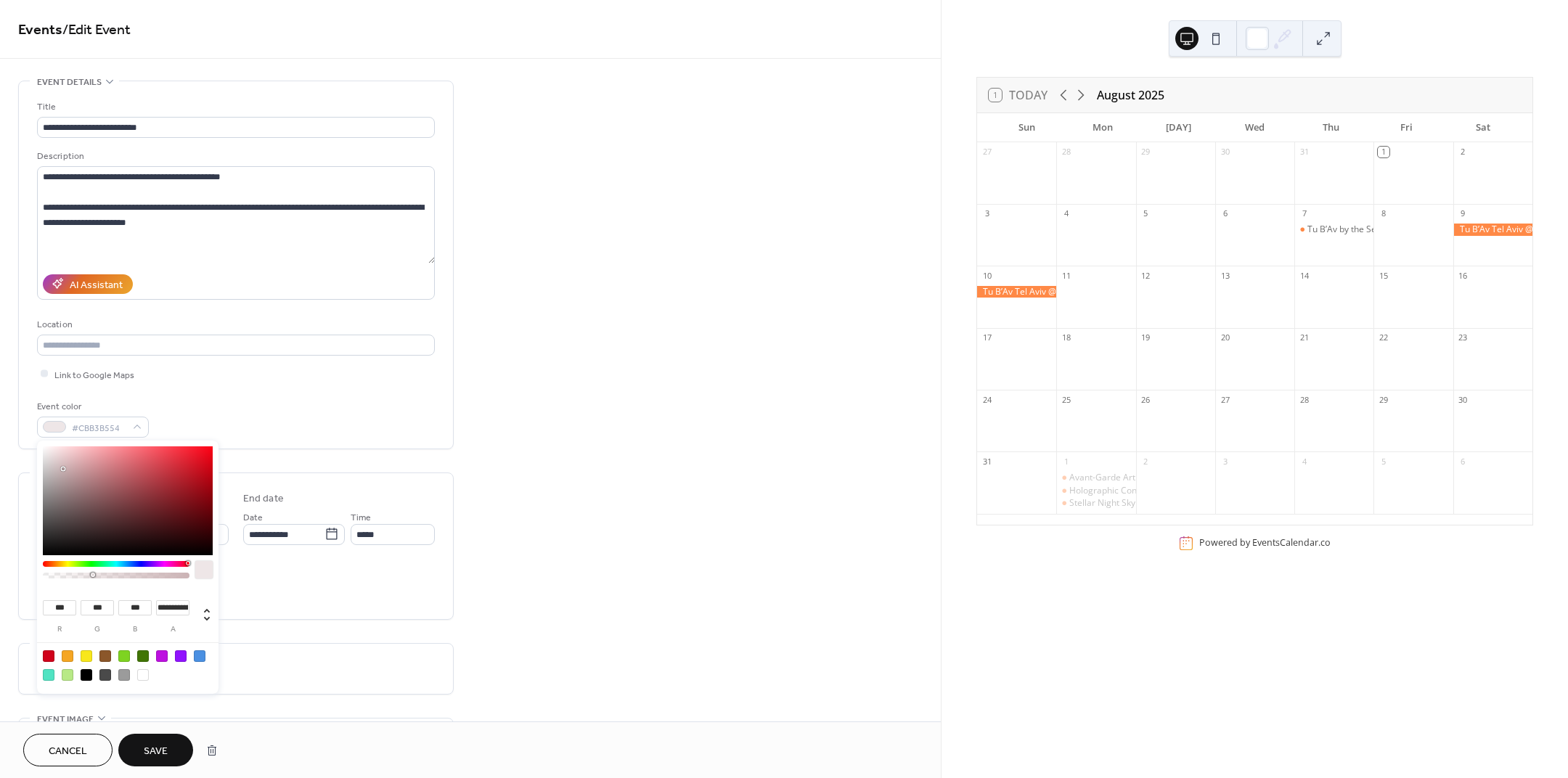 type on "***" 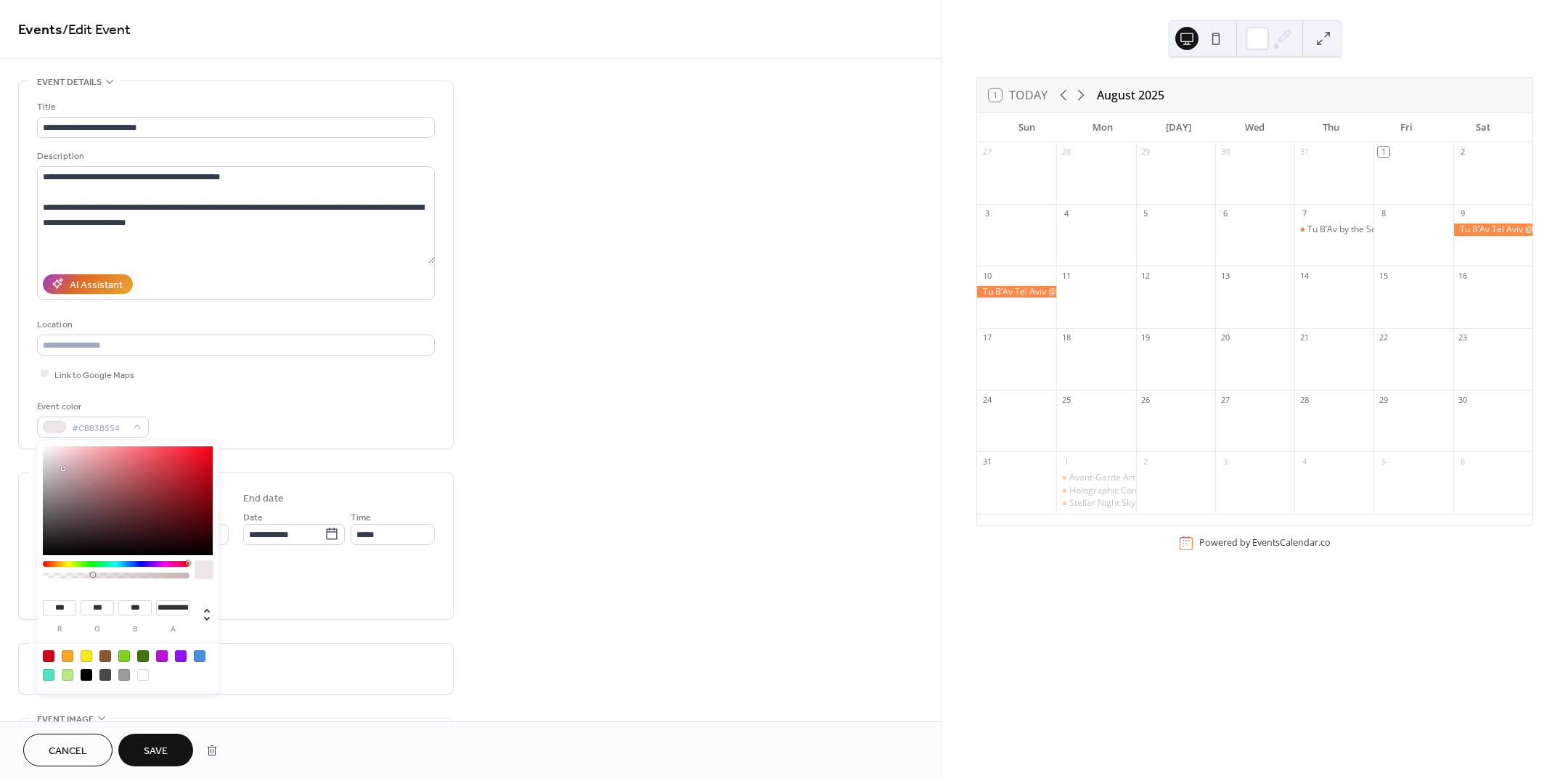 type on "***" 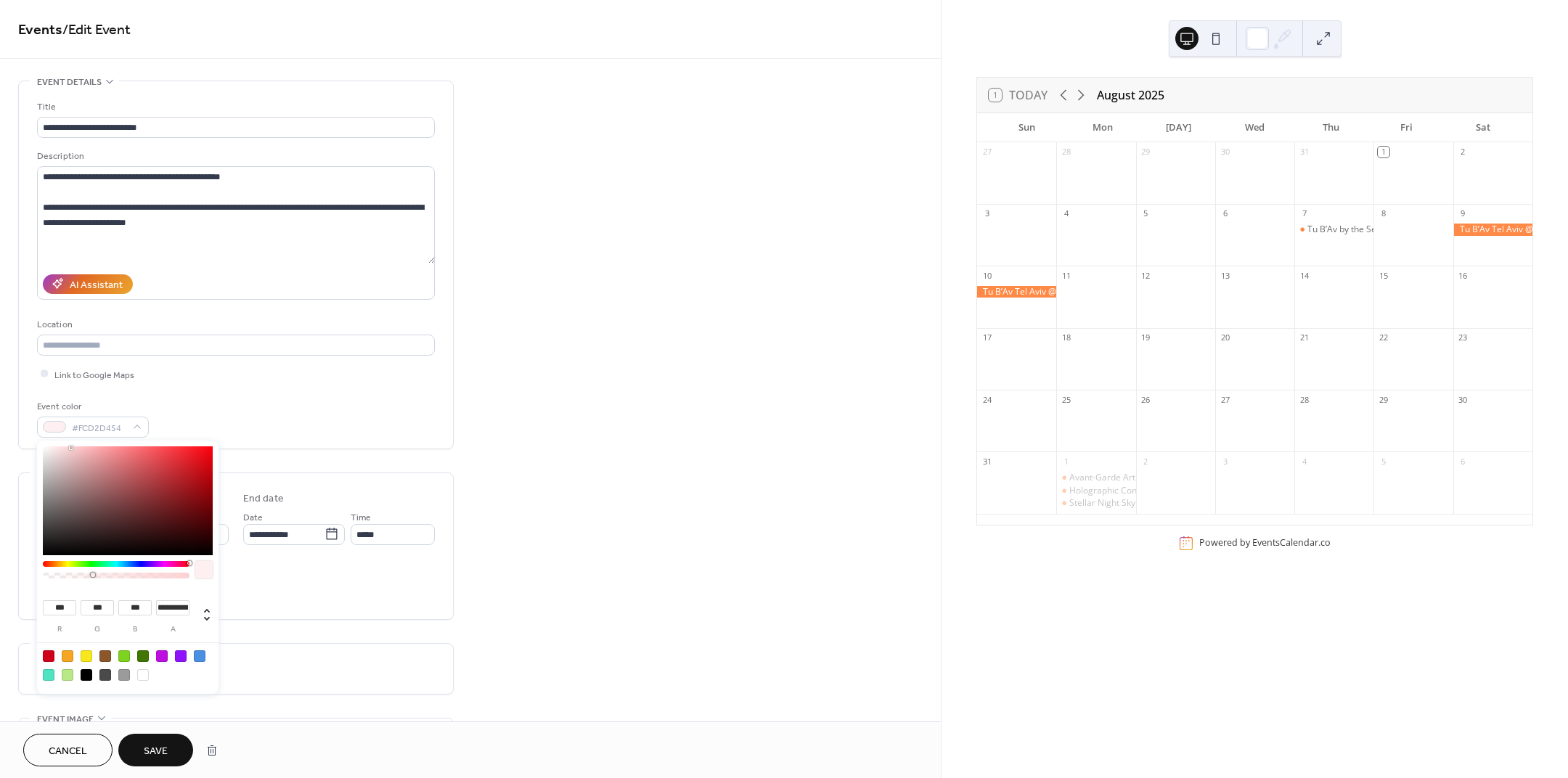 type on "***" 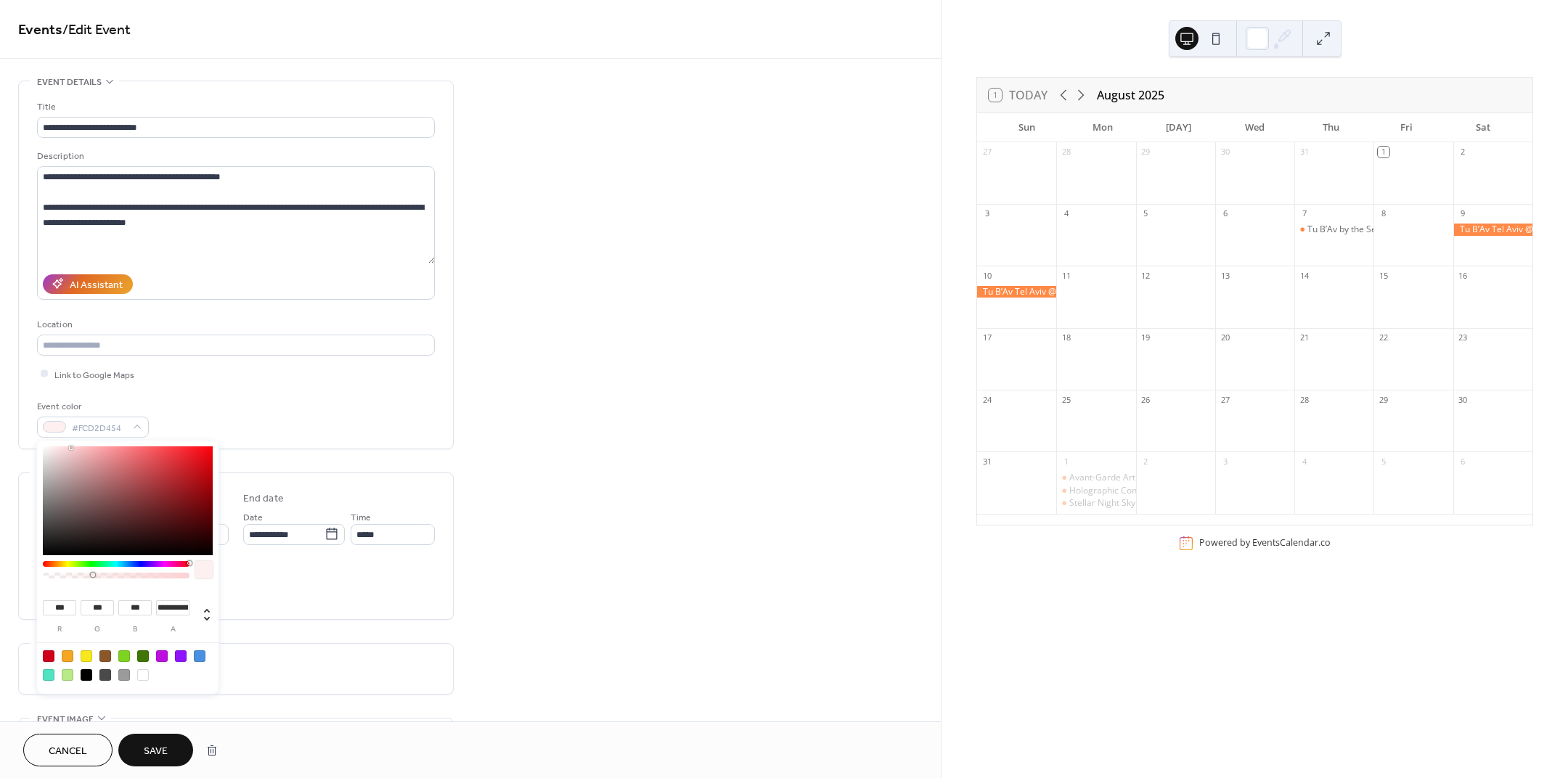 type on "***" 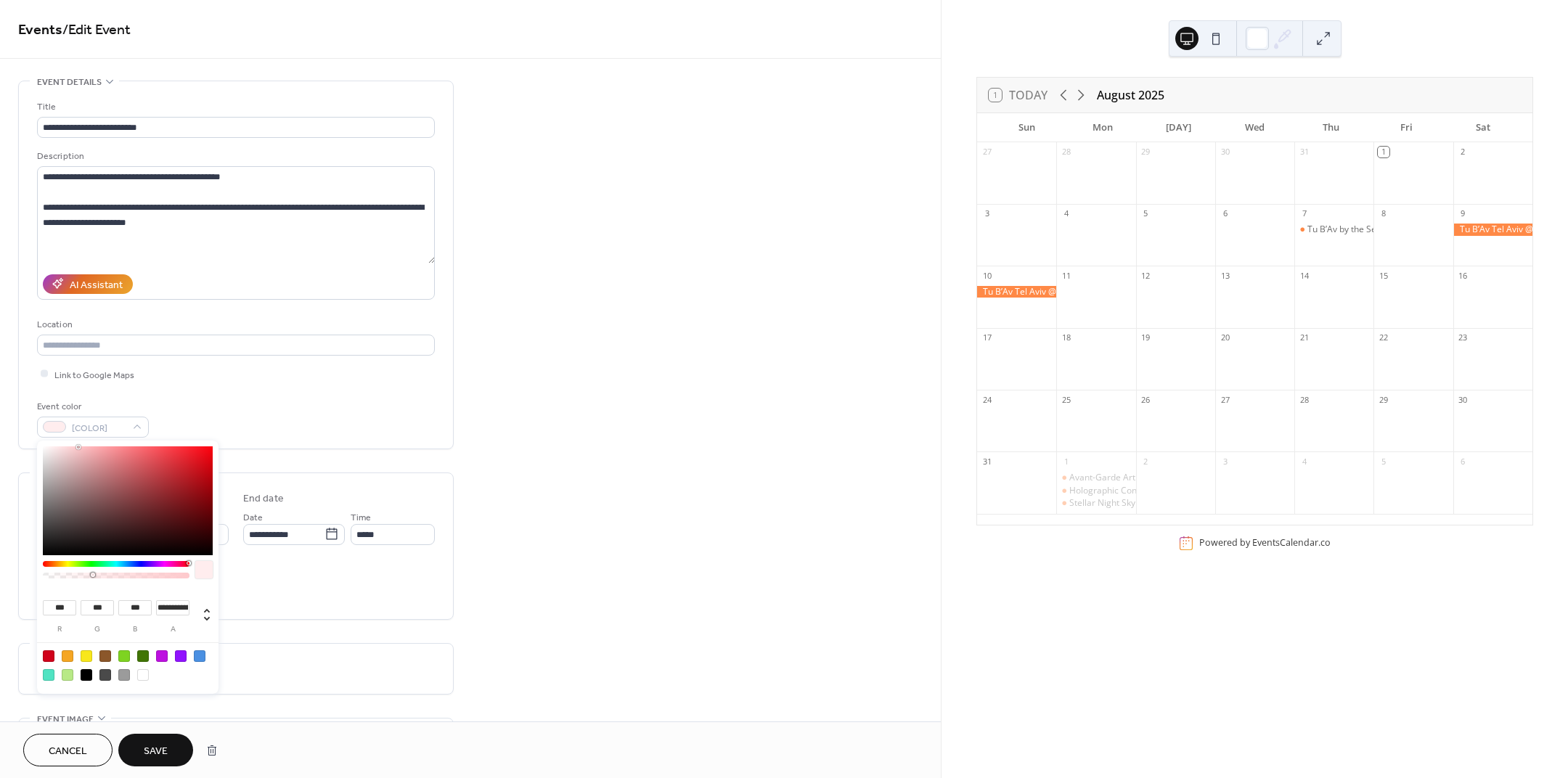 type on "***" 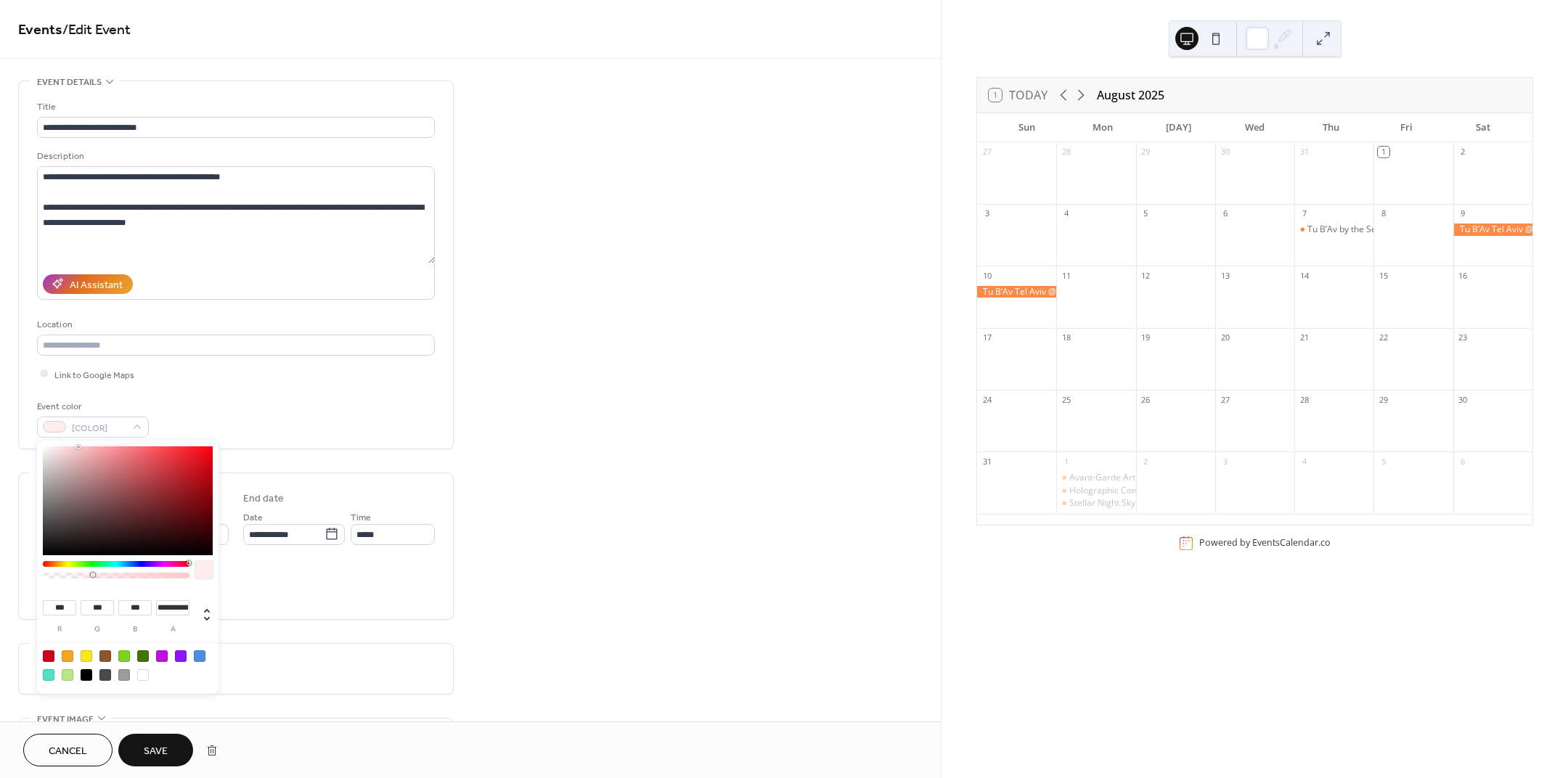 type on "***" 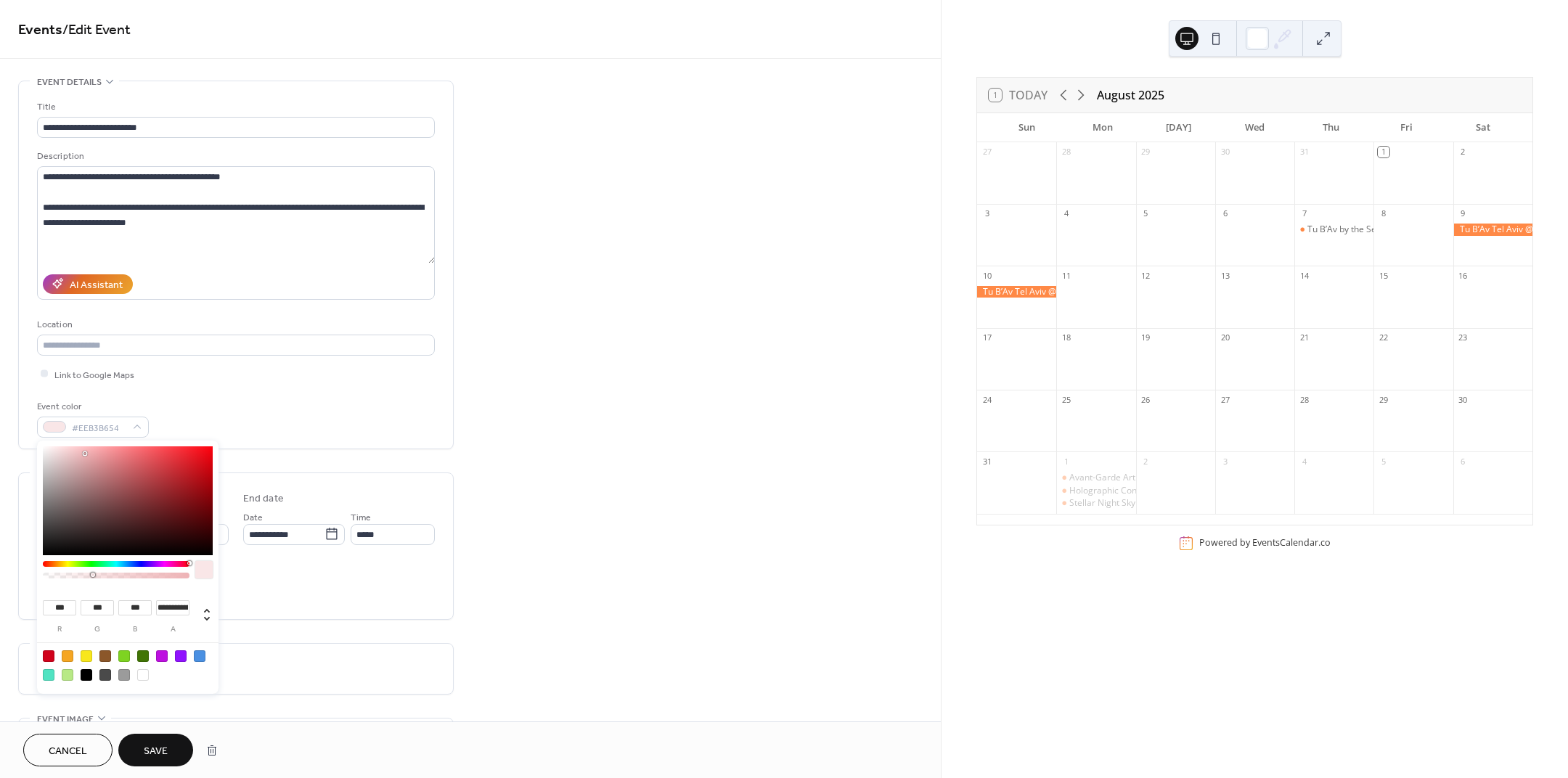 type on "***" 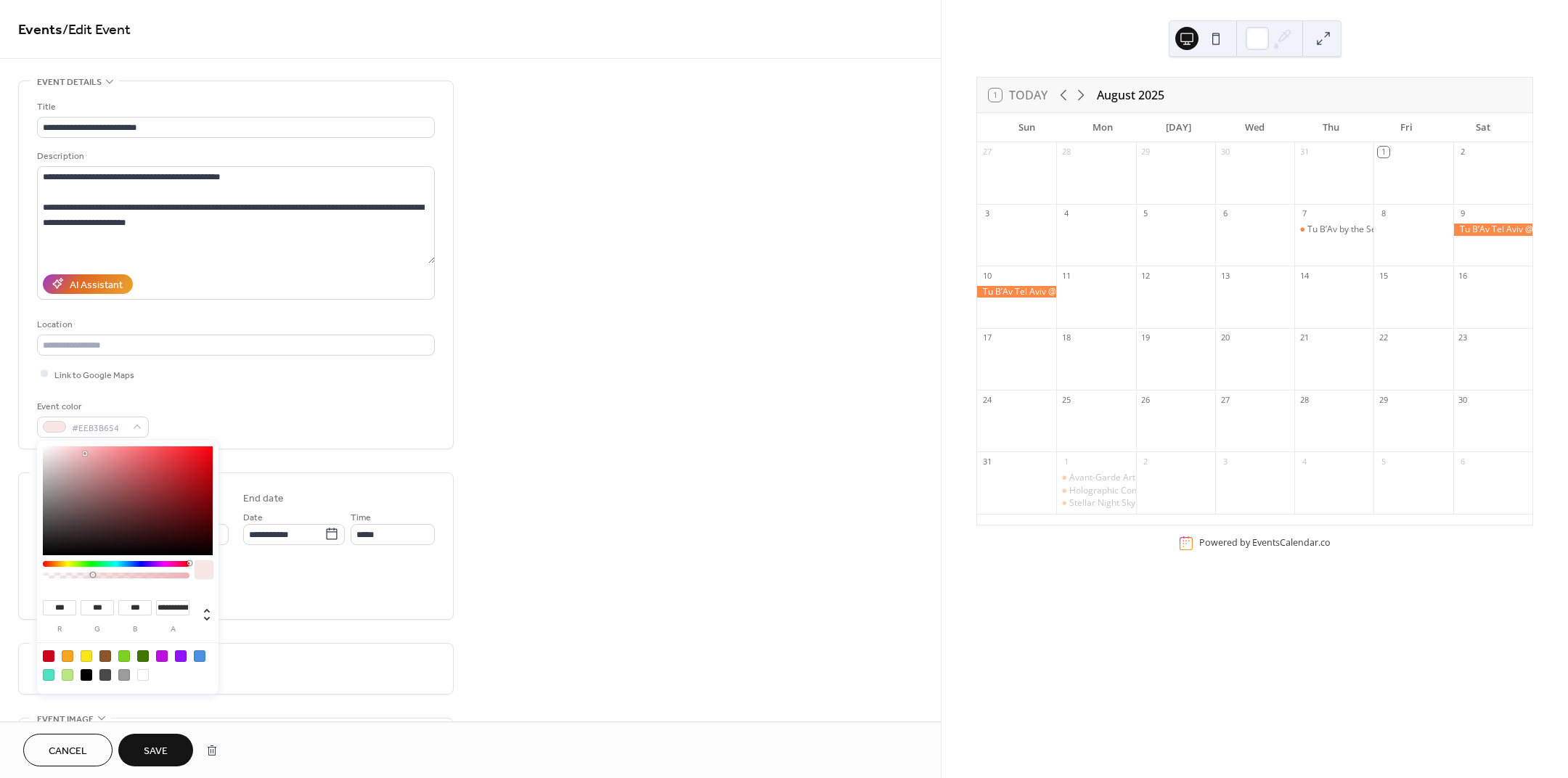 type on "***" 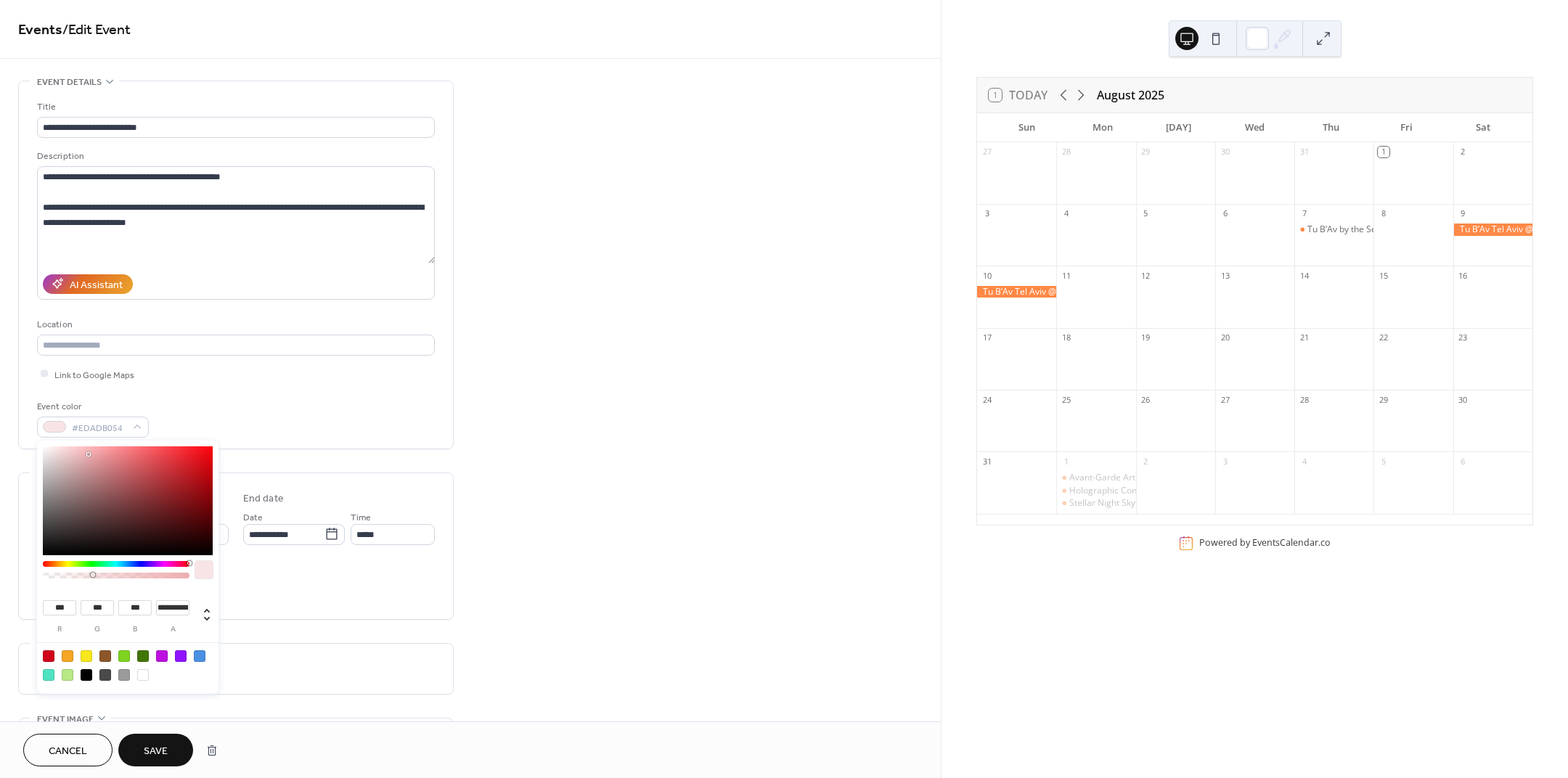 type on "***" 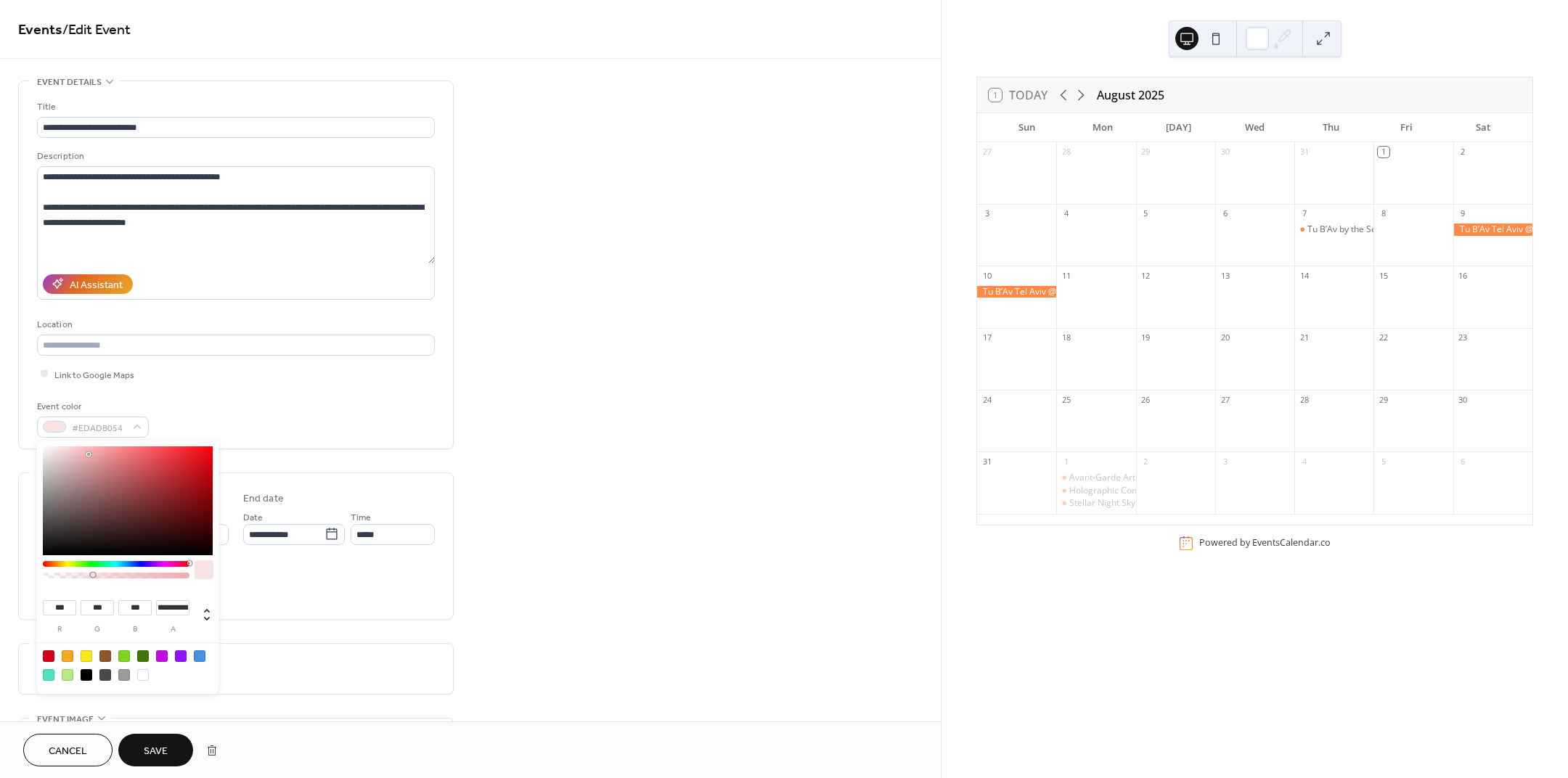 type on "***" 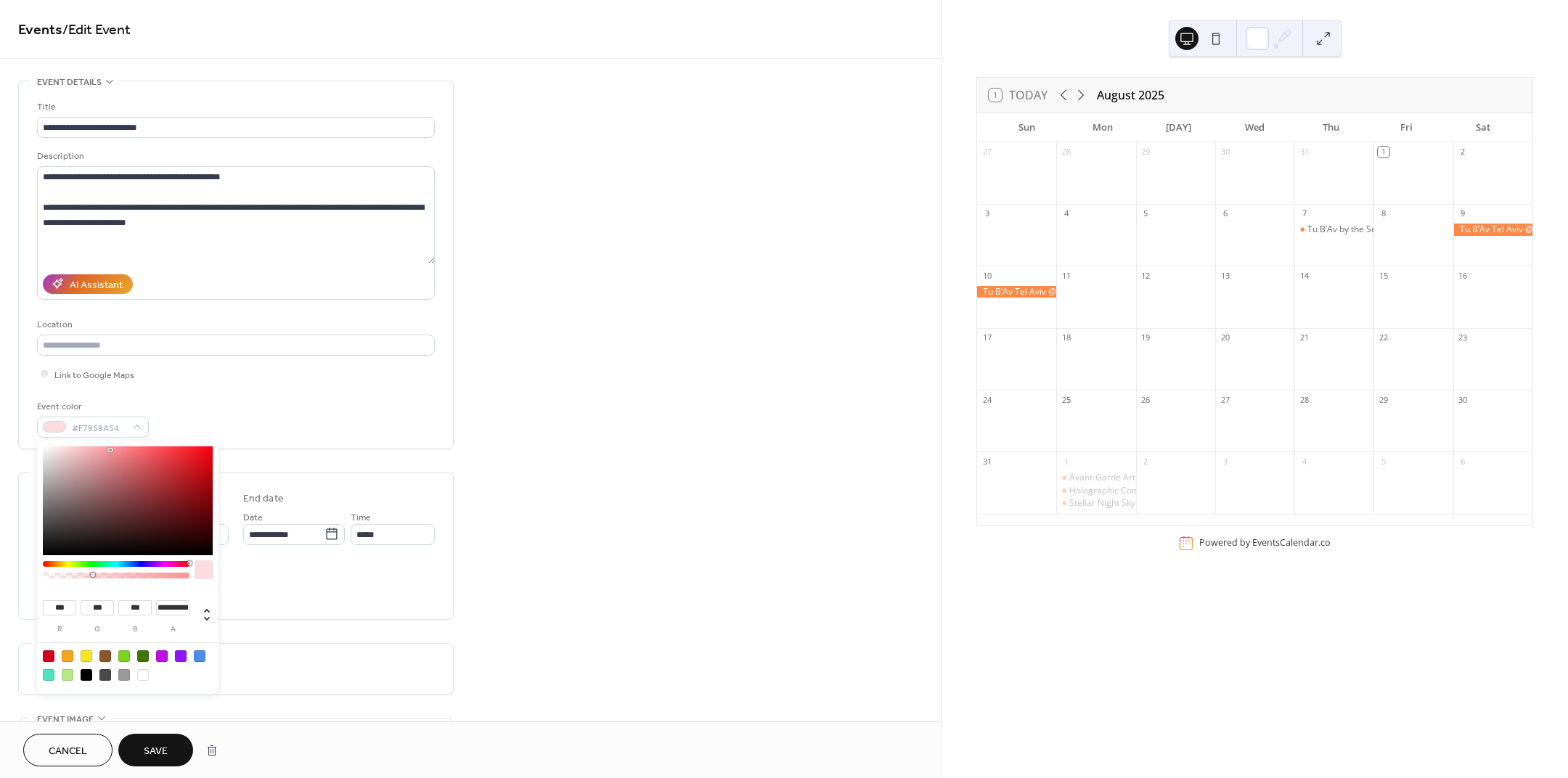 type on "***" 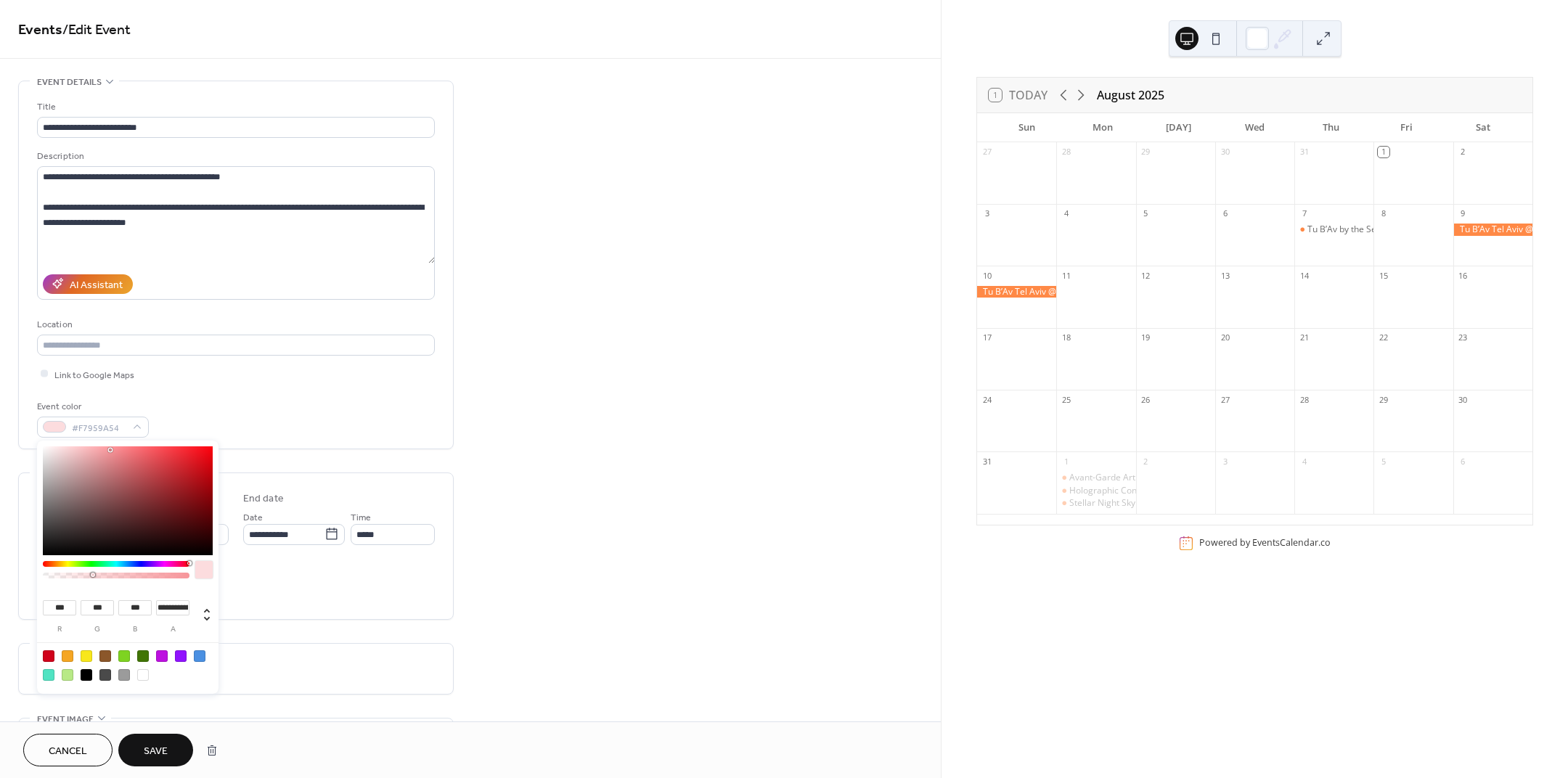 type on "***" 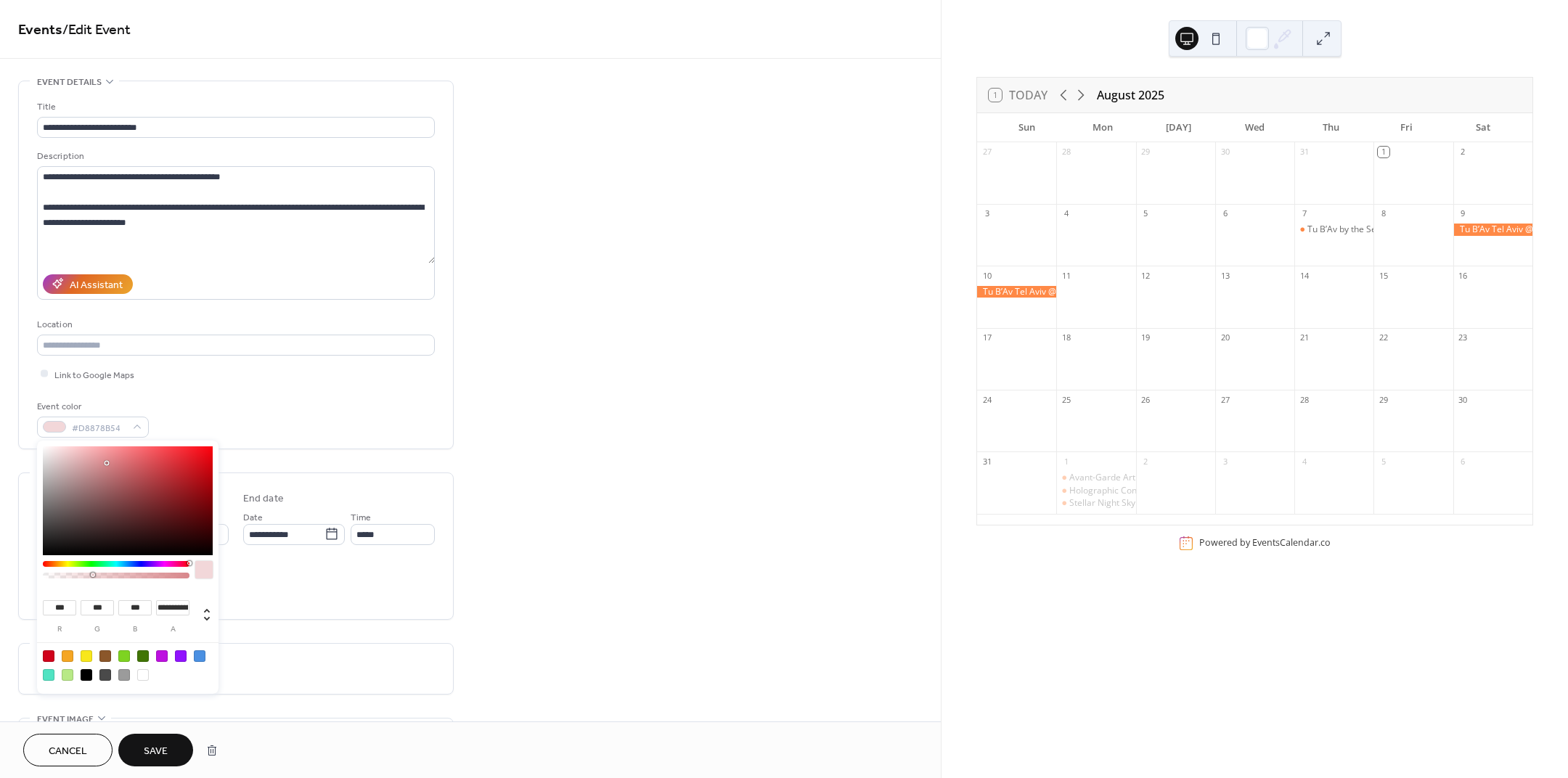 type on "***" 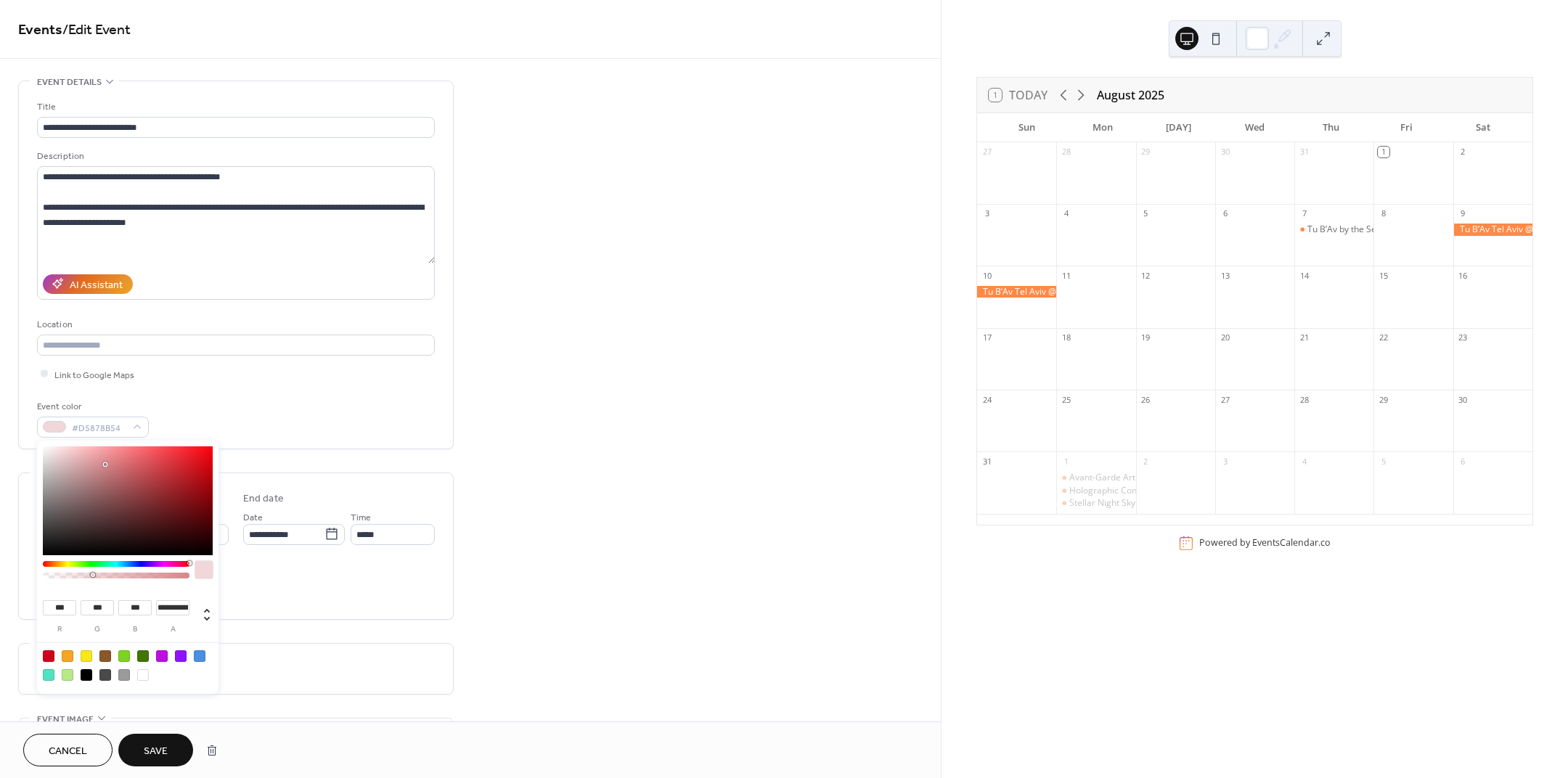 type on "***" 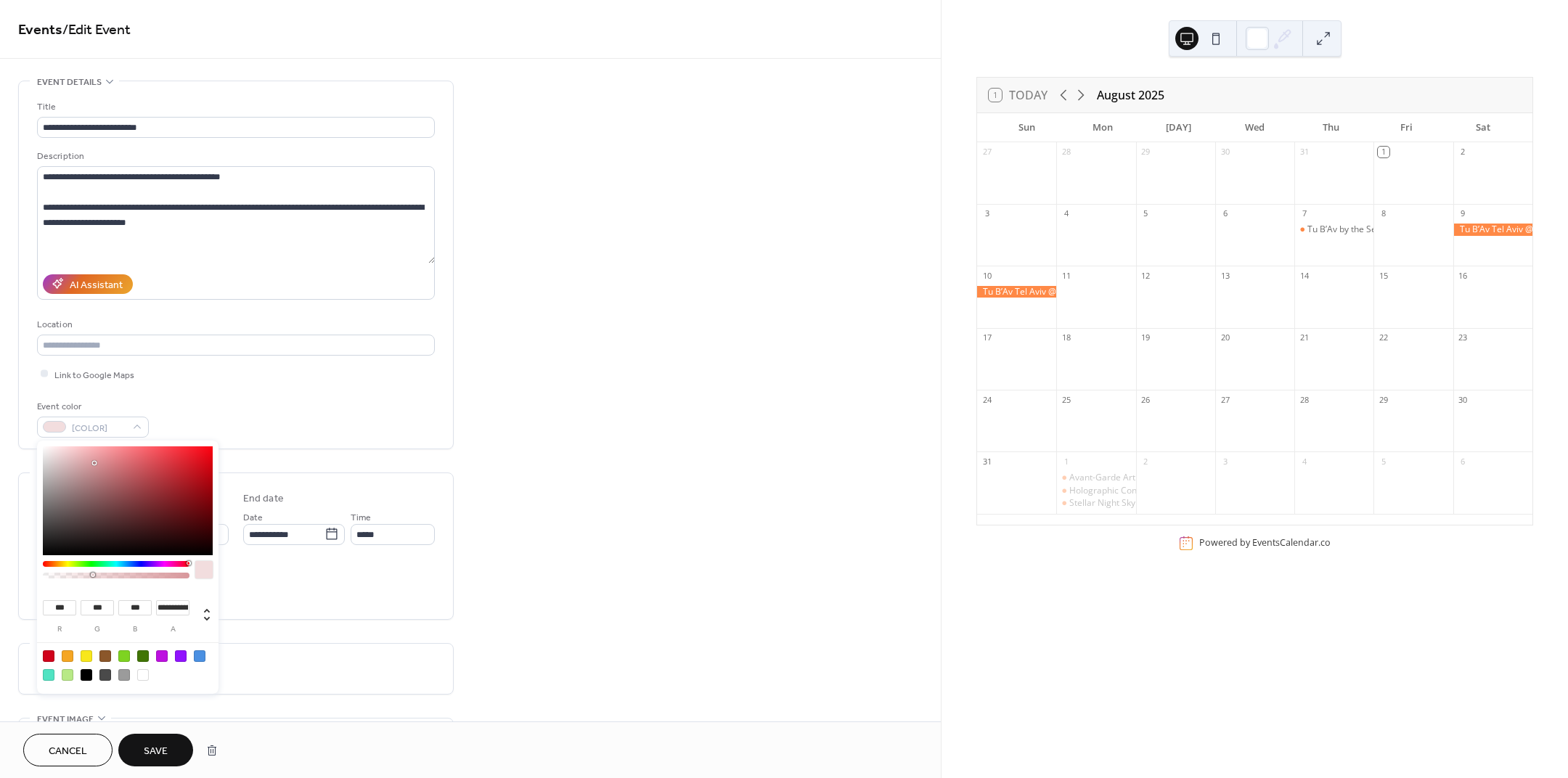 type on "***" 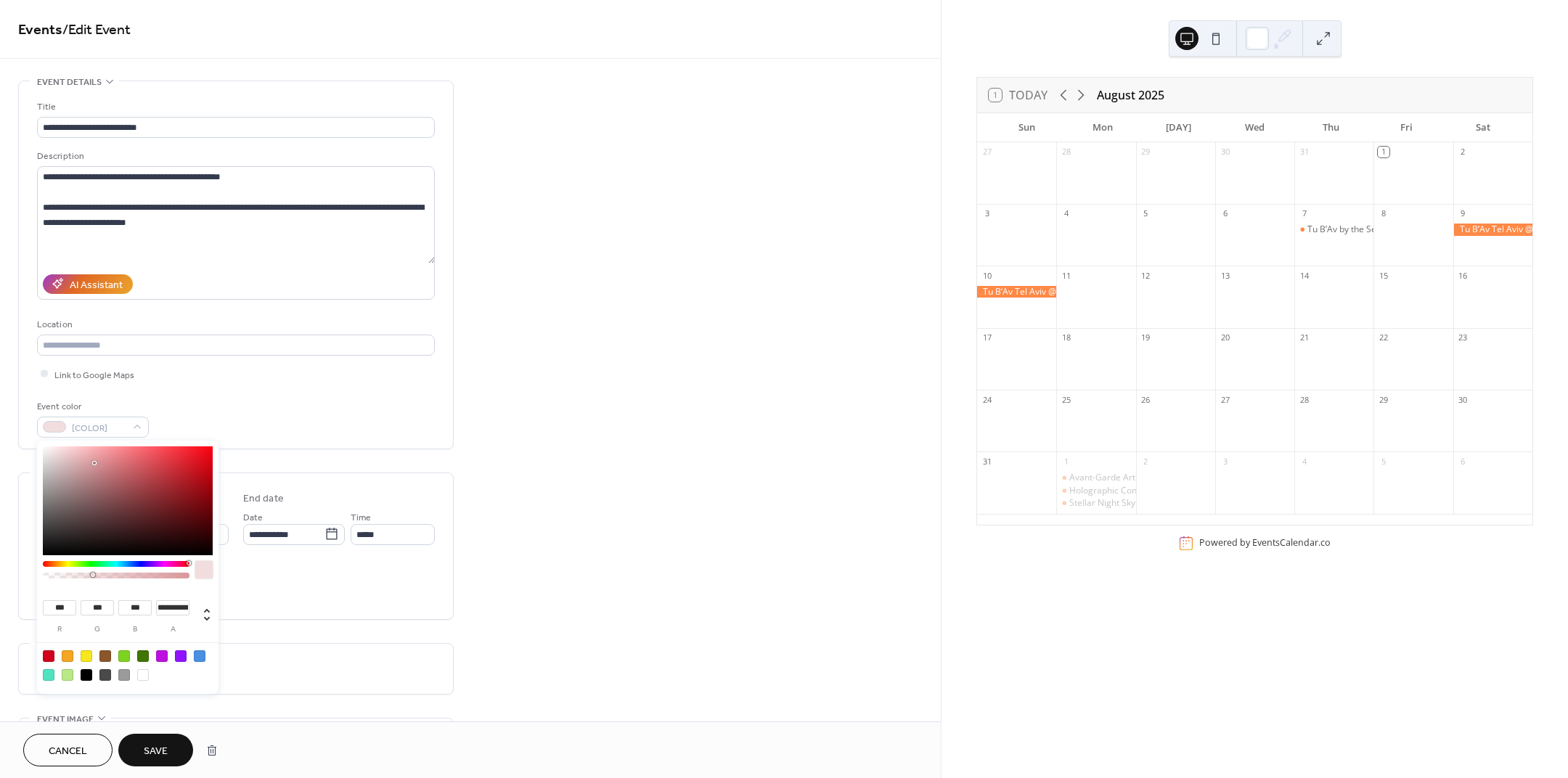 type on "***" 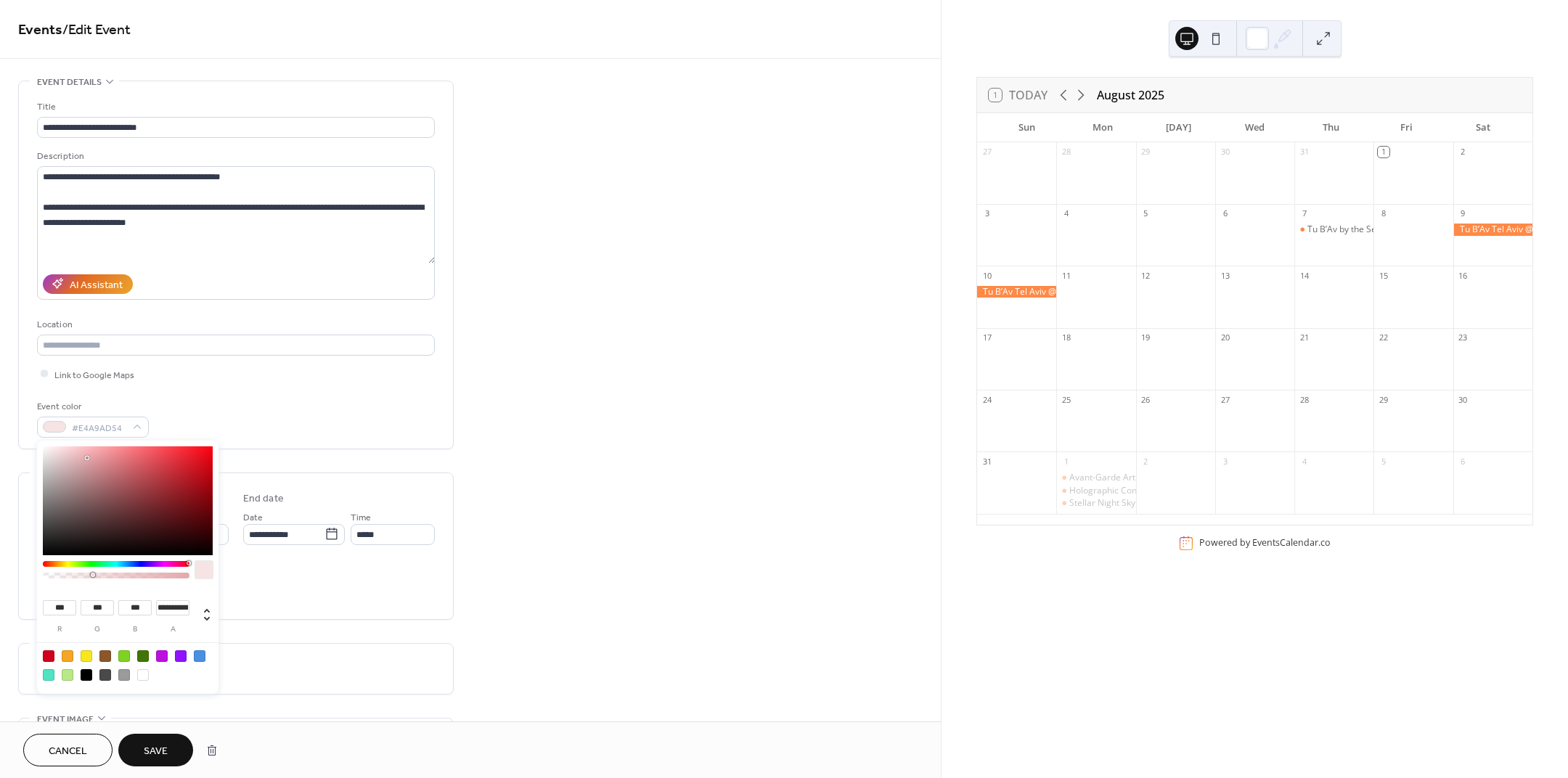 type on "***" 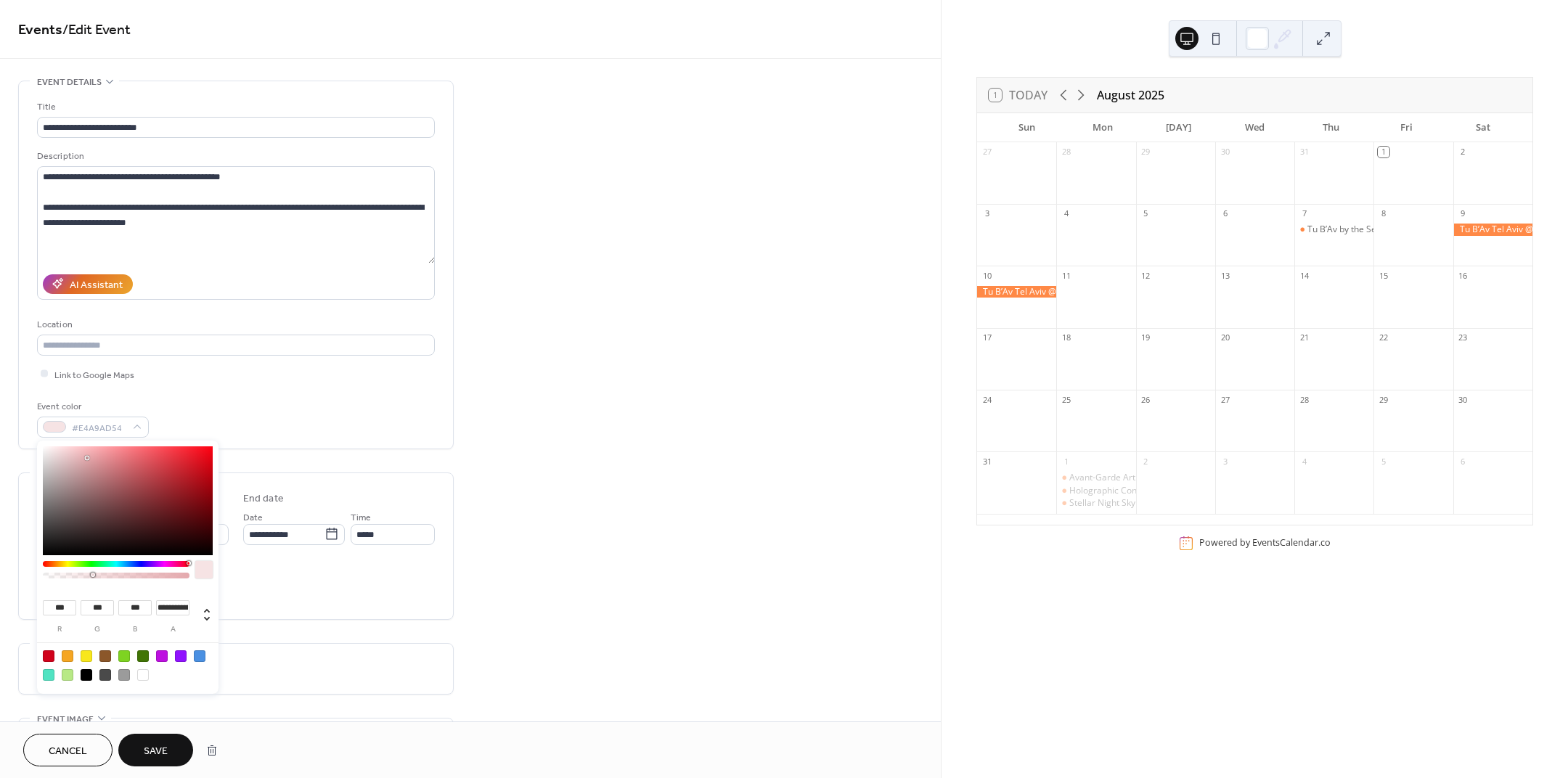 type on "***" 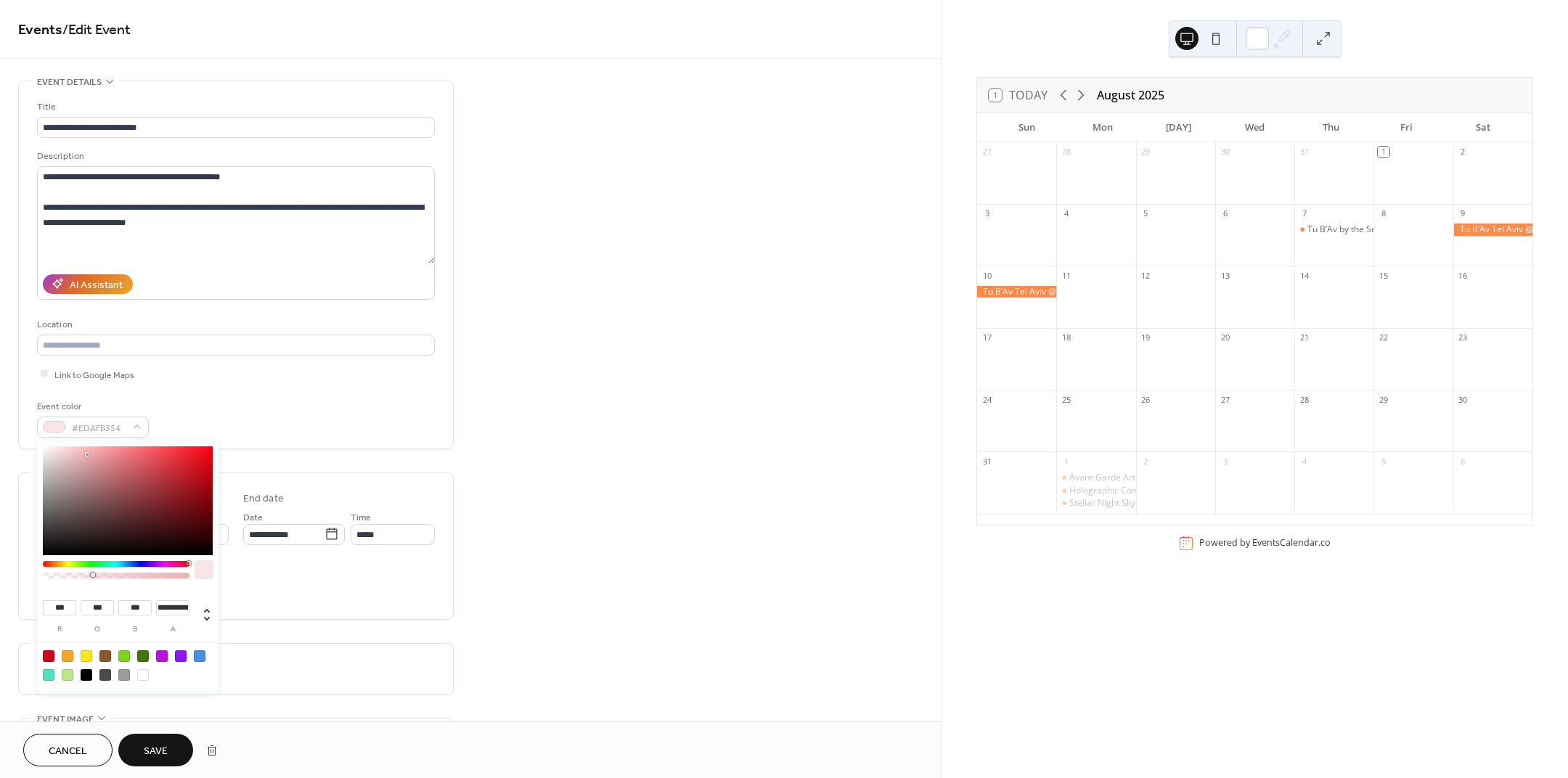 drag, startPoint x: 113, startPoint y: 467, endPoint x: 86, endPoint y: 454, distance: 29.96665 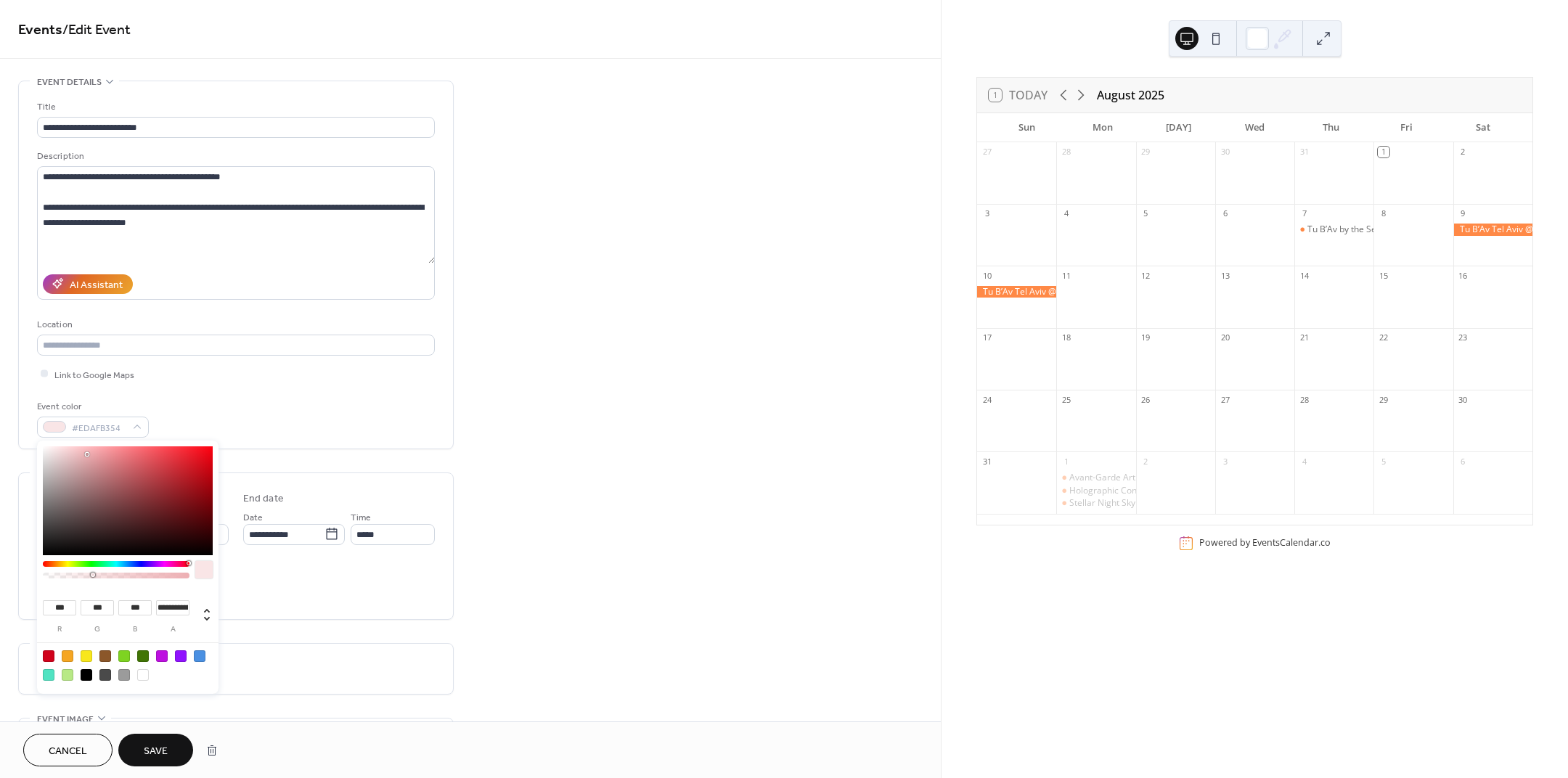 click at bounding box center [128, 501] 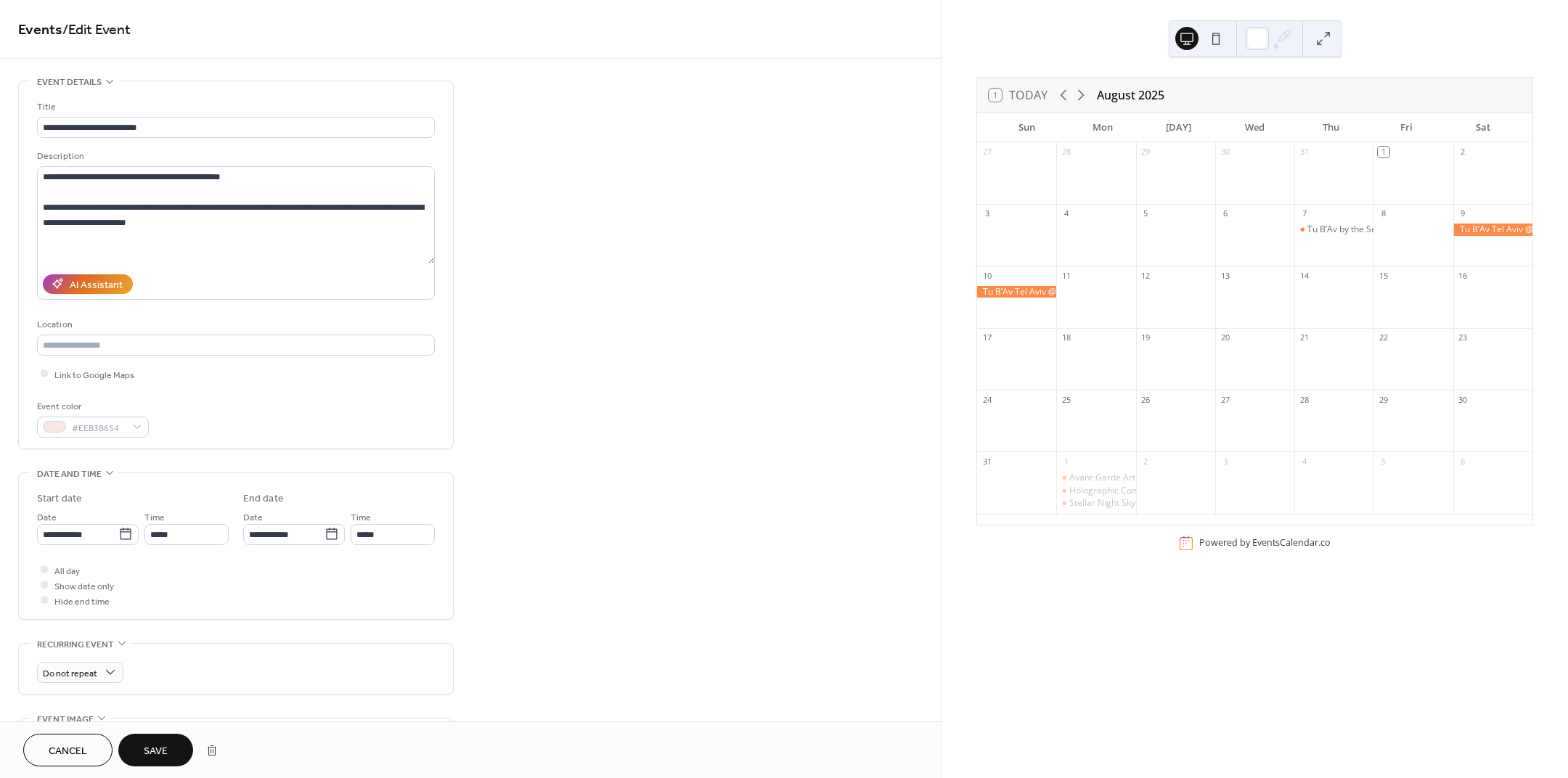 click on "Save" at bounding box center (155, 751) 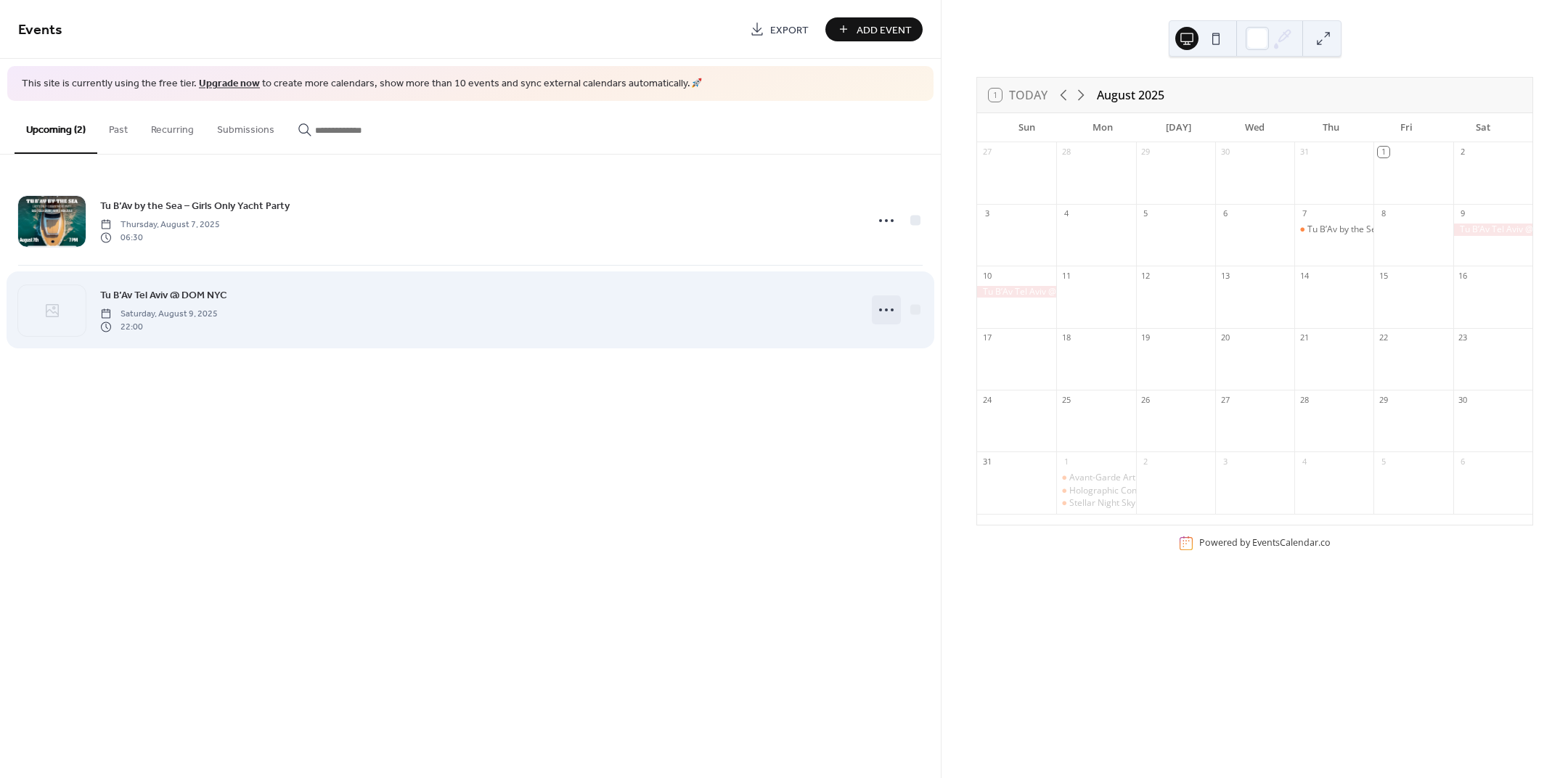 click 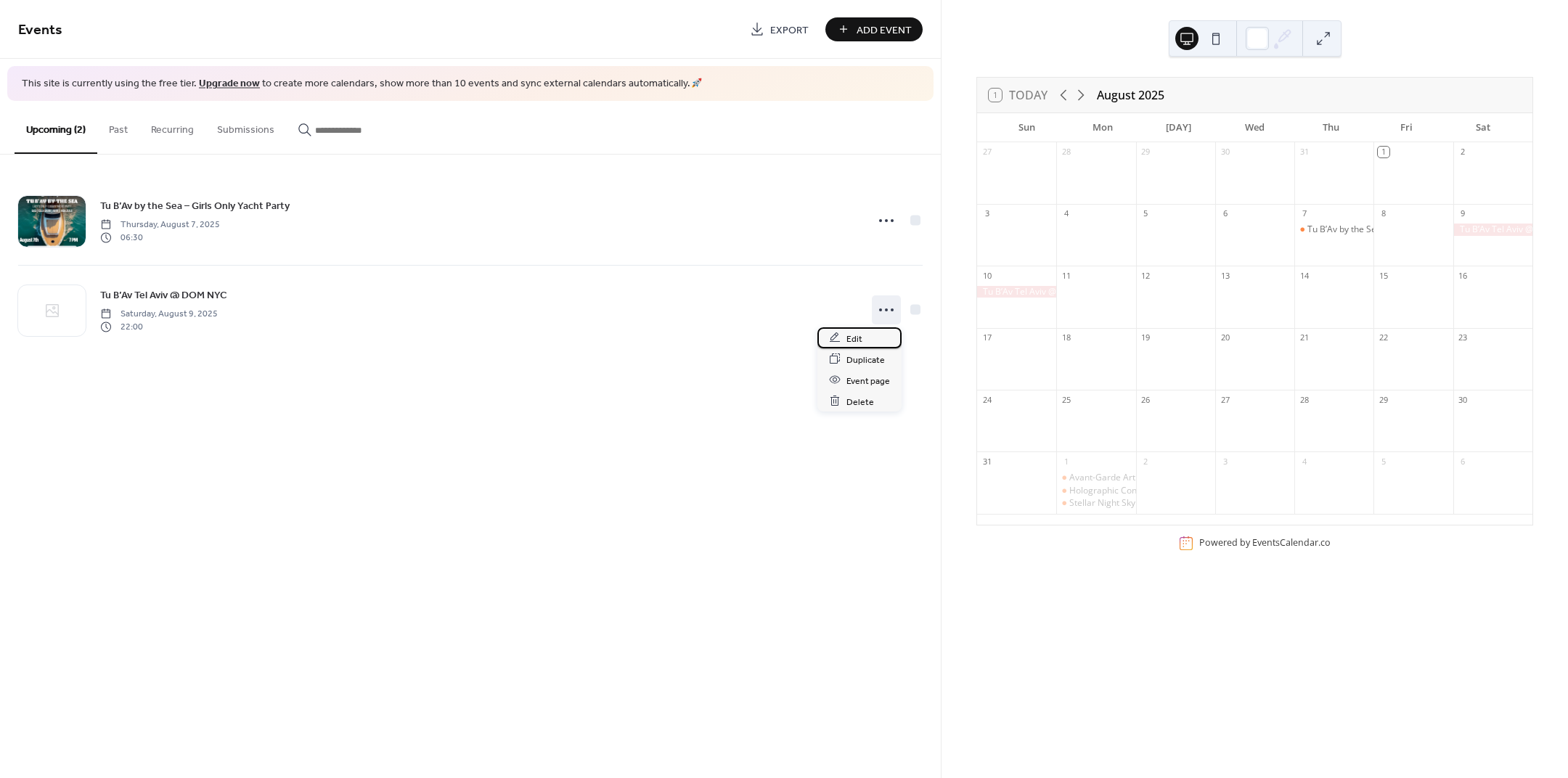 click on "Edit" at bounding box center (859, 337) 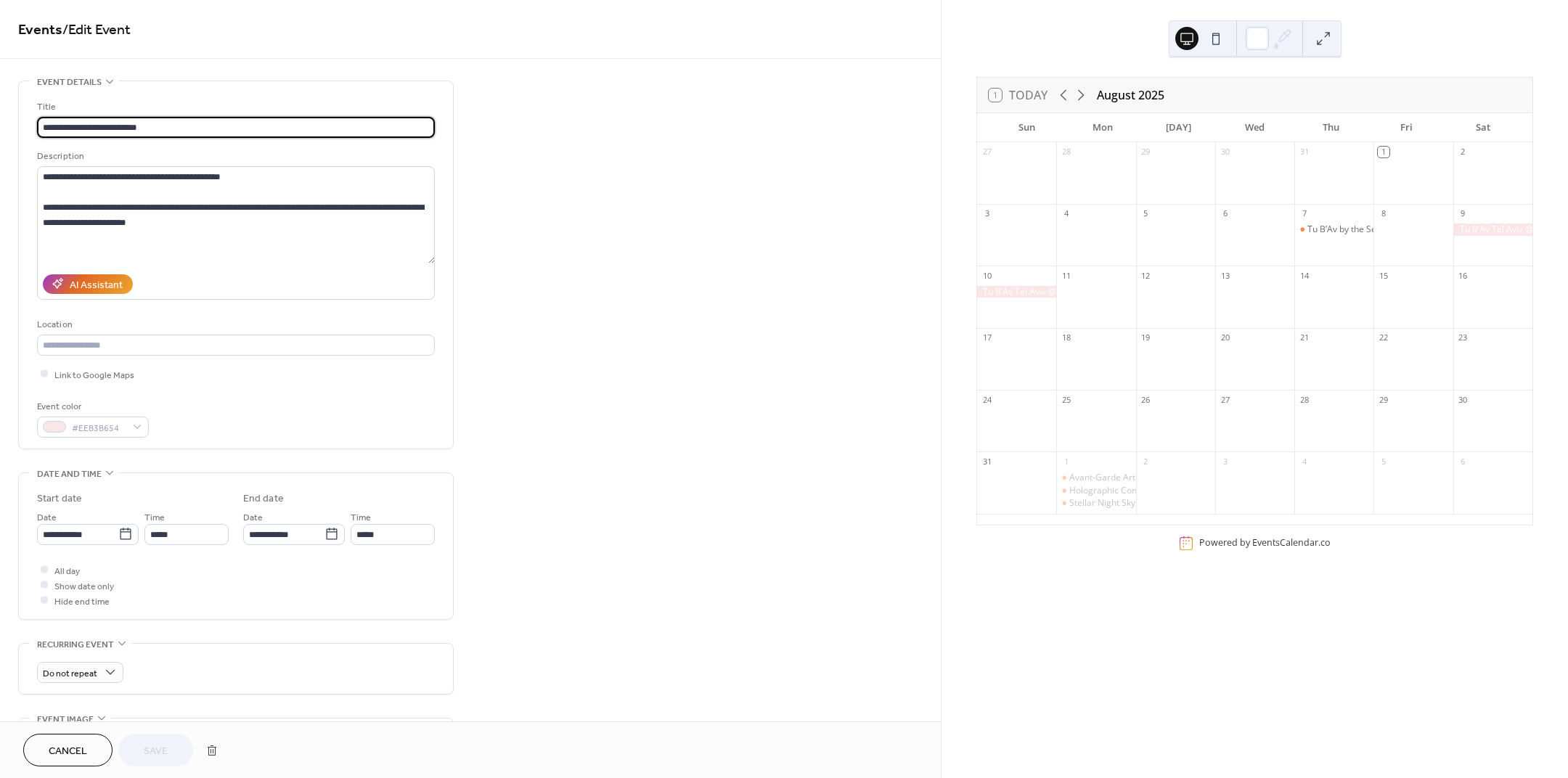 scroll, scrollTop: 242, scrollLeft: 0, axis: vertical 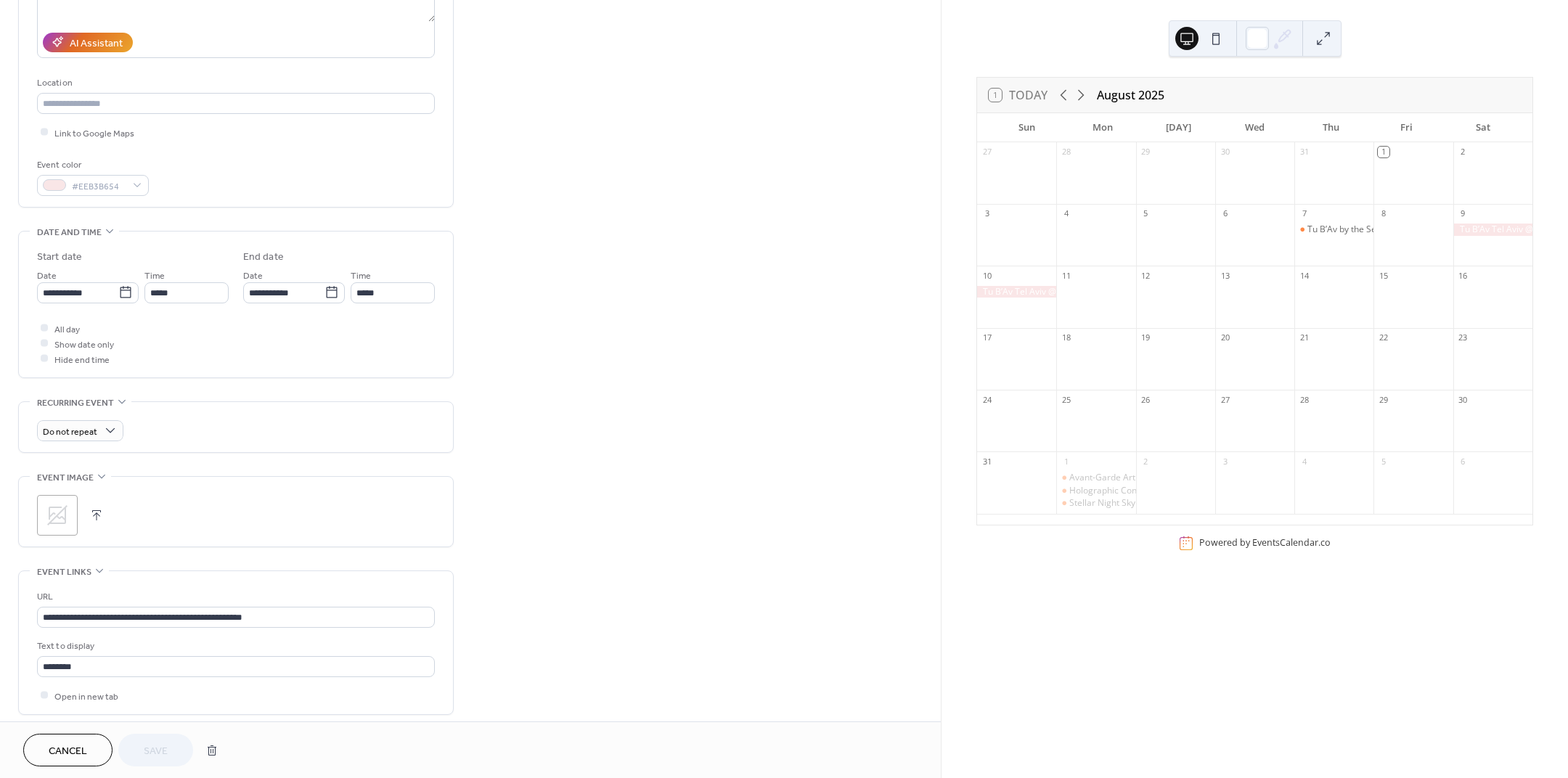 click at bounding box center (97, 515) 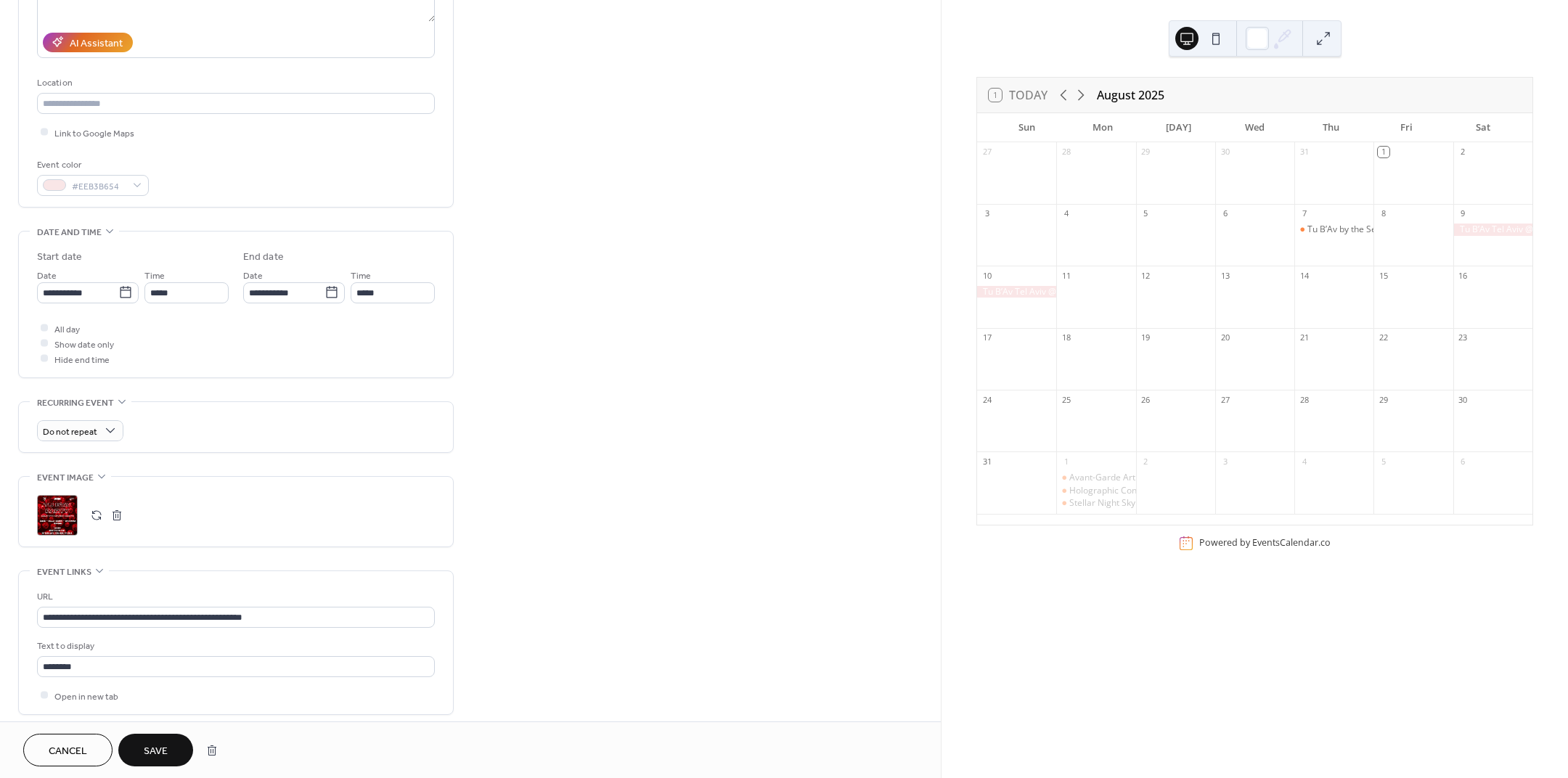 click on "Save" at bounding box center (155, 750) 